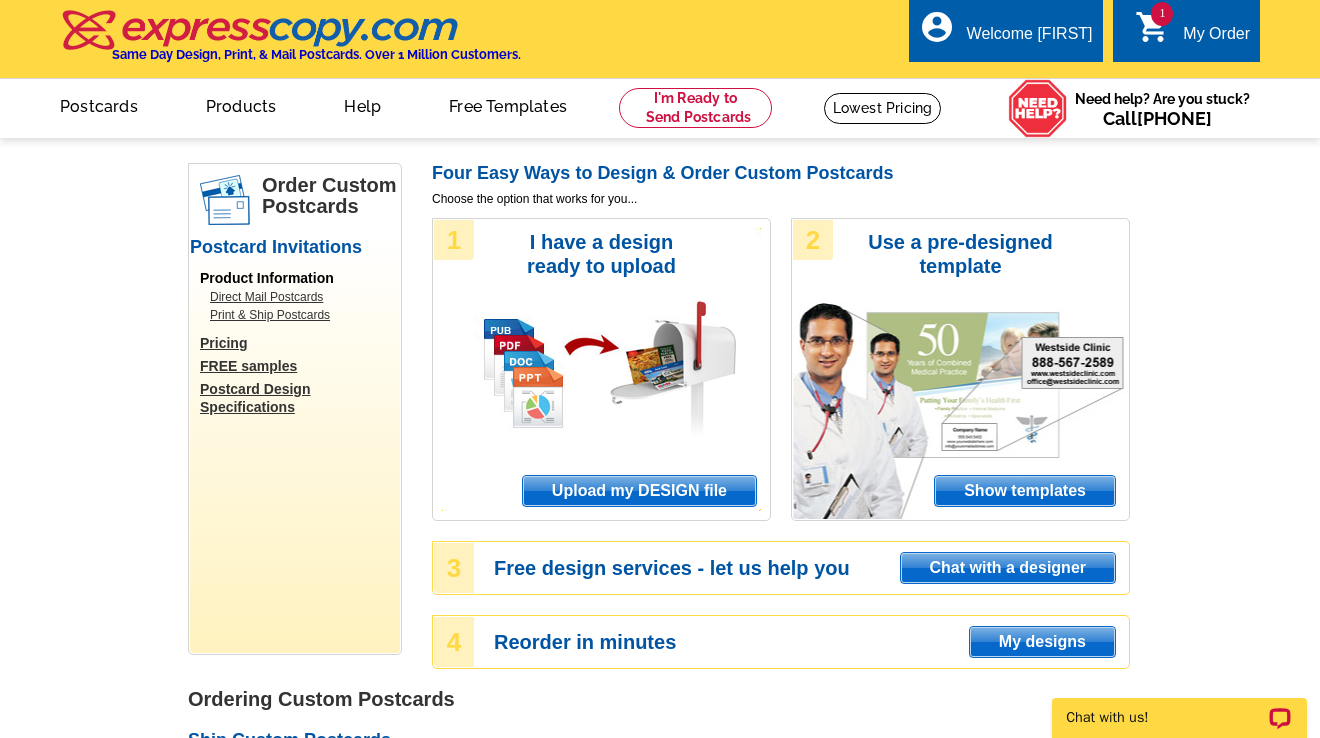 scroll, scrollTop: 0, scrollLeft: 0, axis: both 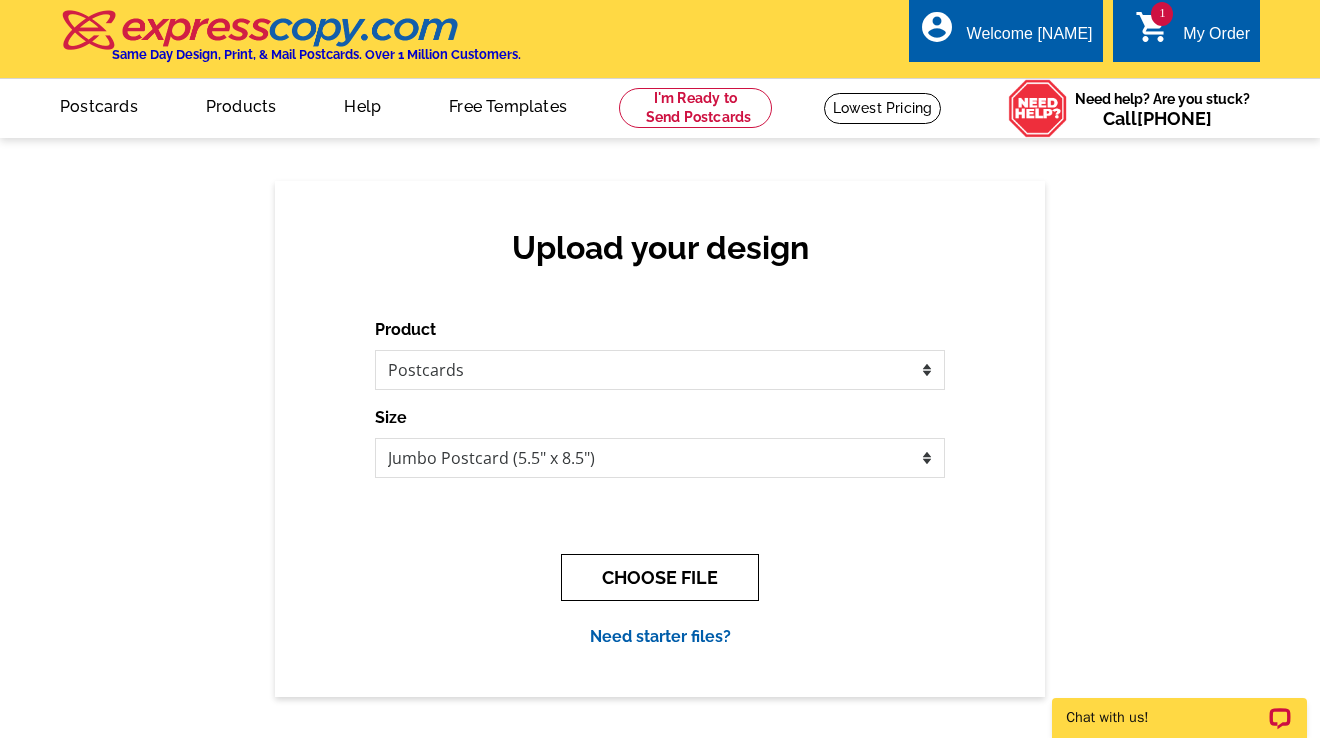click on "CHOOSE FILE" at bounding box center [660, 577] 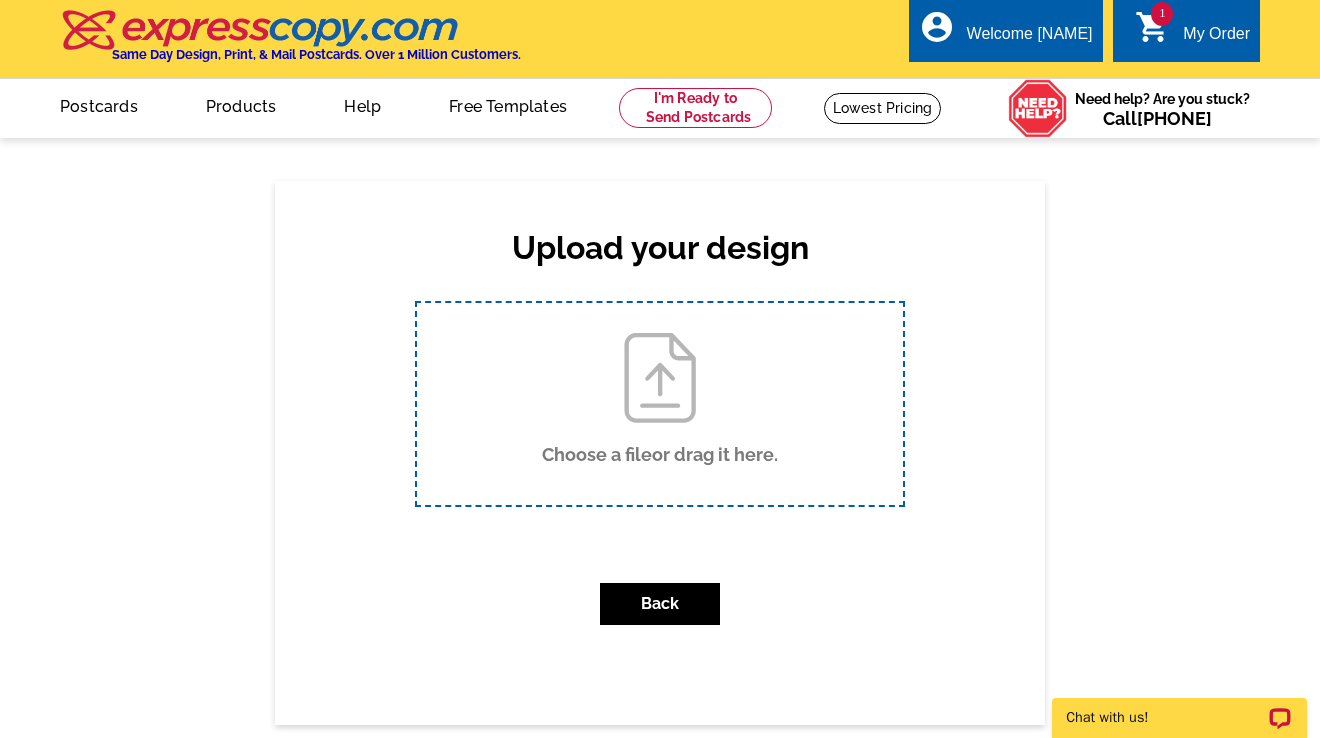 type on "C:\fakepath\peters_jumbo_v9.pdf" 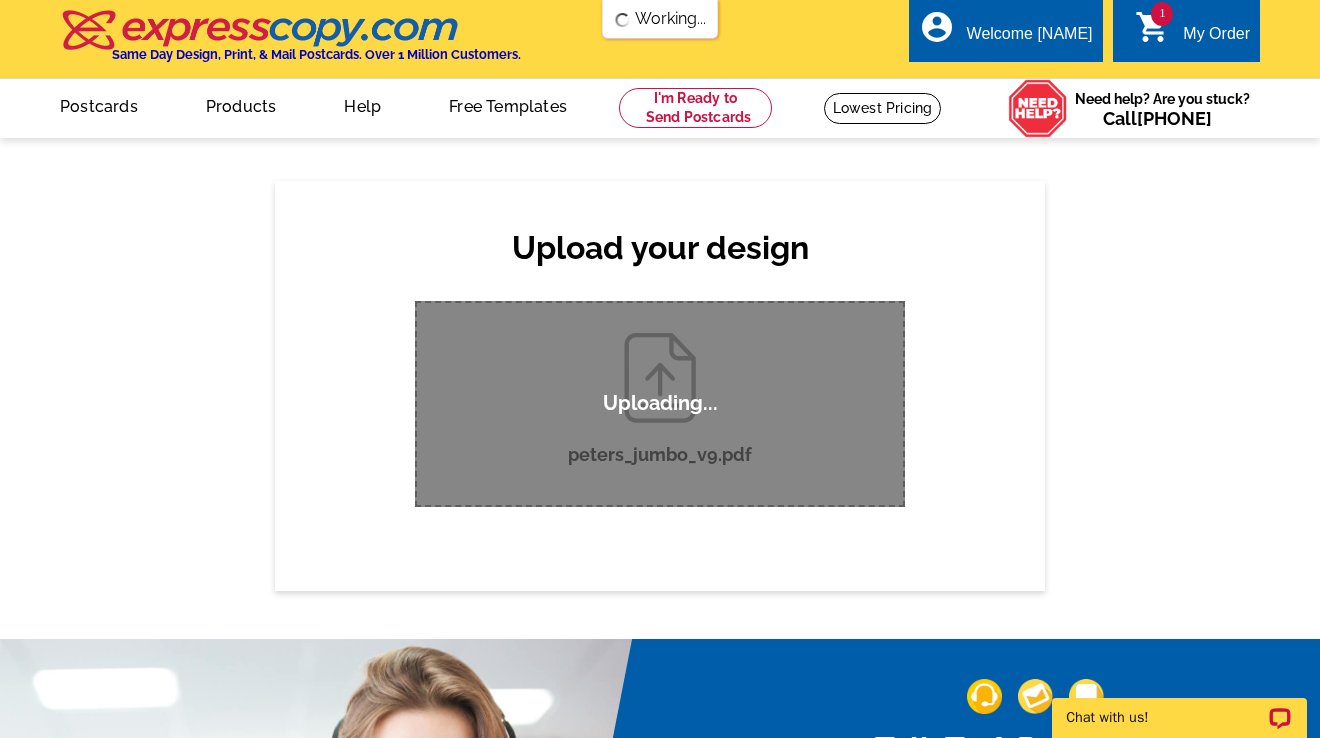 scroll, scrollTop: 0, scrollLeft: 0, axis: both 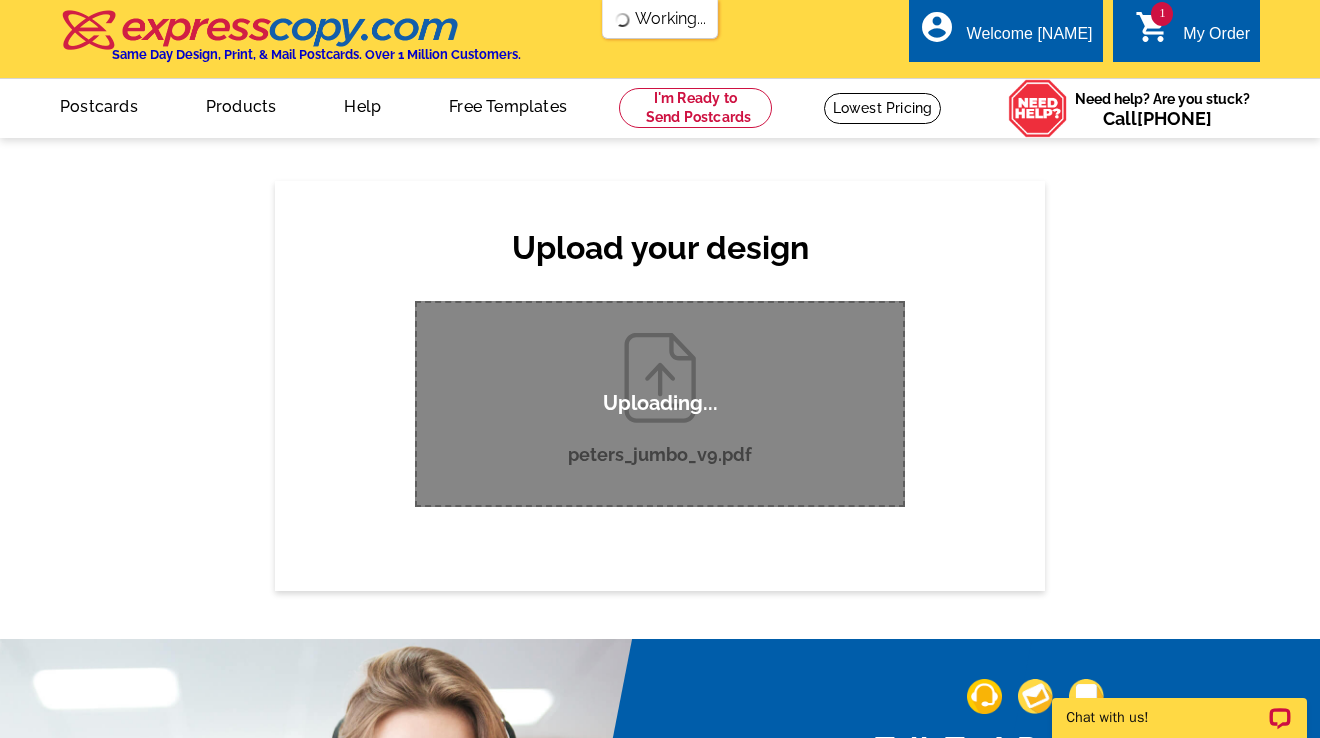 type 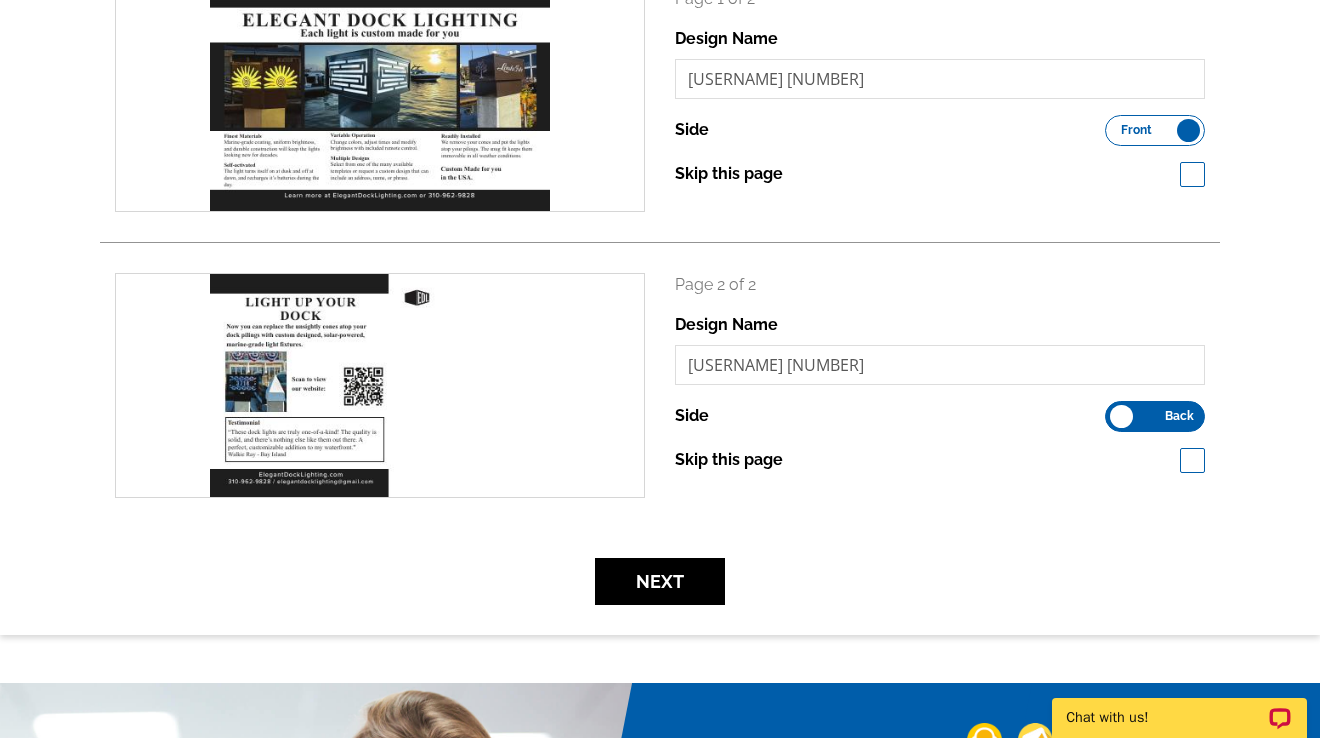 scroll, scrollTop: 349, scrollLeft: 0, axis: vertical 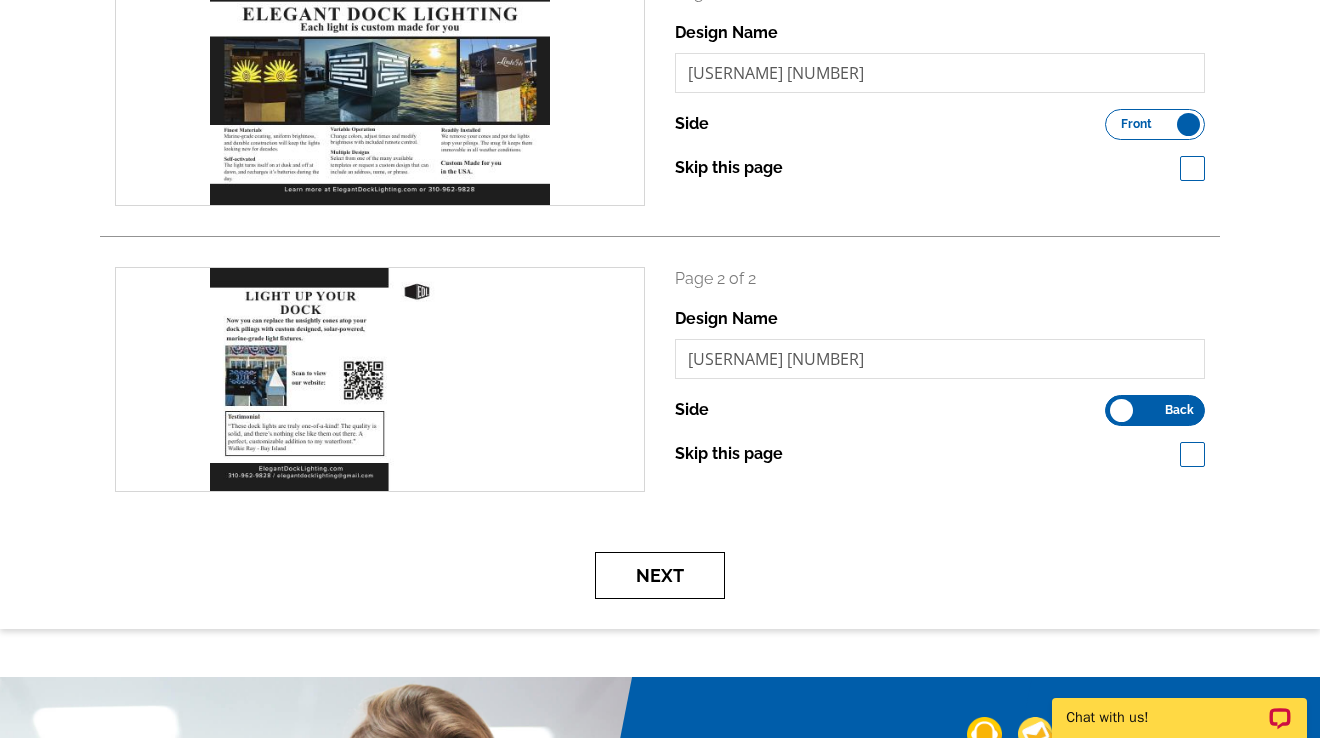 click on "Next" at bounding box center (660, 575) 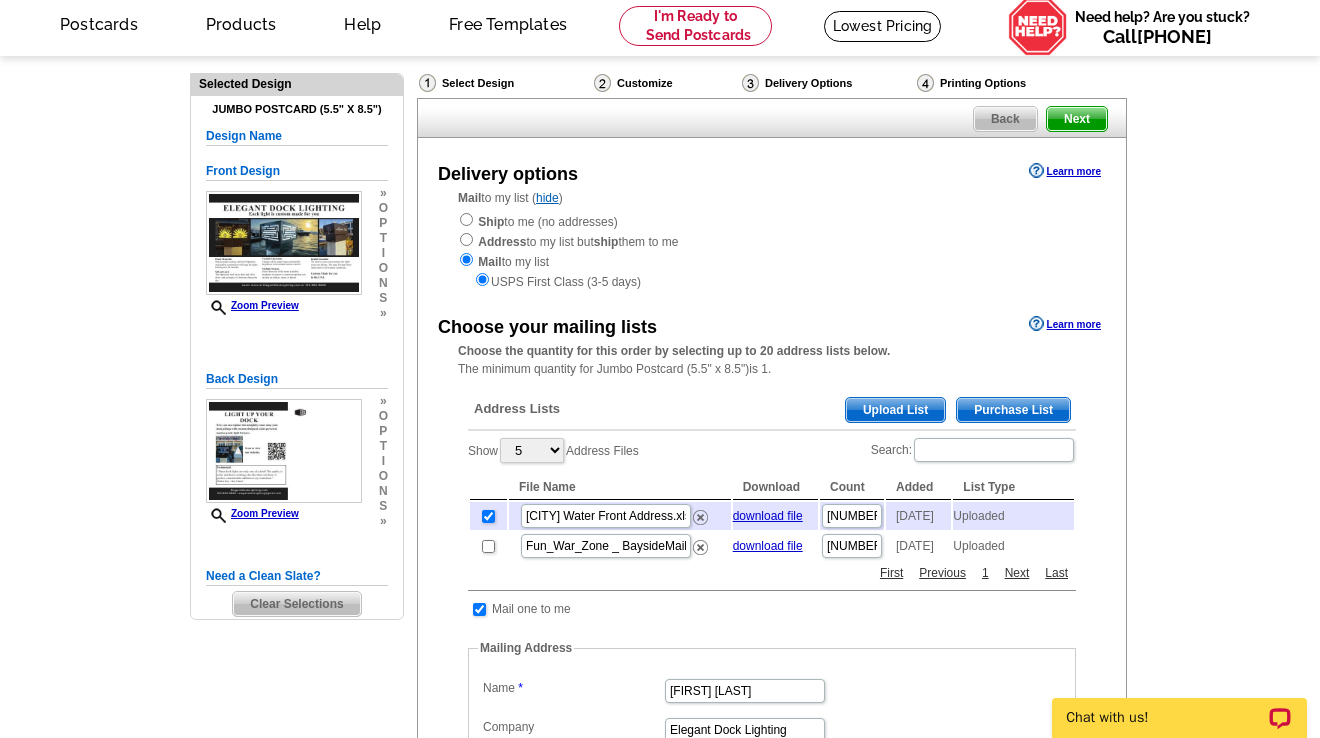 scroll, scrollTop: 134, scrollLeft: 0, axis: vertical 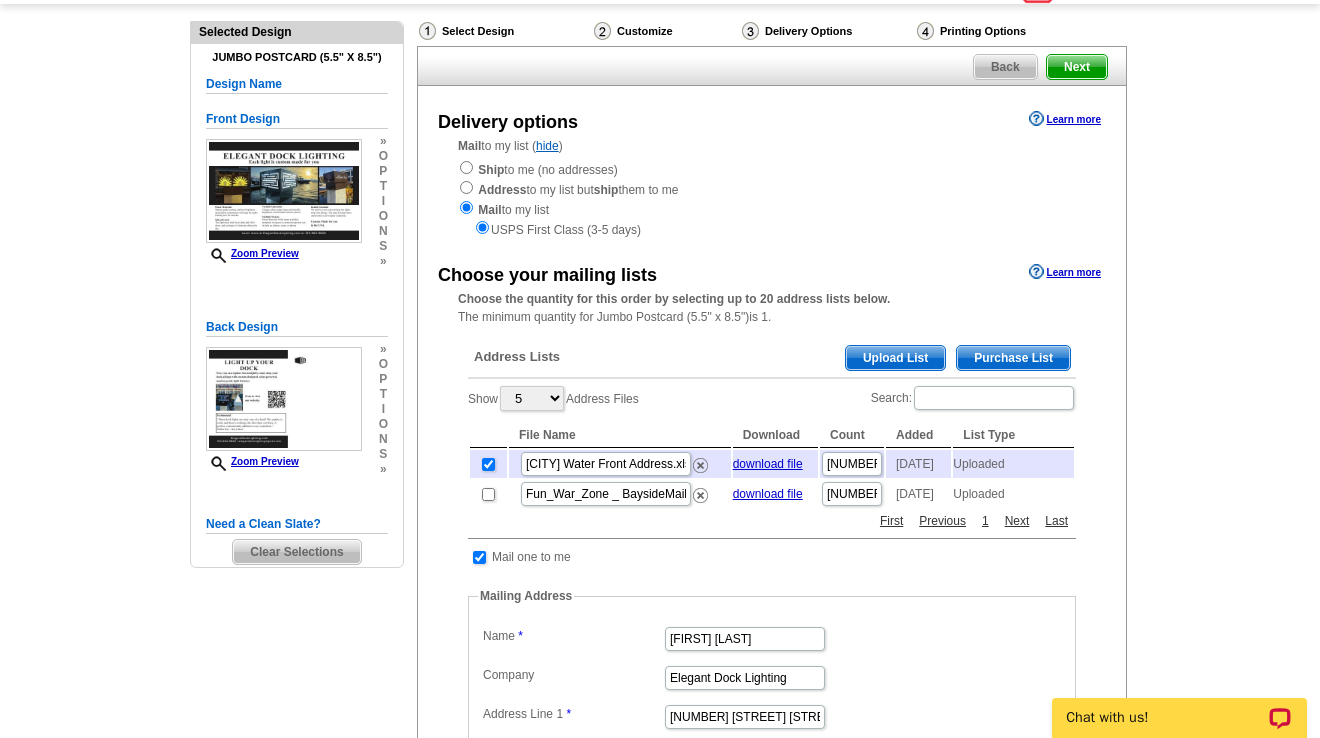click at bounding box center [488, 464] 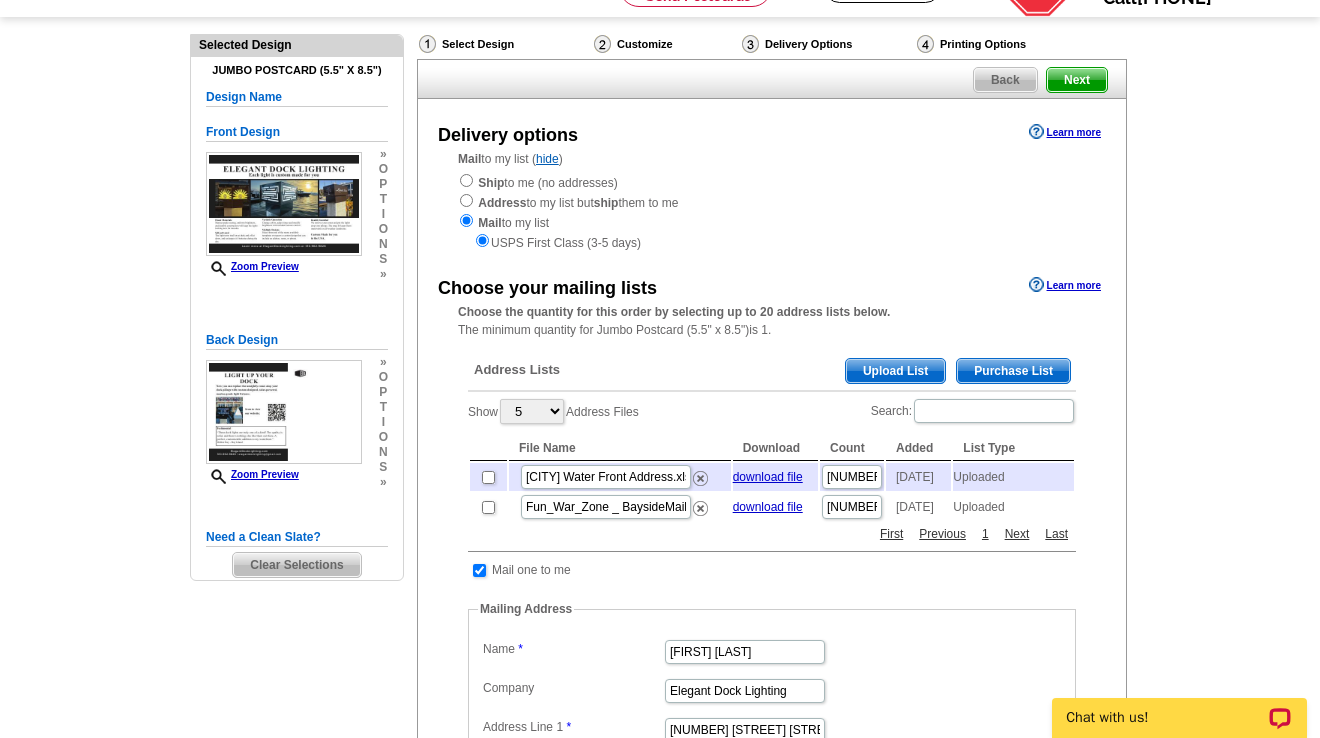 scroll, scrollTop: 119, scrollLeft: 0, axis: vertical 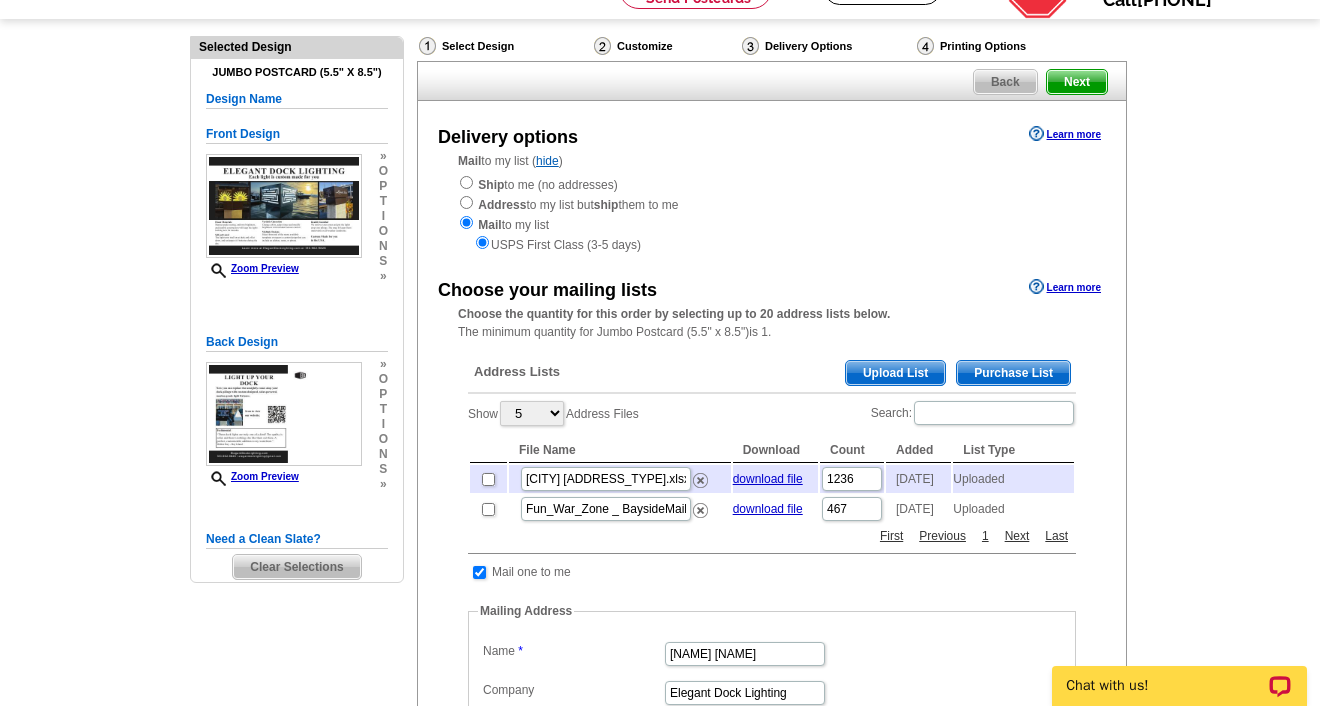 click on "Upload List" at bounding box center (895, 373) 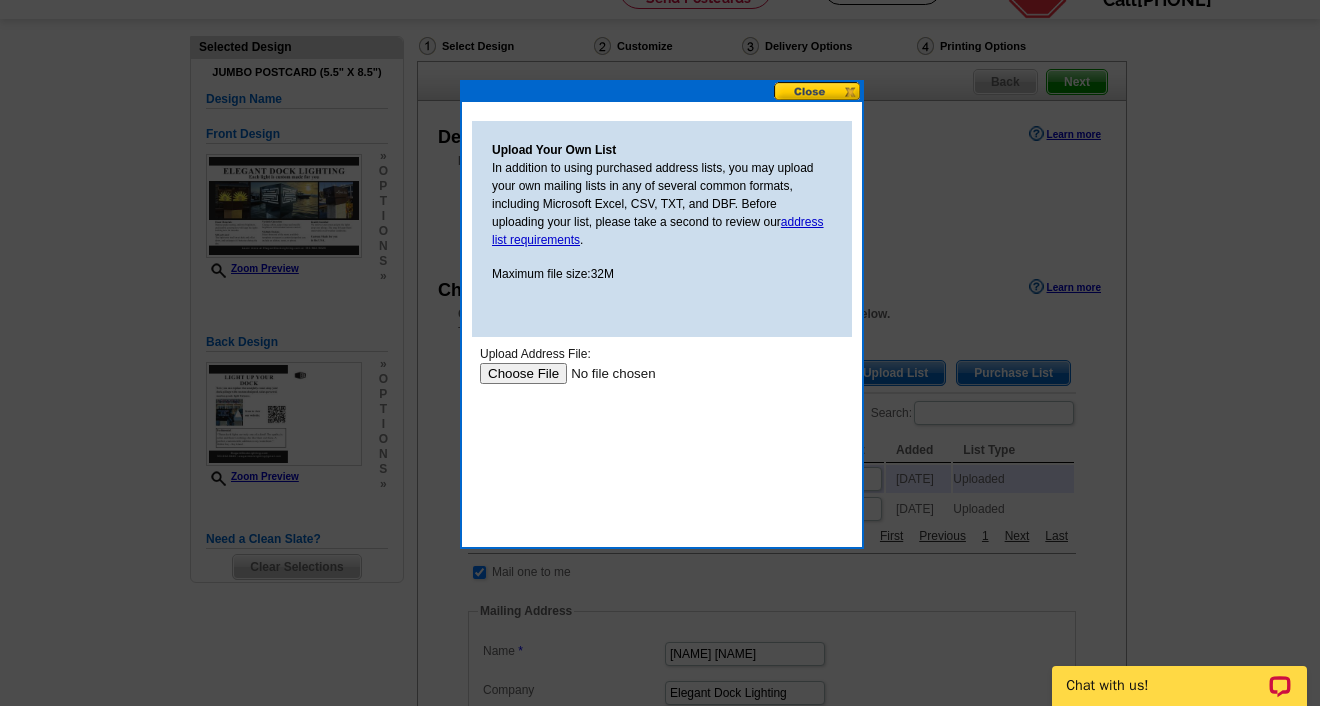 scroll, scrollTop: 0, scrollLeft: 0, axis: both 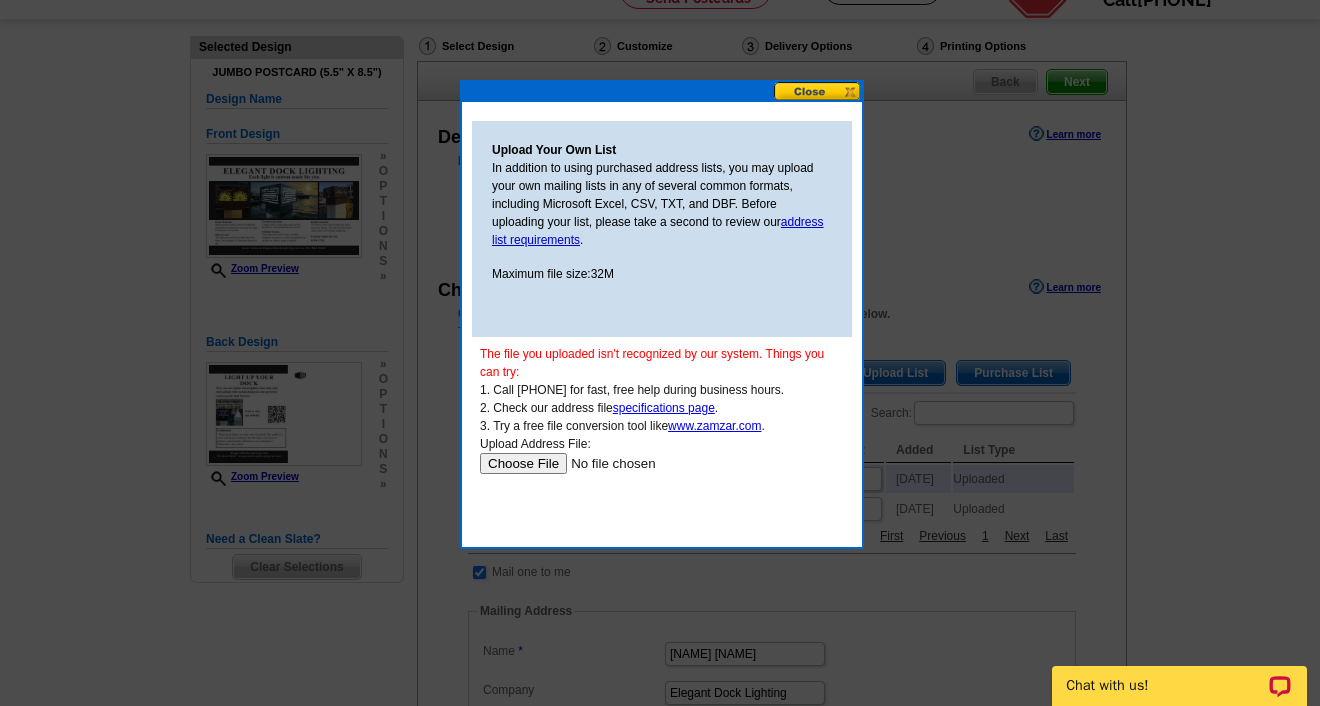 click at bounding box center (818, 91) 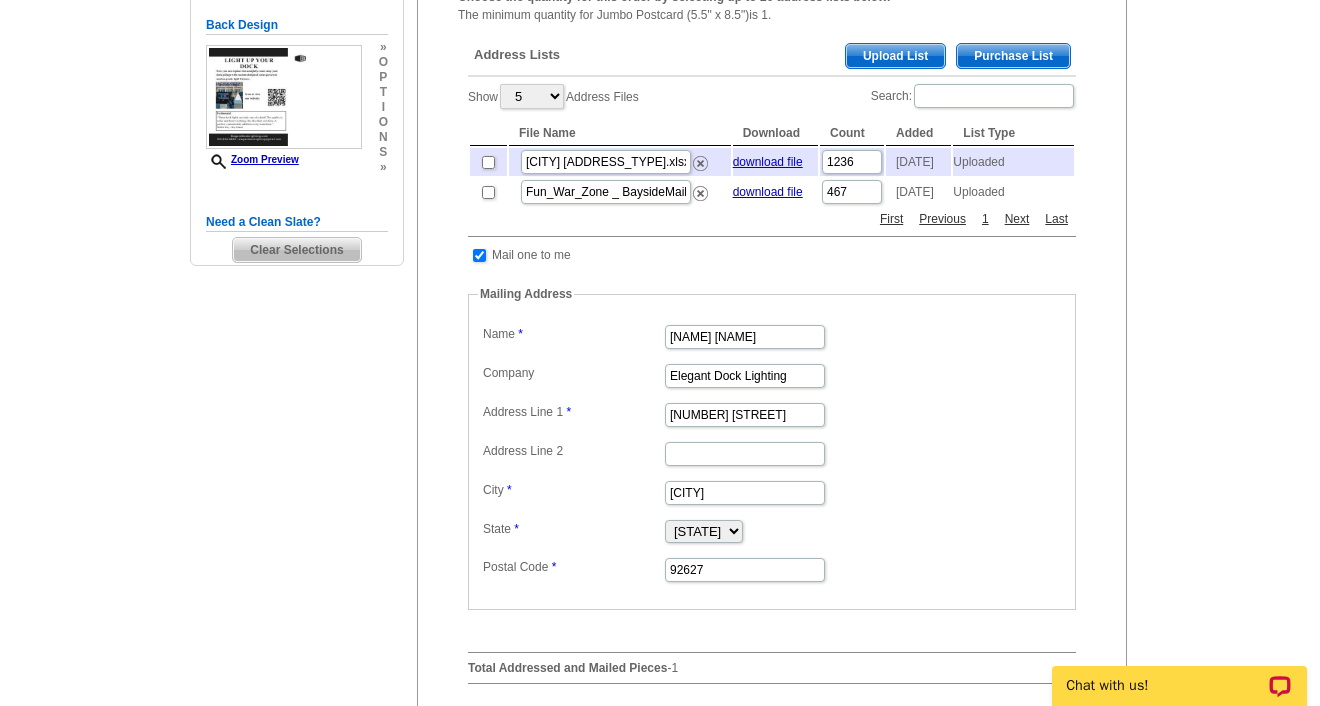 scroll, scrollTop: 138, scrollLeft: 0, axis: vertical 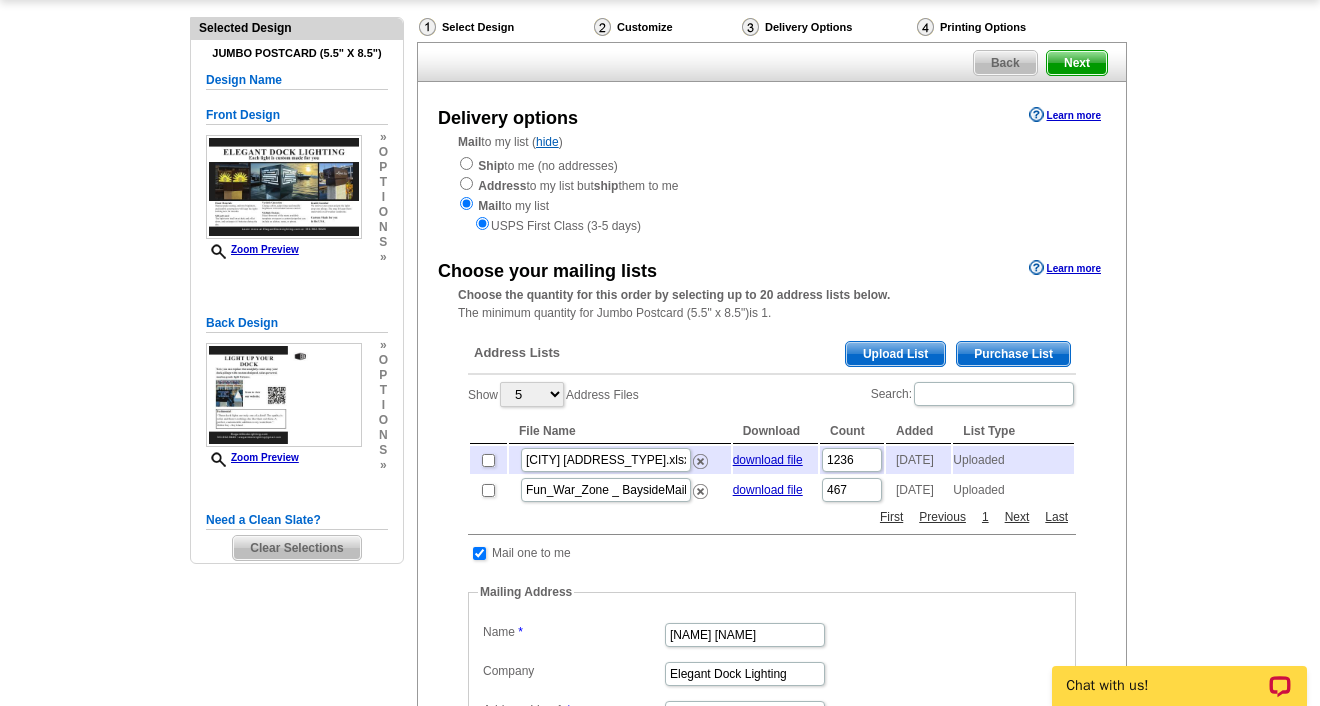 click on "Upload List" at bounding box center (895, 354) 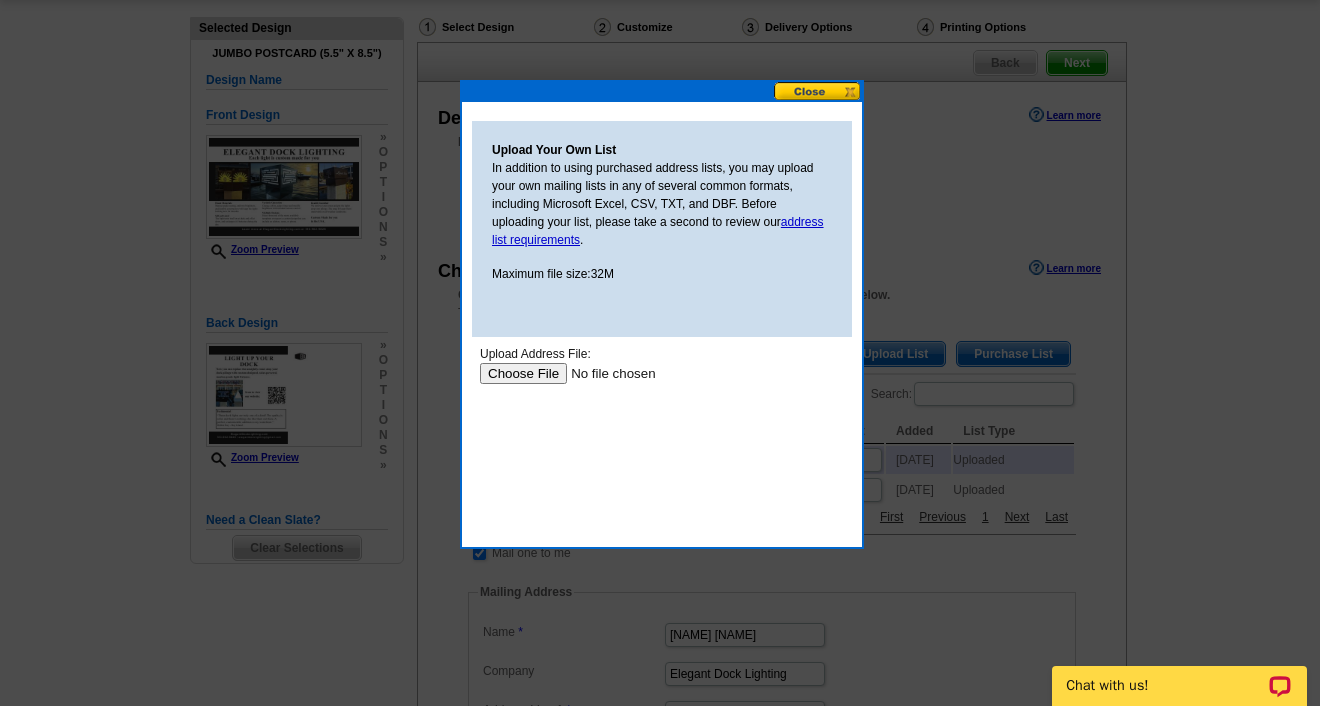 scroll, scrollTop: 0, scrollLeft: 0, axis: both 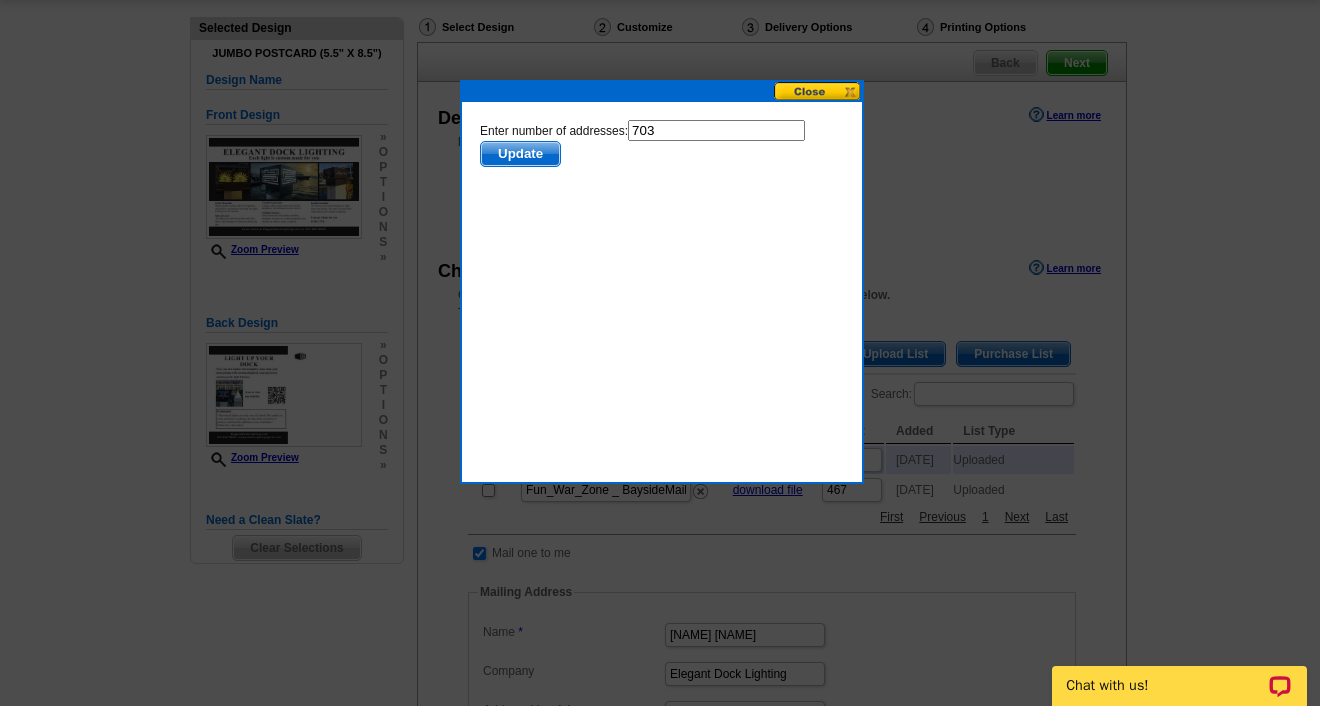 click on "Update" at bounding box center [520, 154] 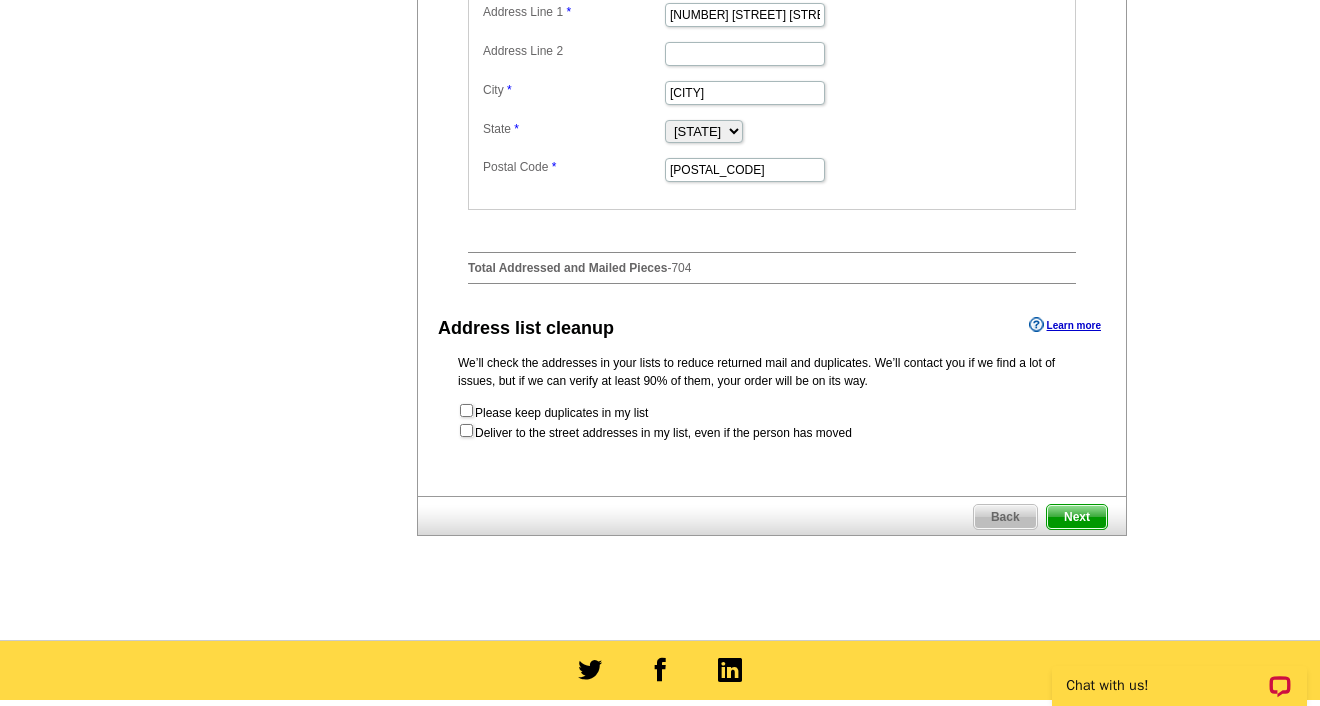 scroll, scrollTop: 984, scrollLeft: 0, axis: vertical 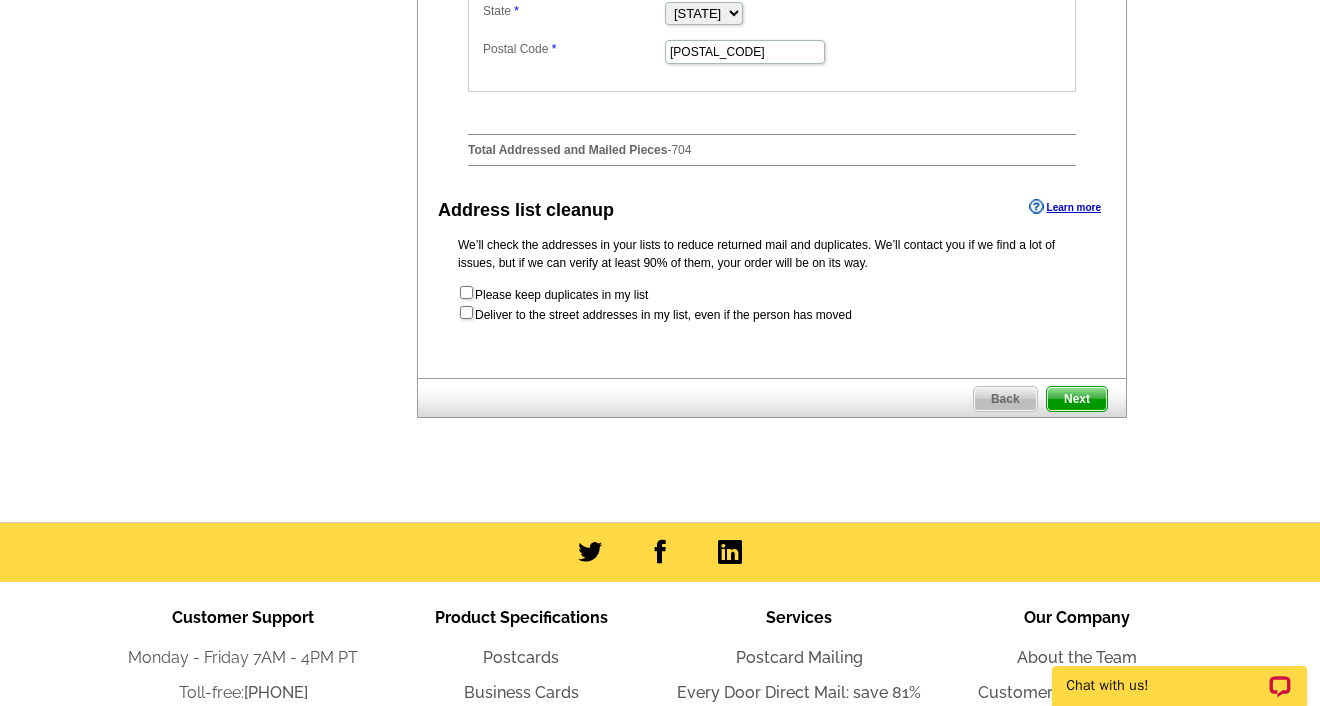 click on "Next" at bounding box center [1077, 399] 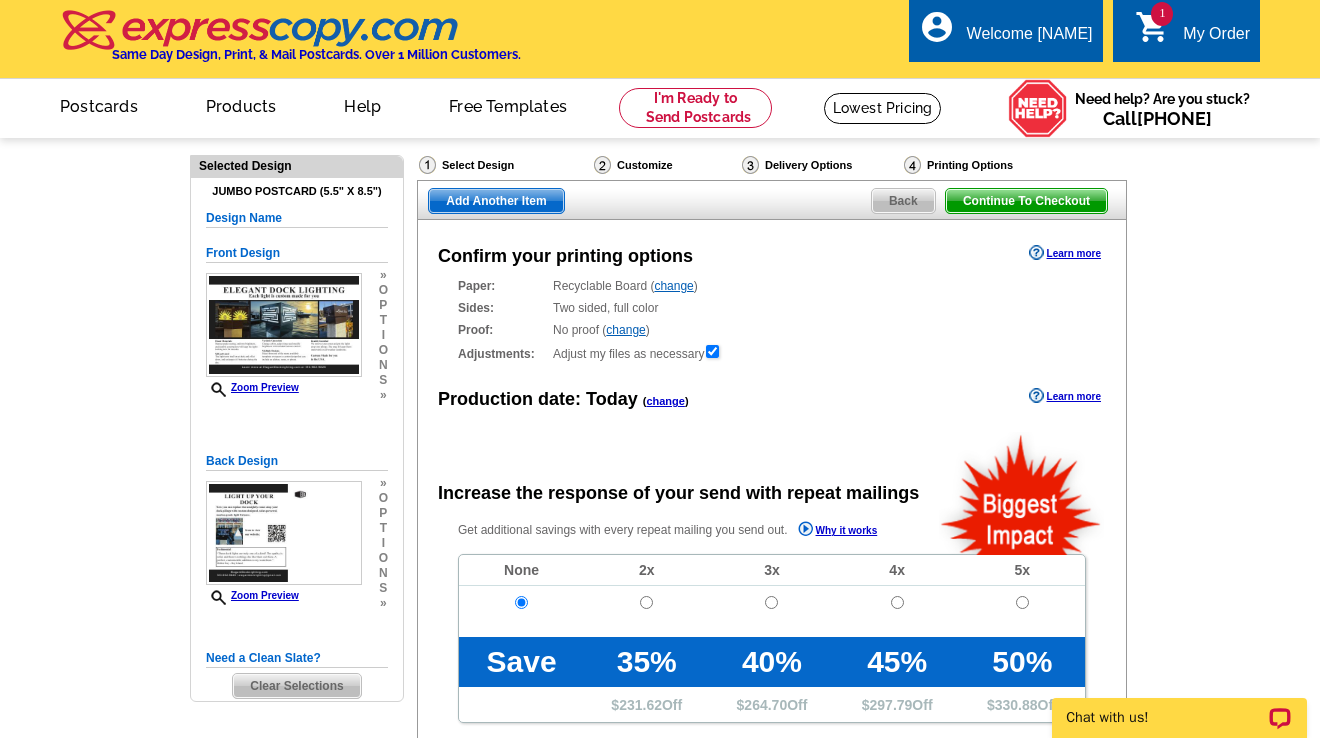 scroll, scrollTop: 0, scrollLeft: 0, axis: both 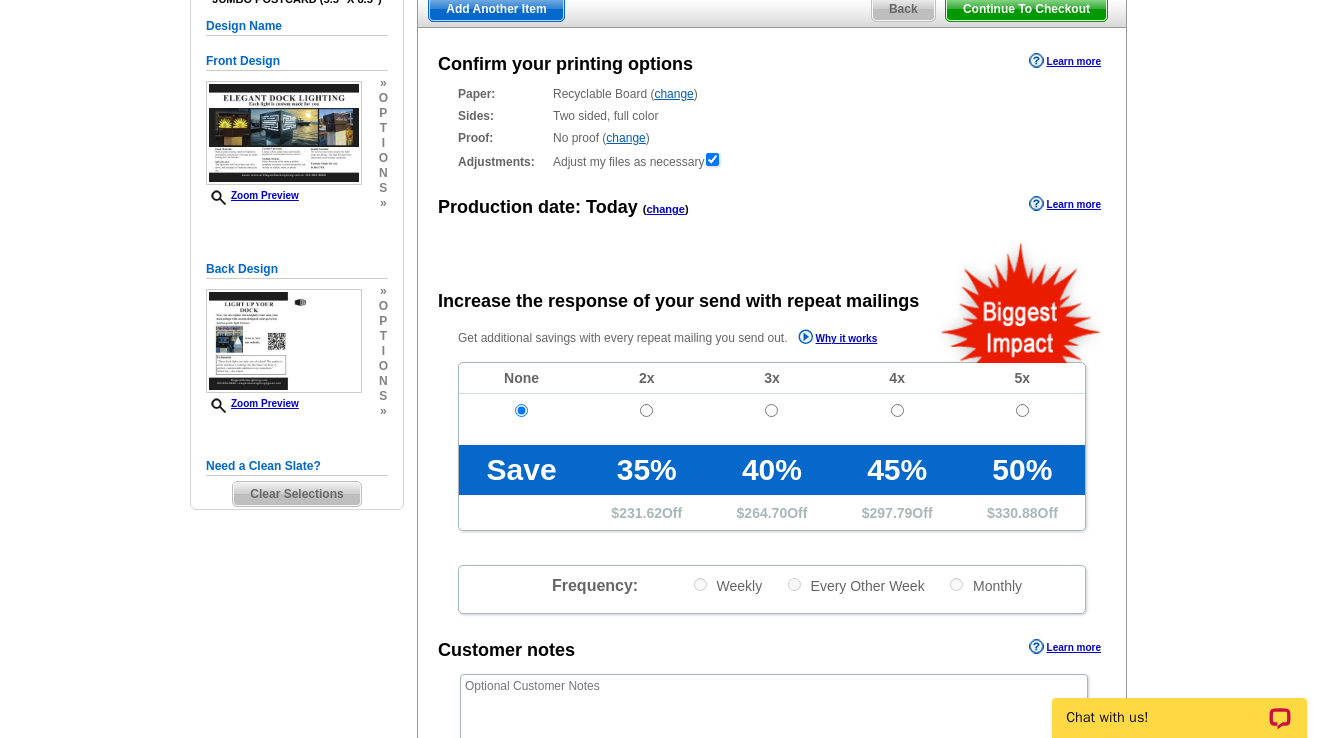 click at bounding box center [1022, 410] 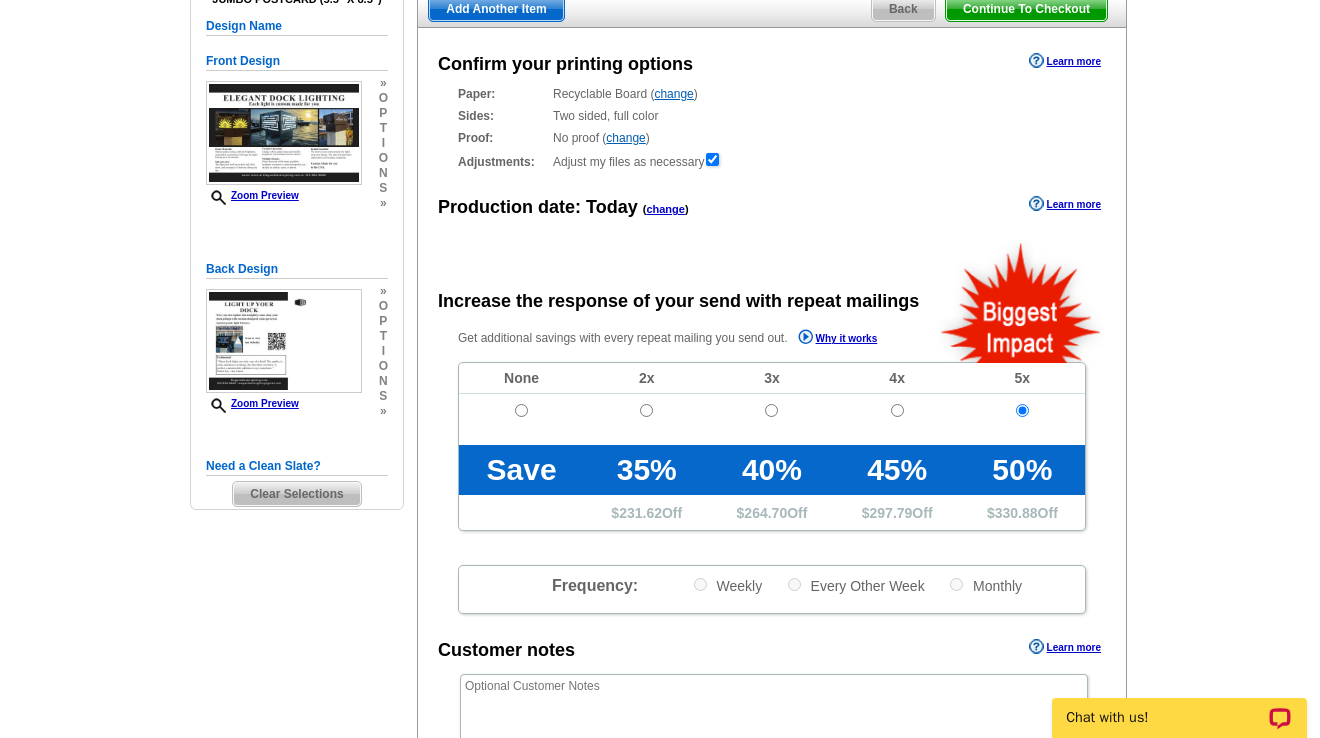 radio on "true" 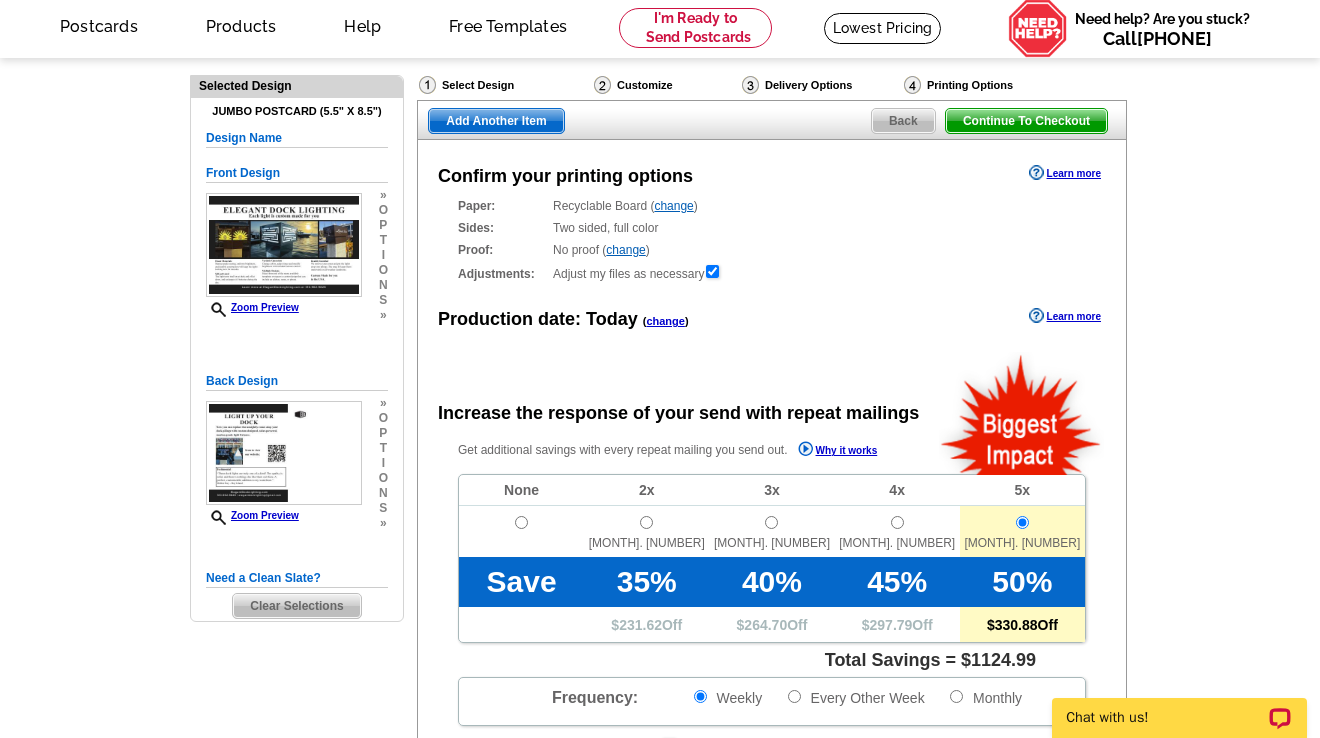 scroll, scrollTop: 111, scrollLeft: 0, axis: vertical 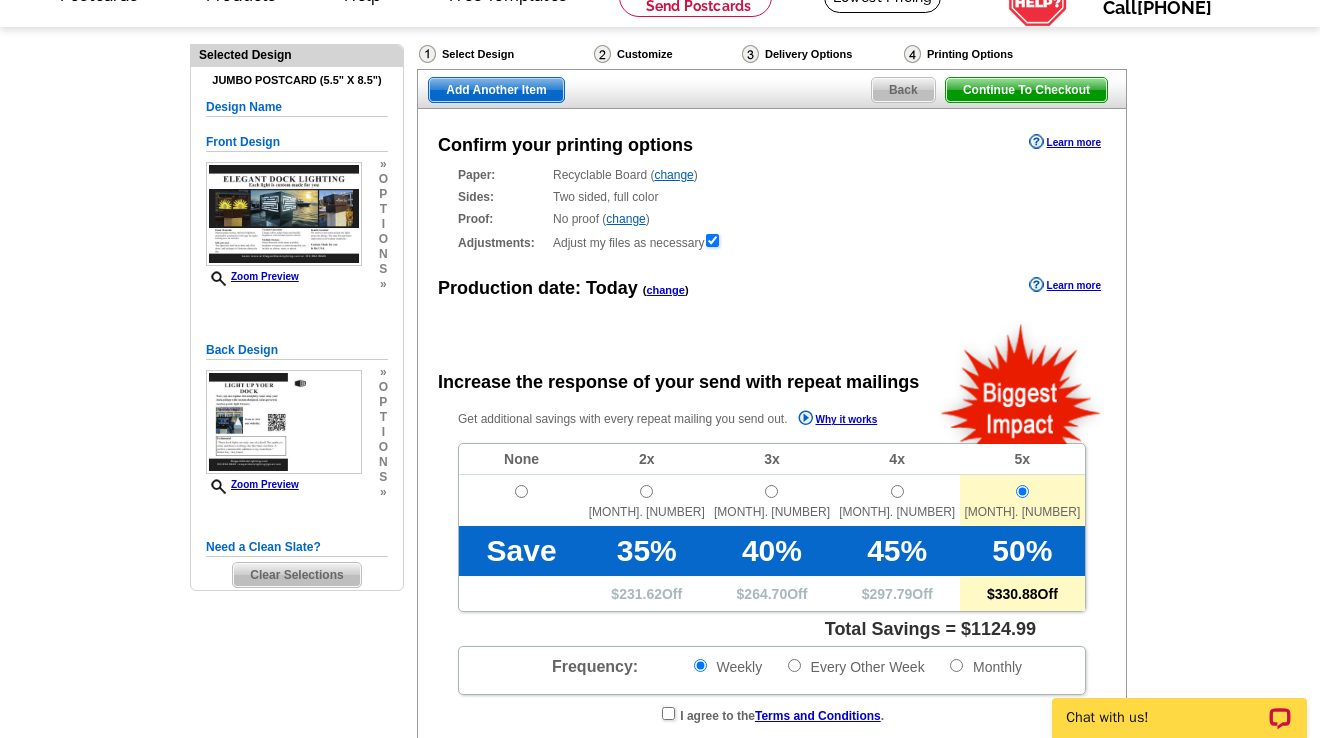 click at bounding box center (521, 491) 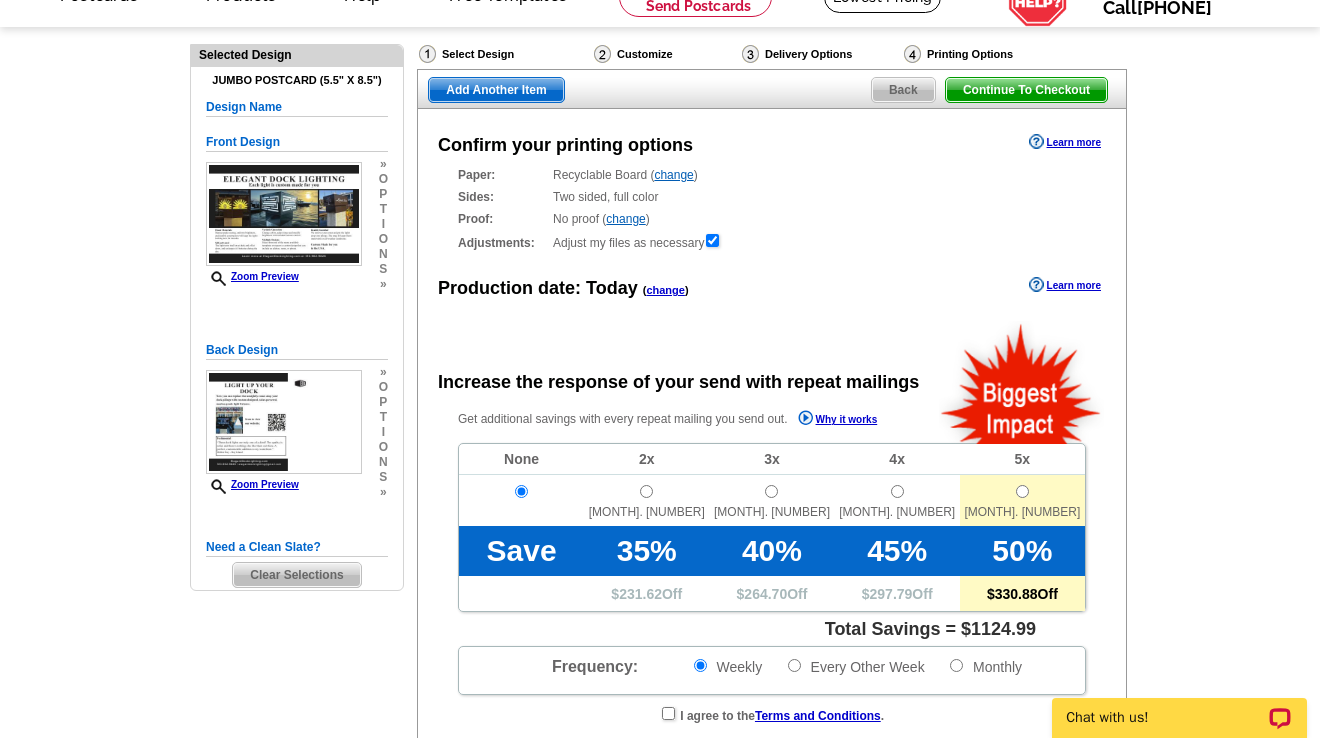 radio on "false" 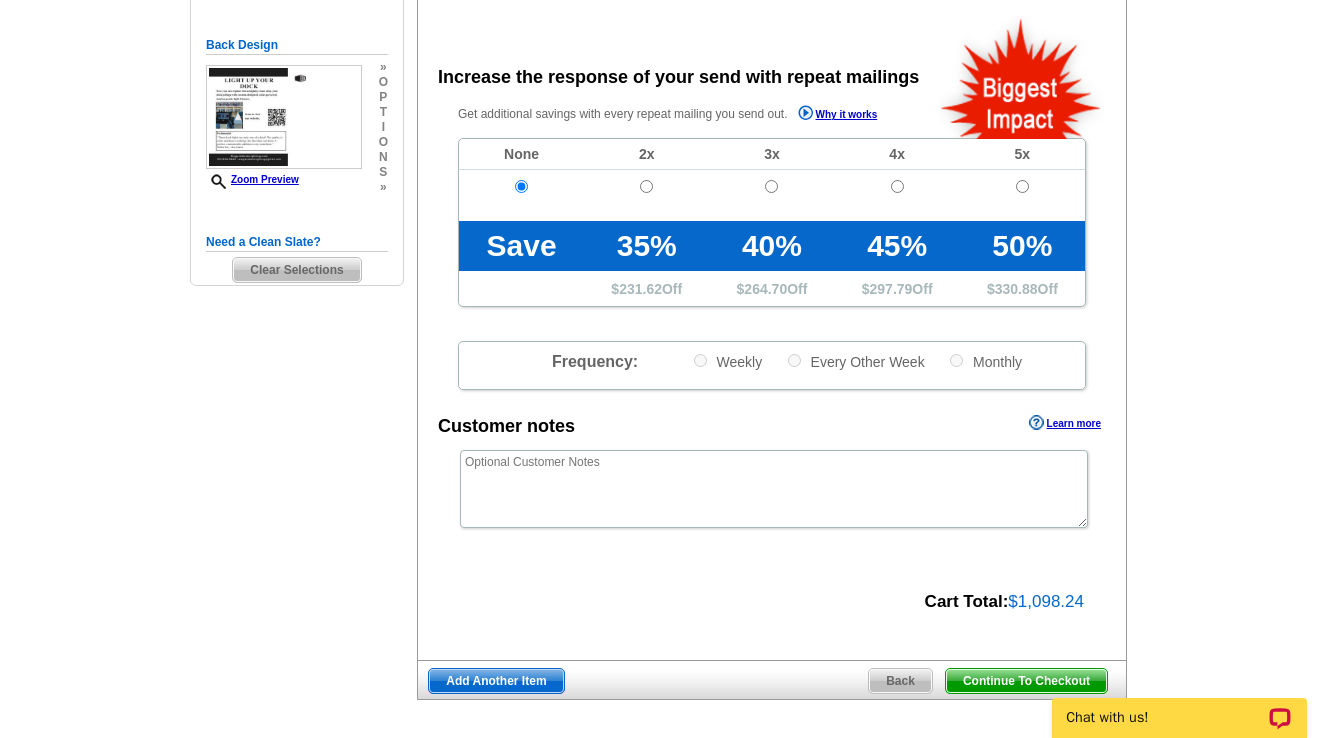 scroll, scrollTop: 413, scrollLeft: 0, axis: vertical 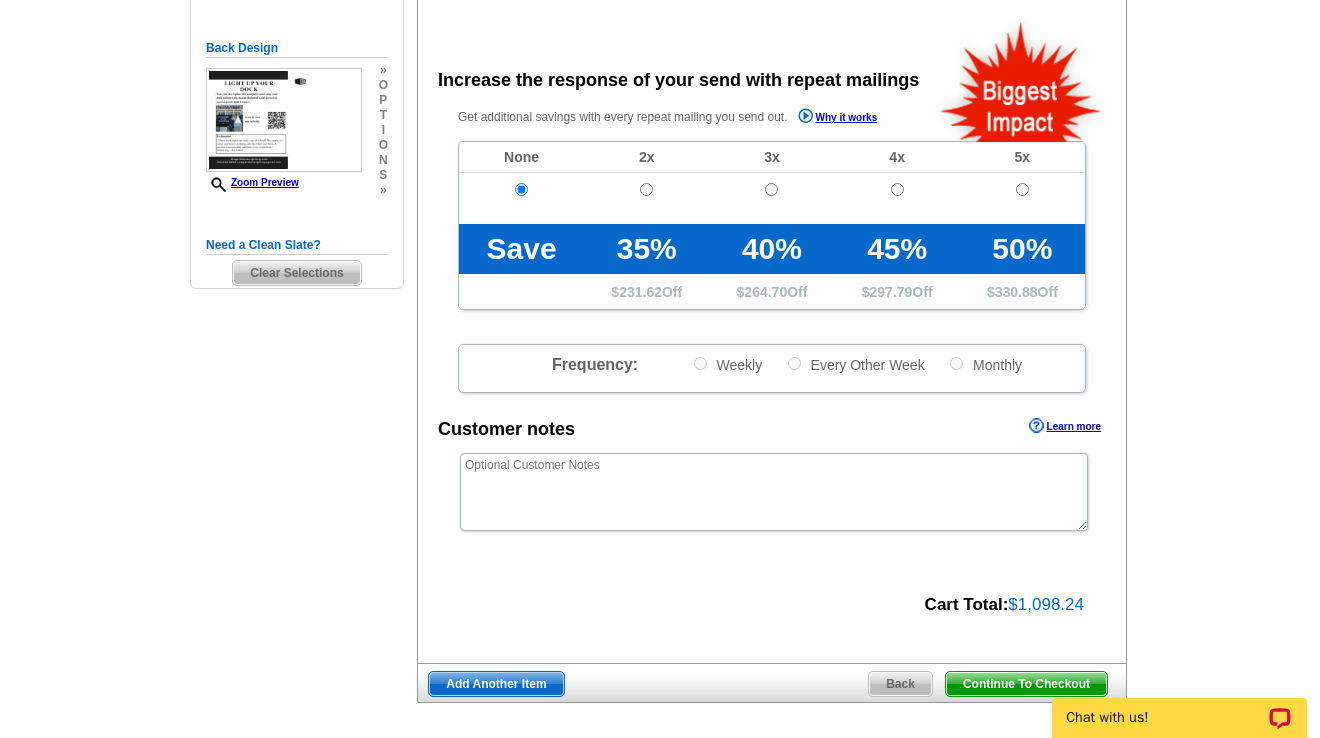 click at bounding box center [1022, 189] 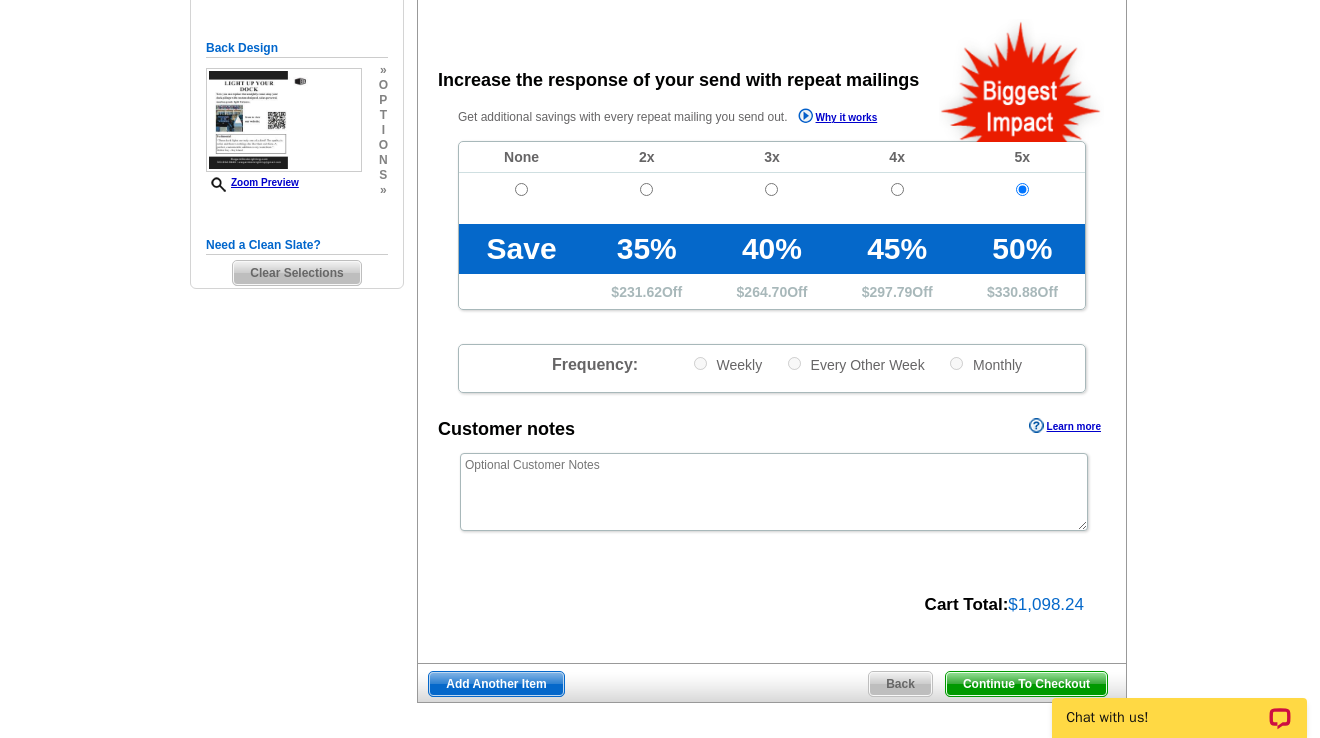 radio on "true" 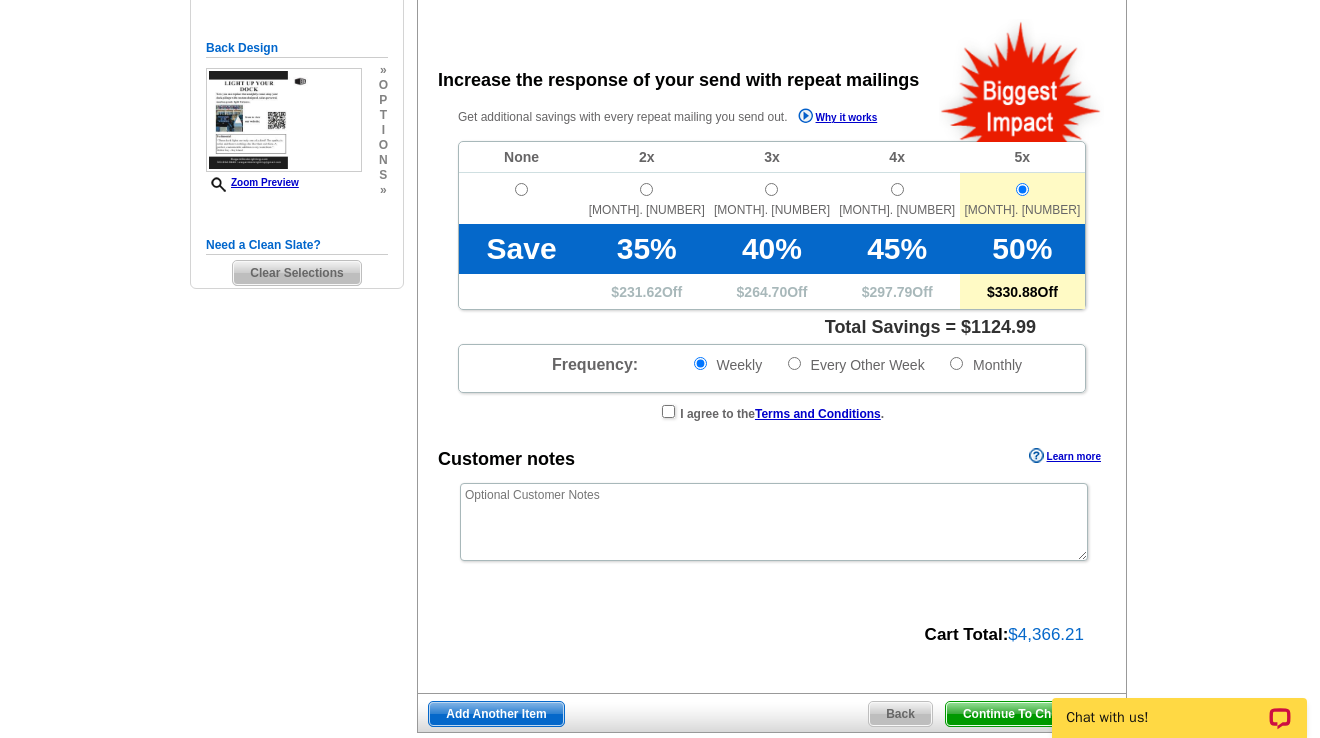 click at bounding box center [521, 189] 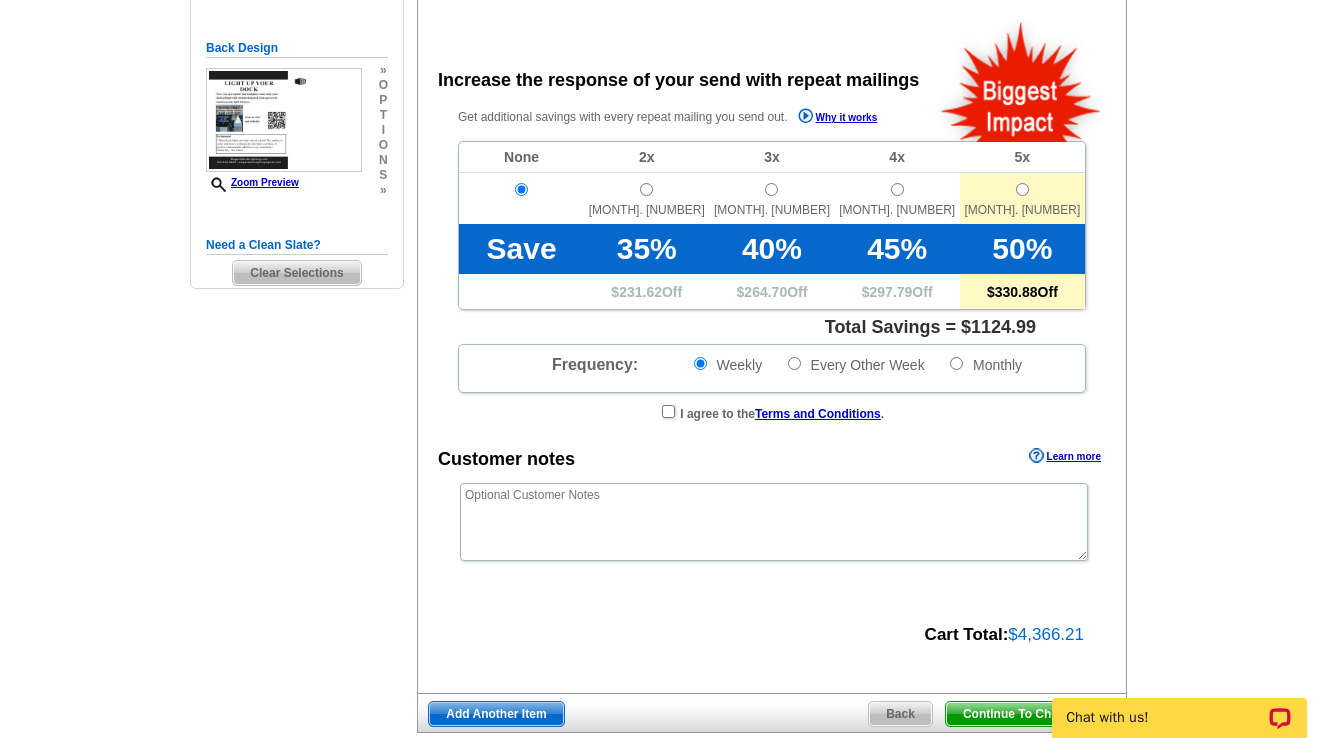 radio on "false" 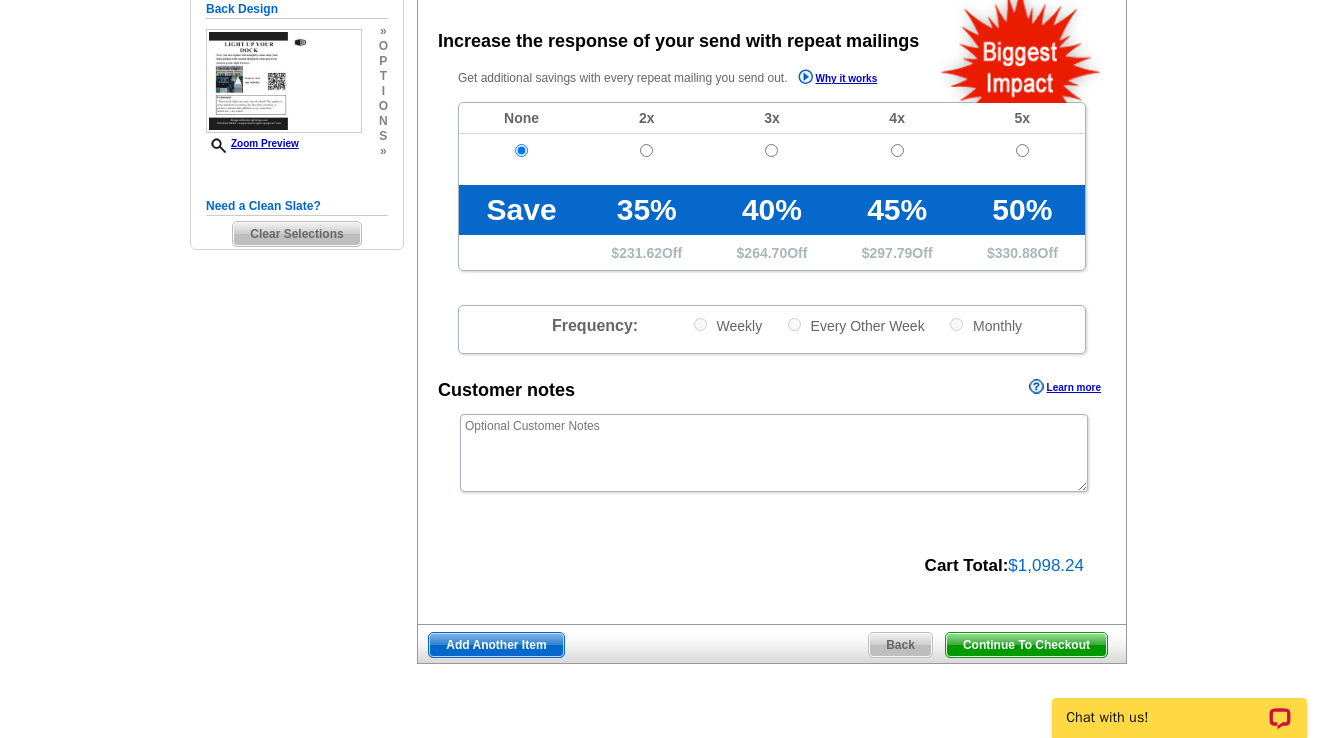 scroll, scrollTop: 487, scrollLeft: 0, axis: vertical 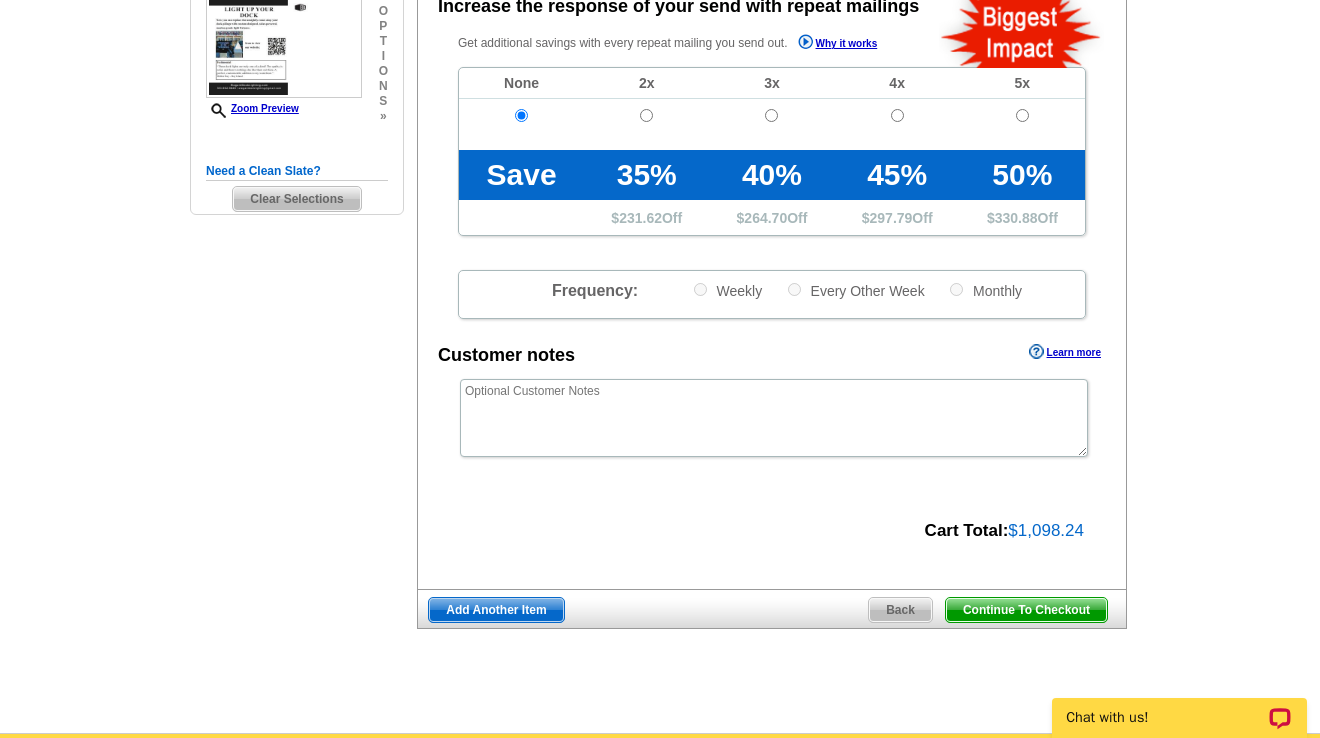 click on "Continue To Checkout" at bounding box center [1026, 610] 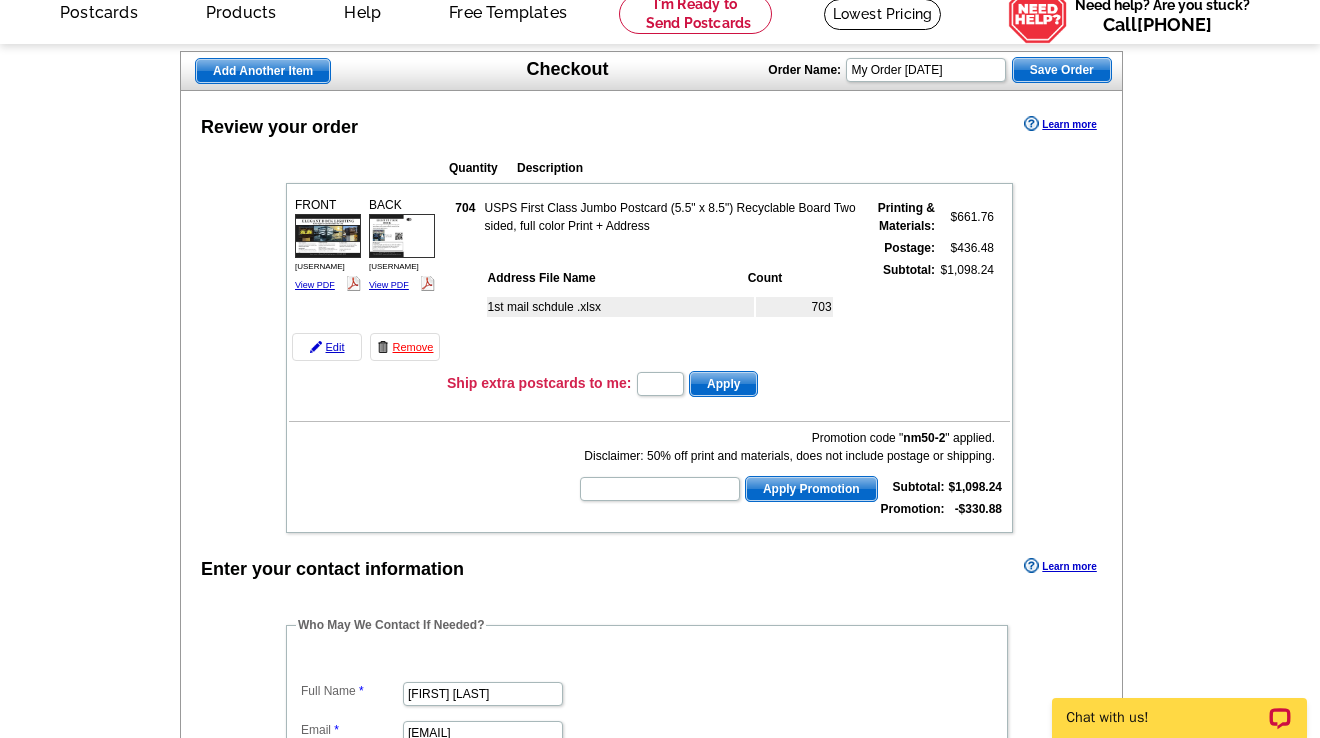 scroll, scrollTop: 12, scrollLeft: 0, axis: vertical 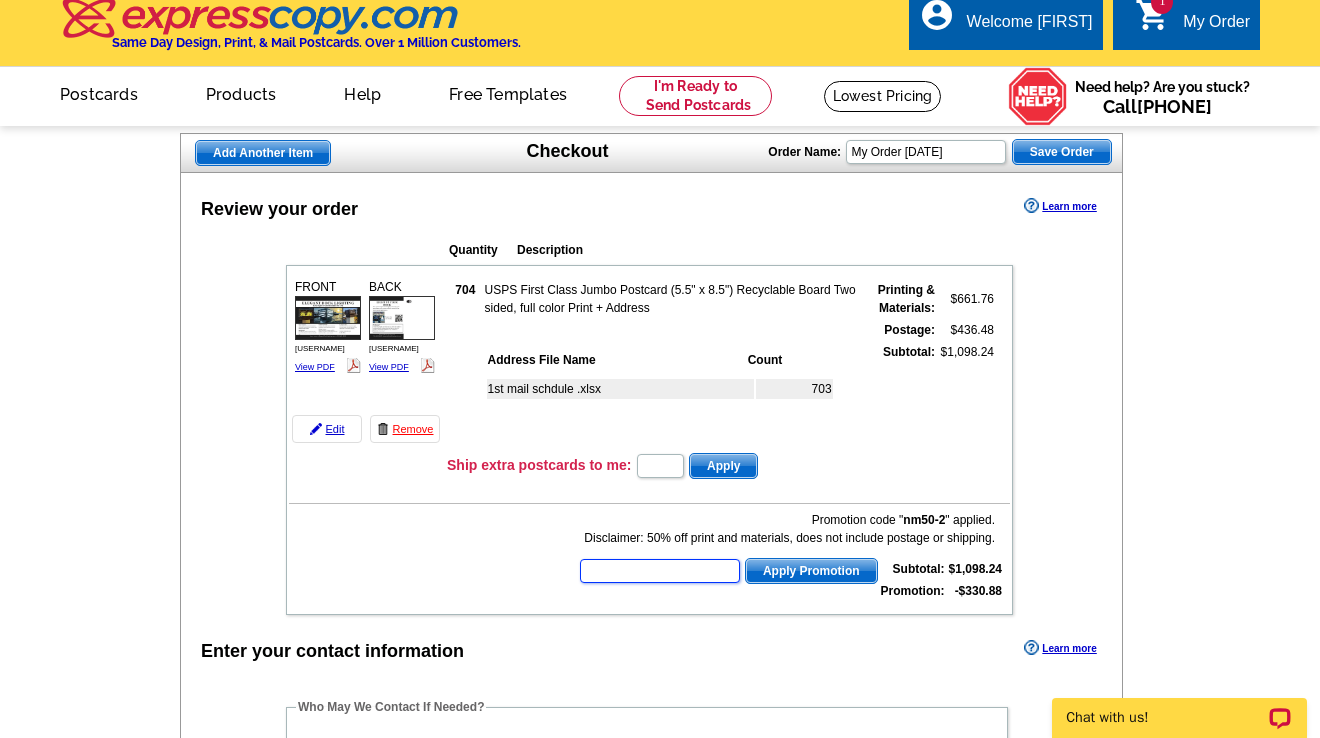 click at bounding box center [660, 571] 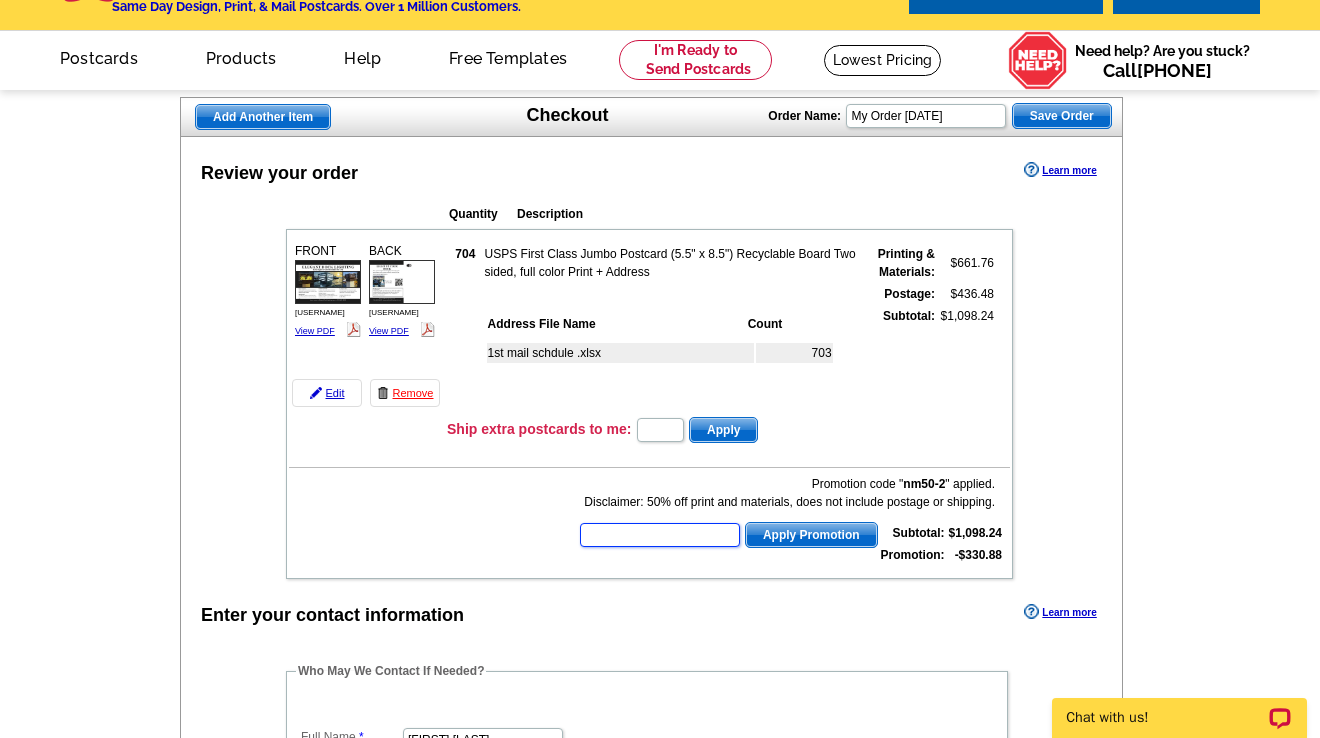 scroll, scrollTop: 76, scrollLeft: 0, axis: vertical 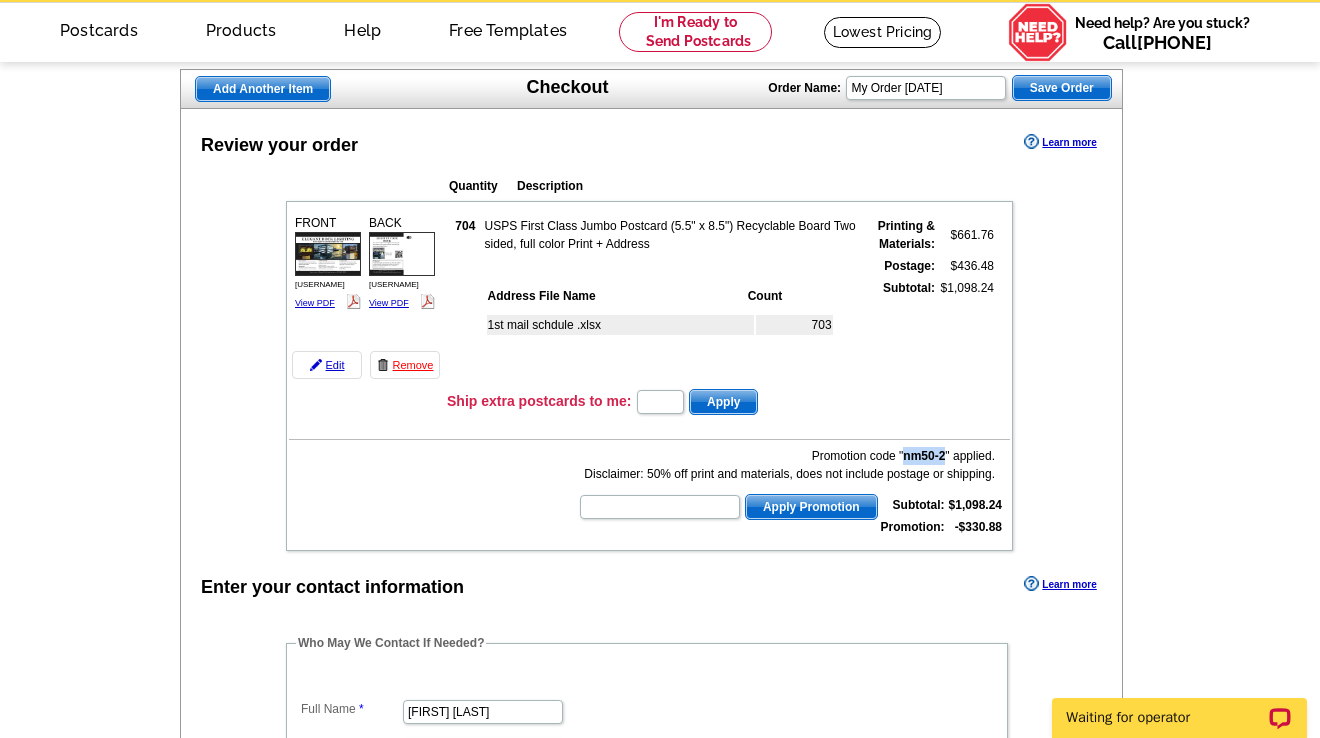 drag, startPoint x: 900, startPoint y: 460, endPoint x: 941, endPoint y: 456, distance: 41.19466 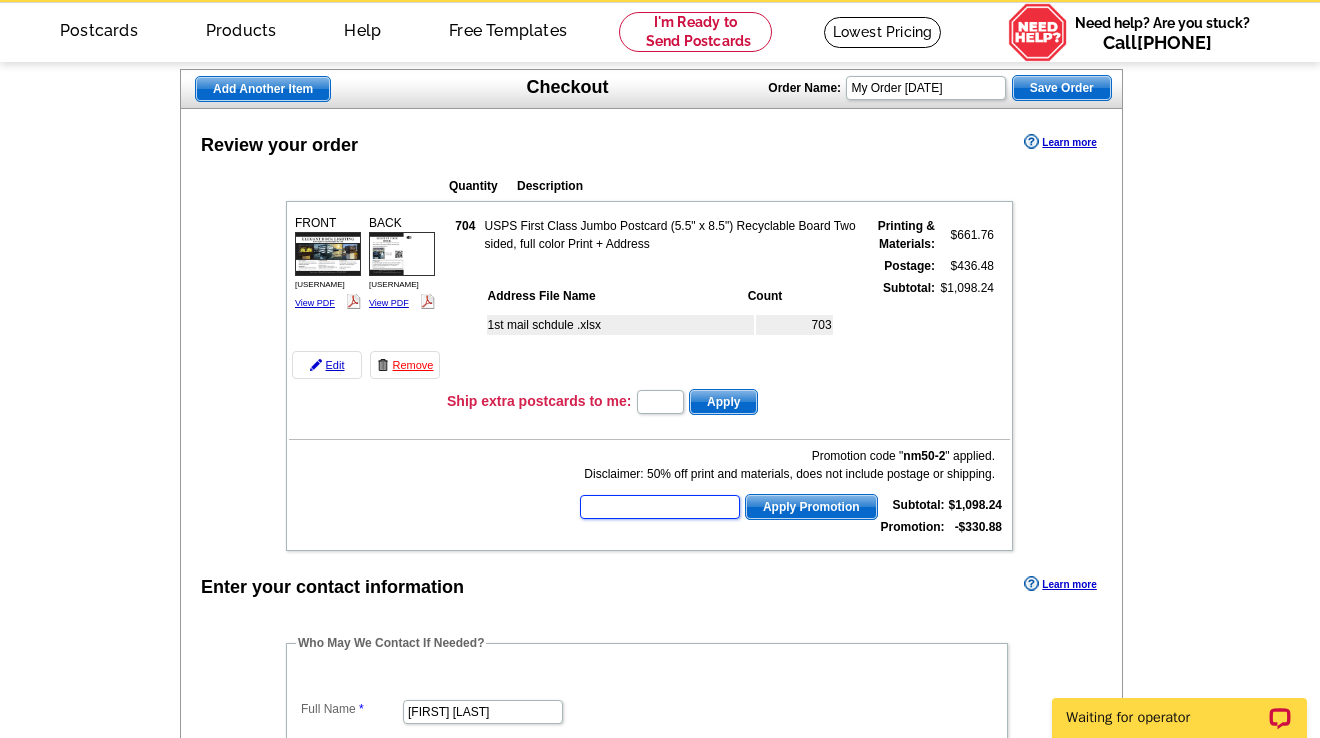 click at bounding box center [660, 507] 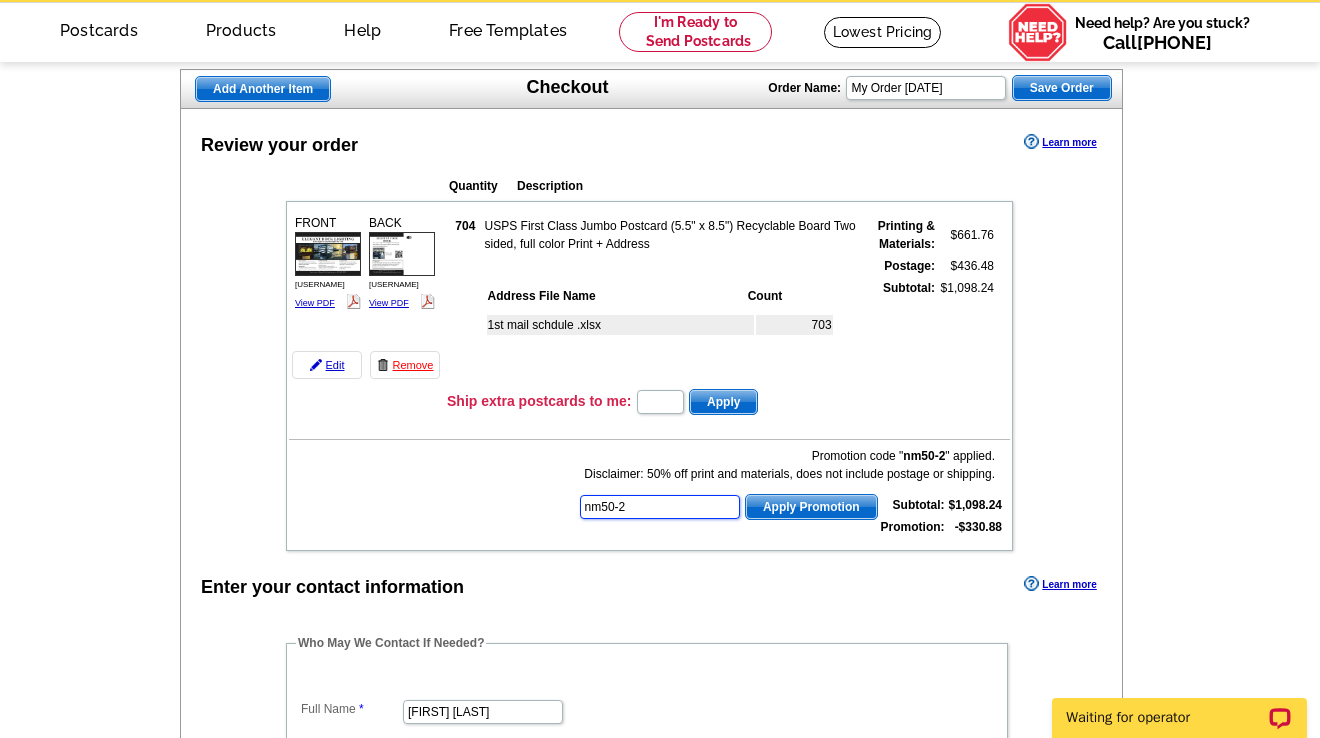 type on "nm50-2" 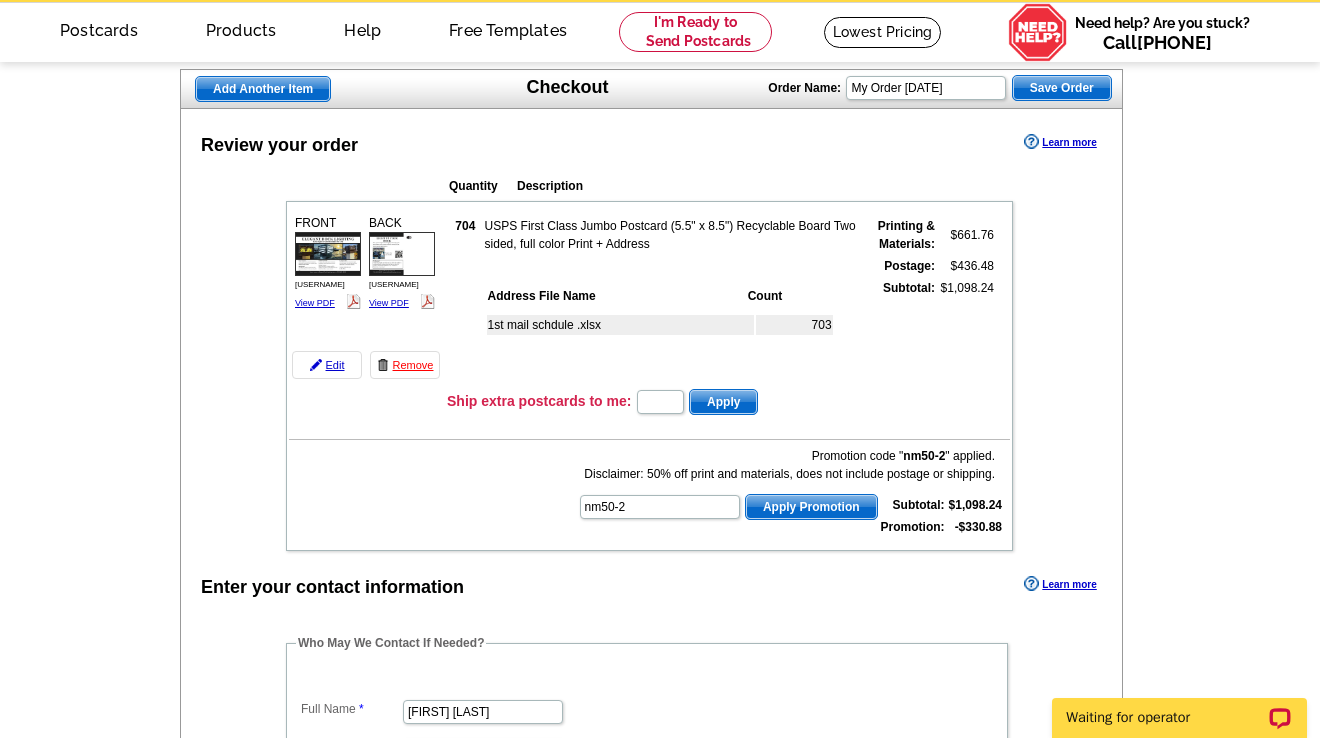 click on "Apply Promotion" at bounding box center [811, 507] 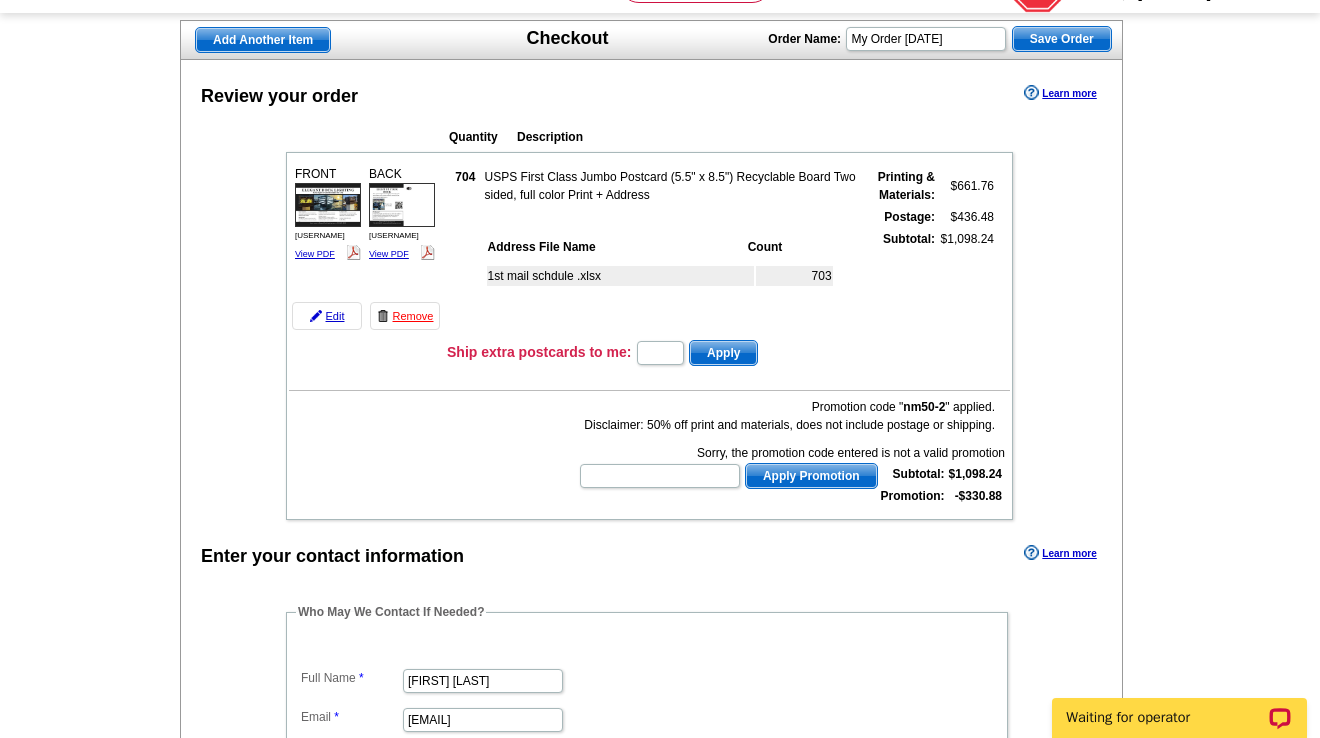 scroll, scrollTop: 128, scrollLeft: 0, axis: vertical 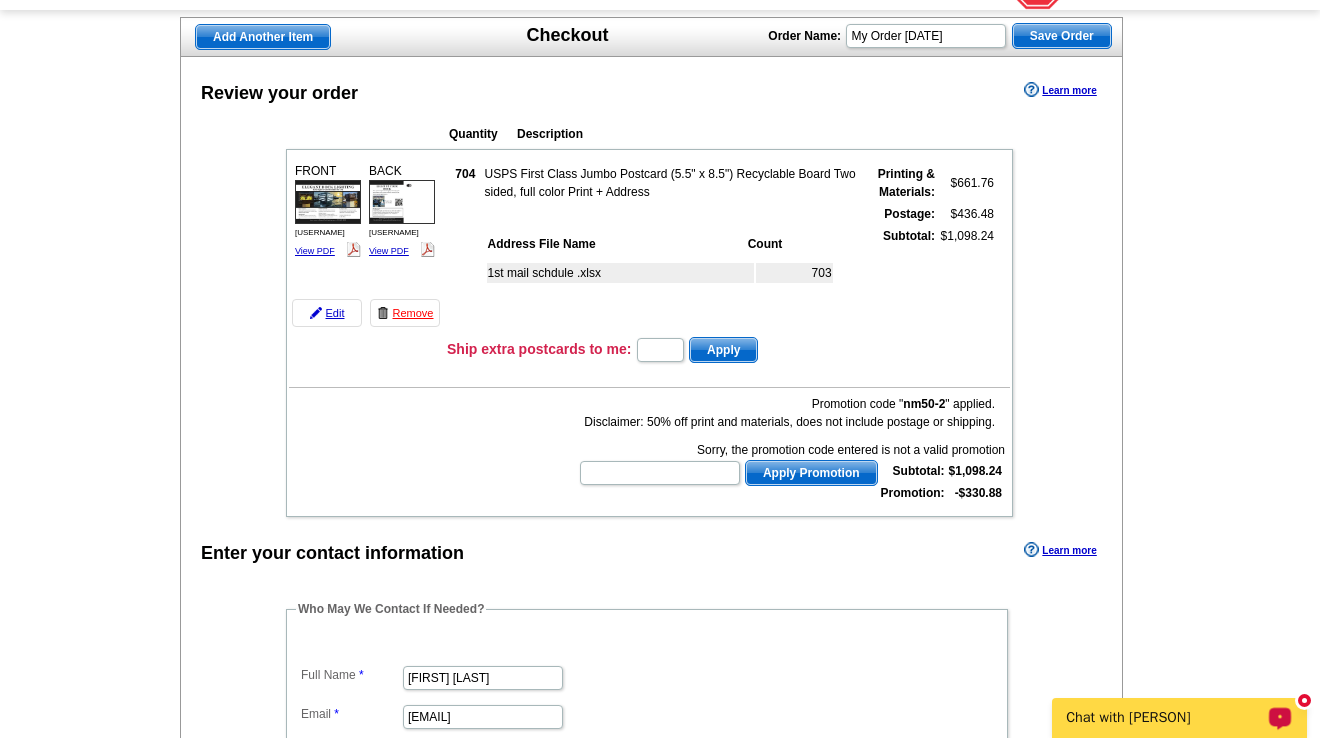 click on "Chat with [PERSON]" at bounding box center [1166, 718] 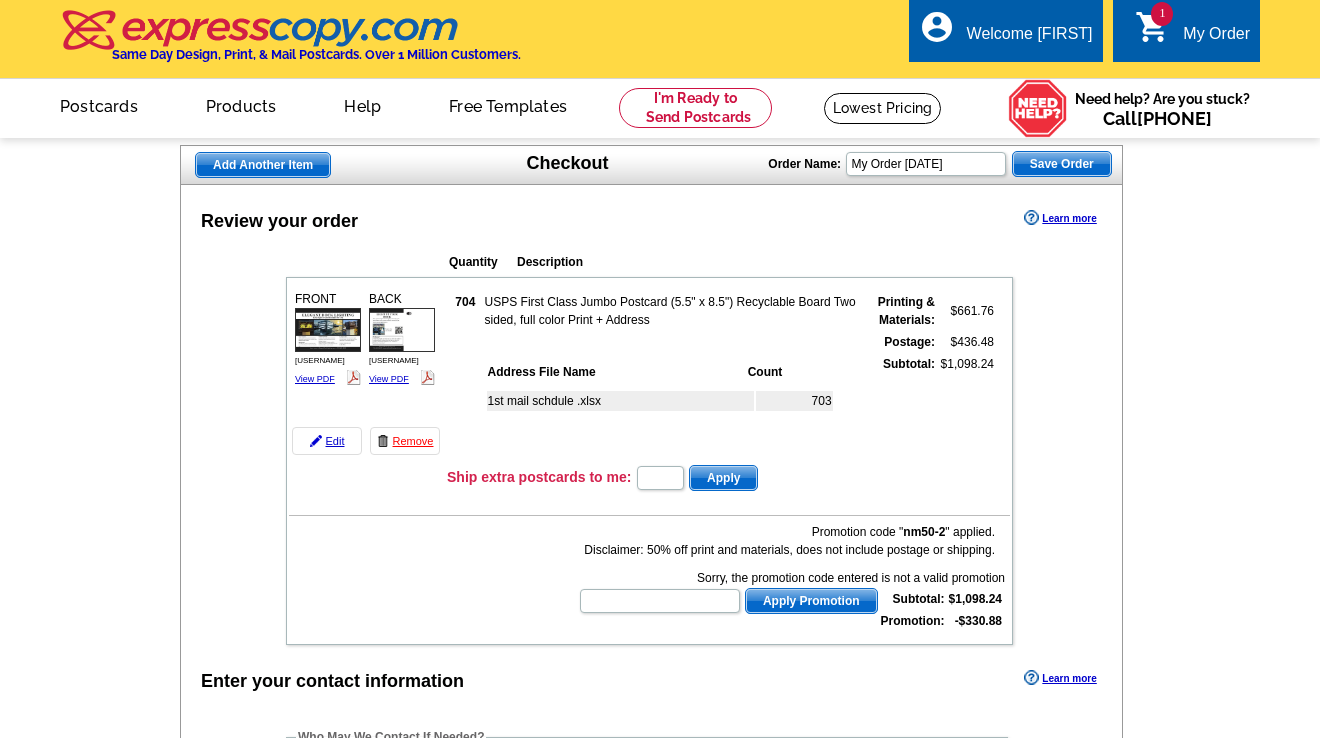 scroll, scrollTop: 0, scrollLeft: 0, axis: both 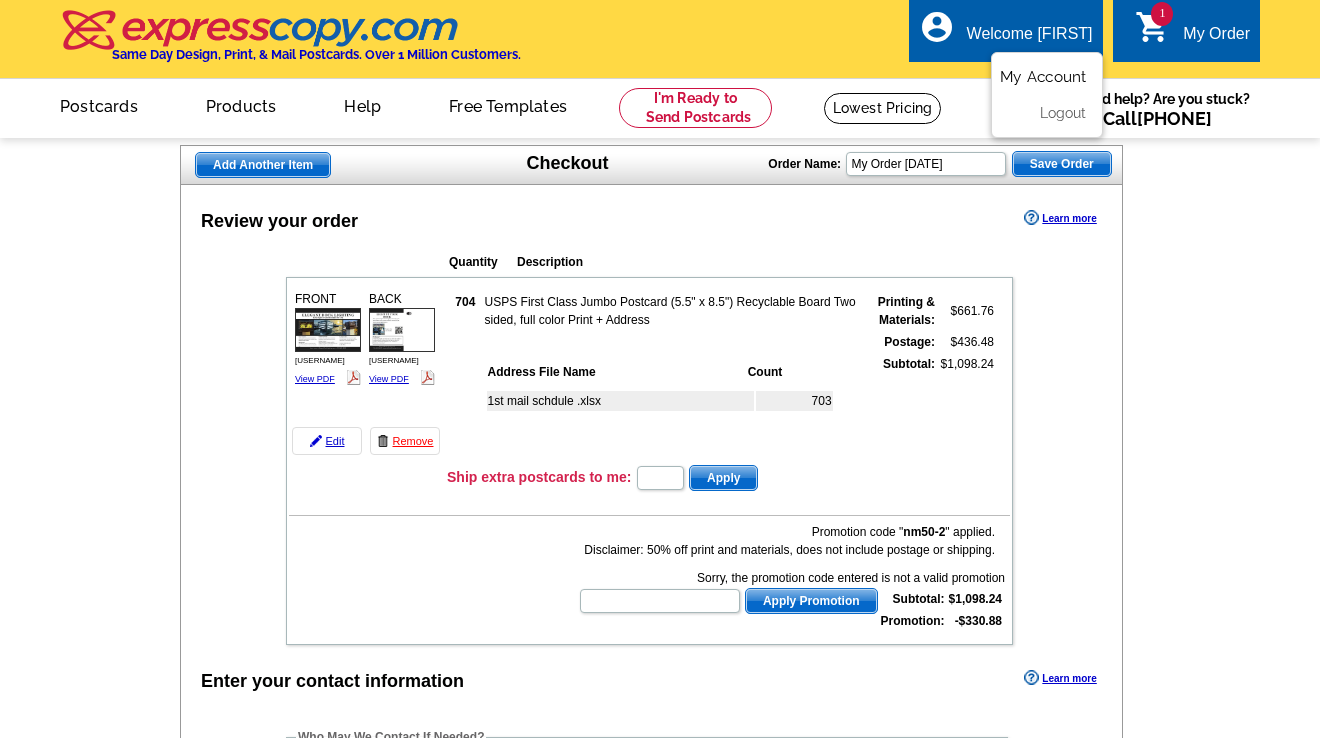 click on "My Account" at bounding box center [1043, 77] 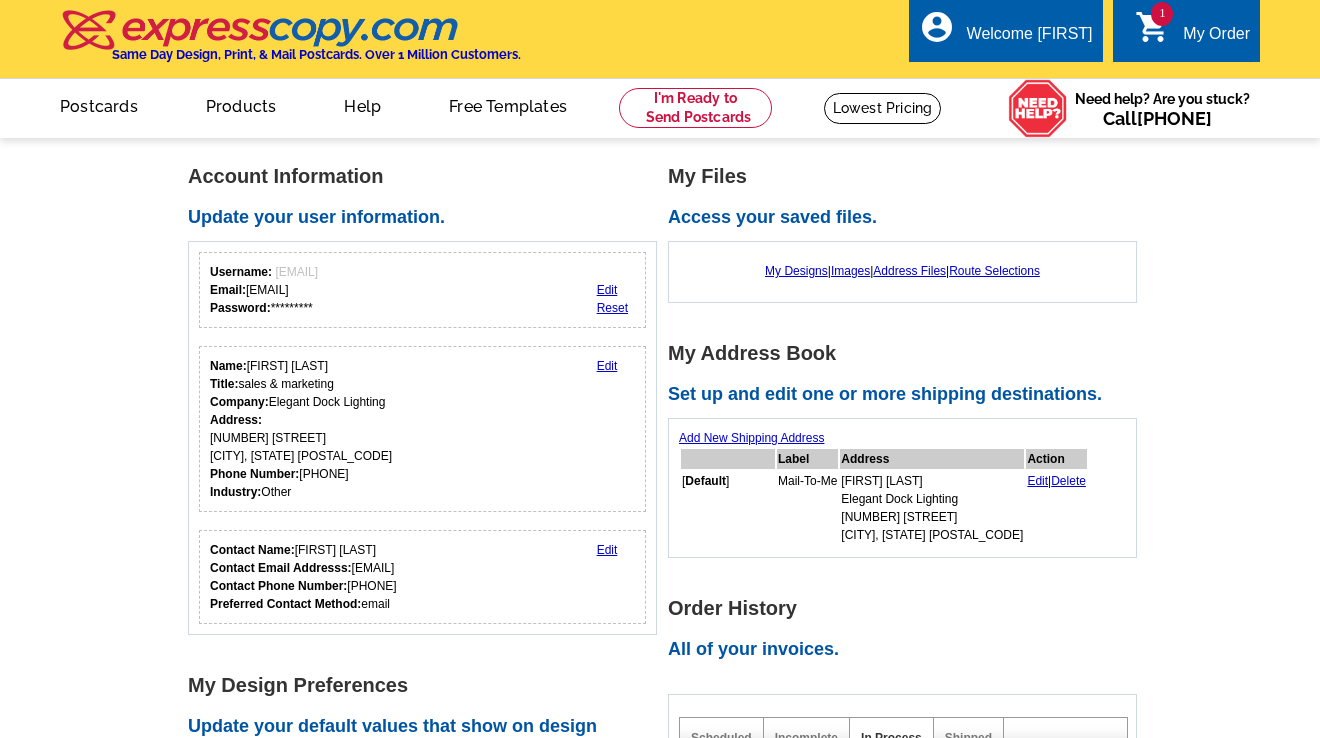 scroll, scrollTop: 0, scrollLeft: 0, axis: both 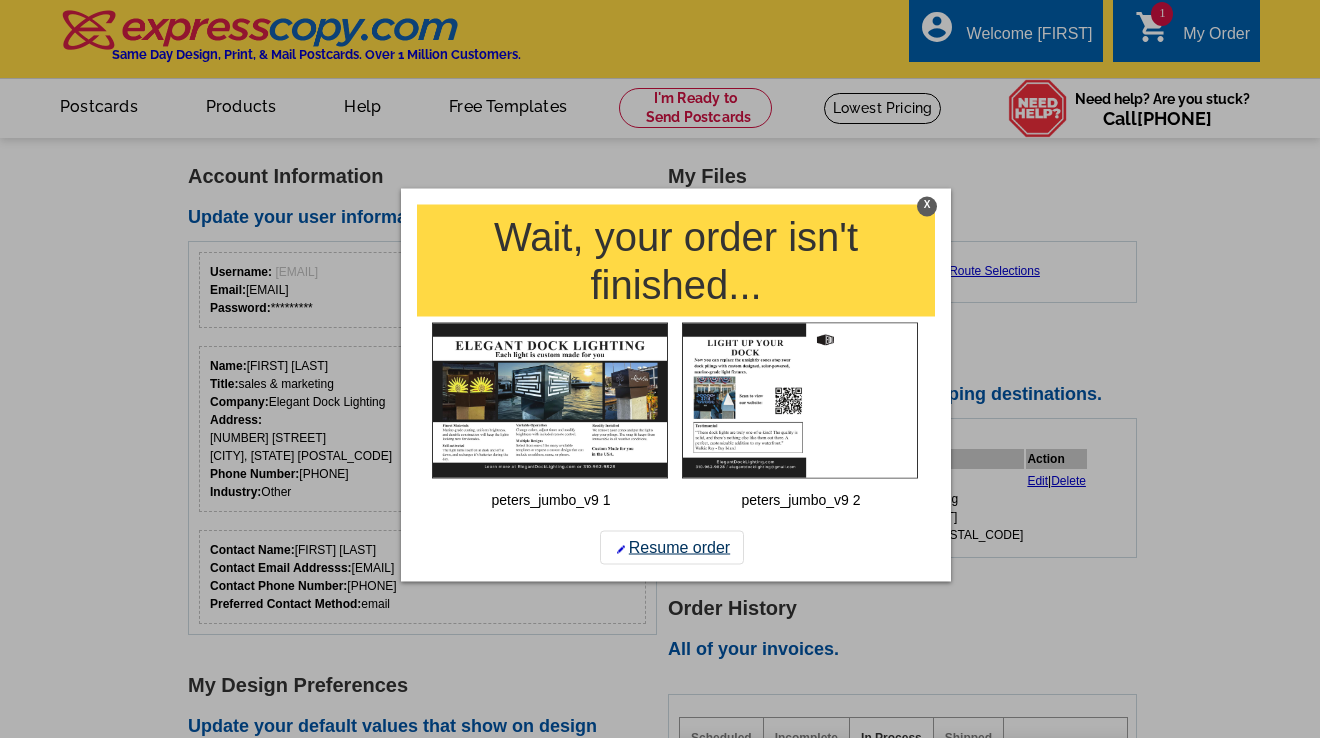 click on "Resume order" at bounding box center (672, 547) 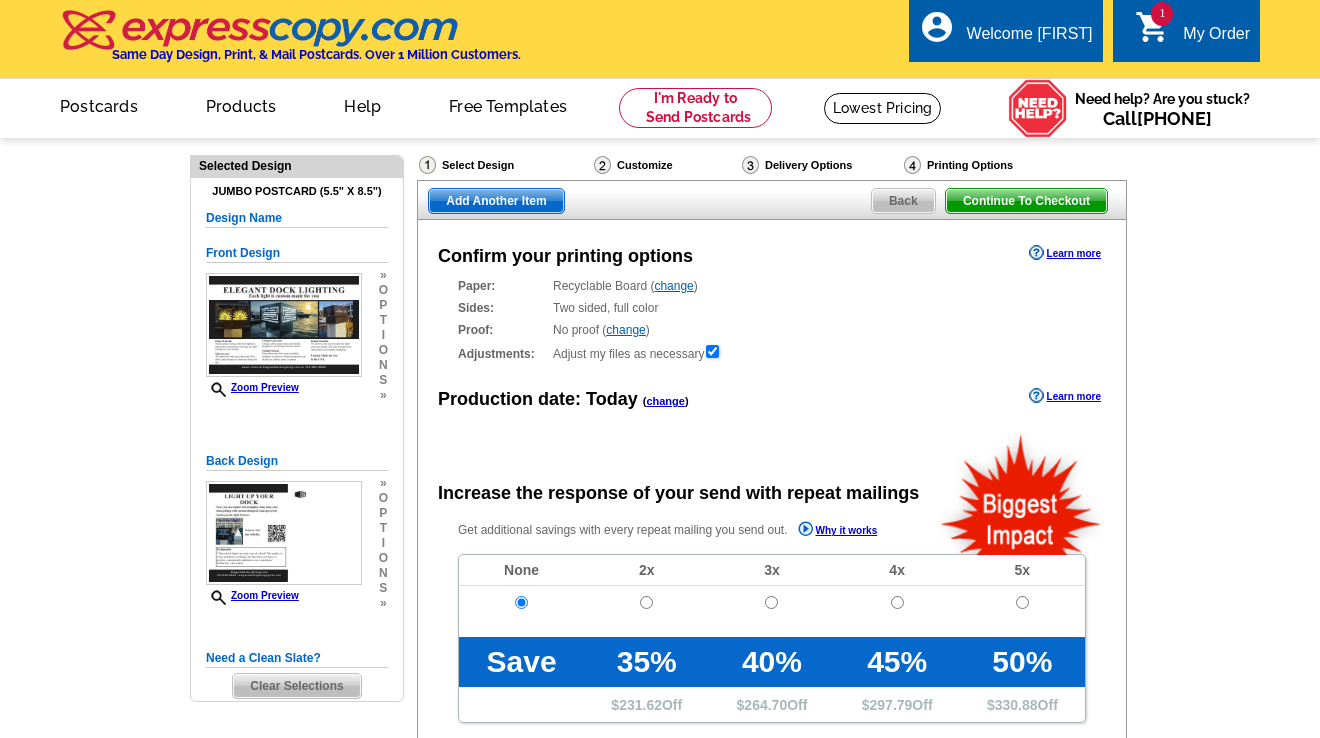 scroll, scrollTop: 0, scrollLeft: 0, axis: both 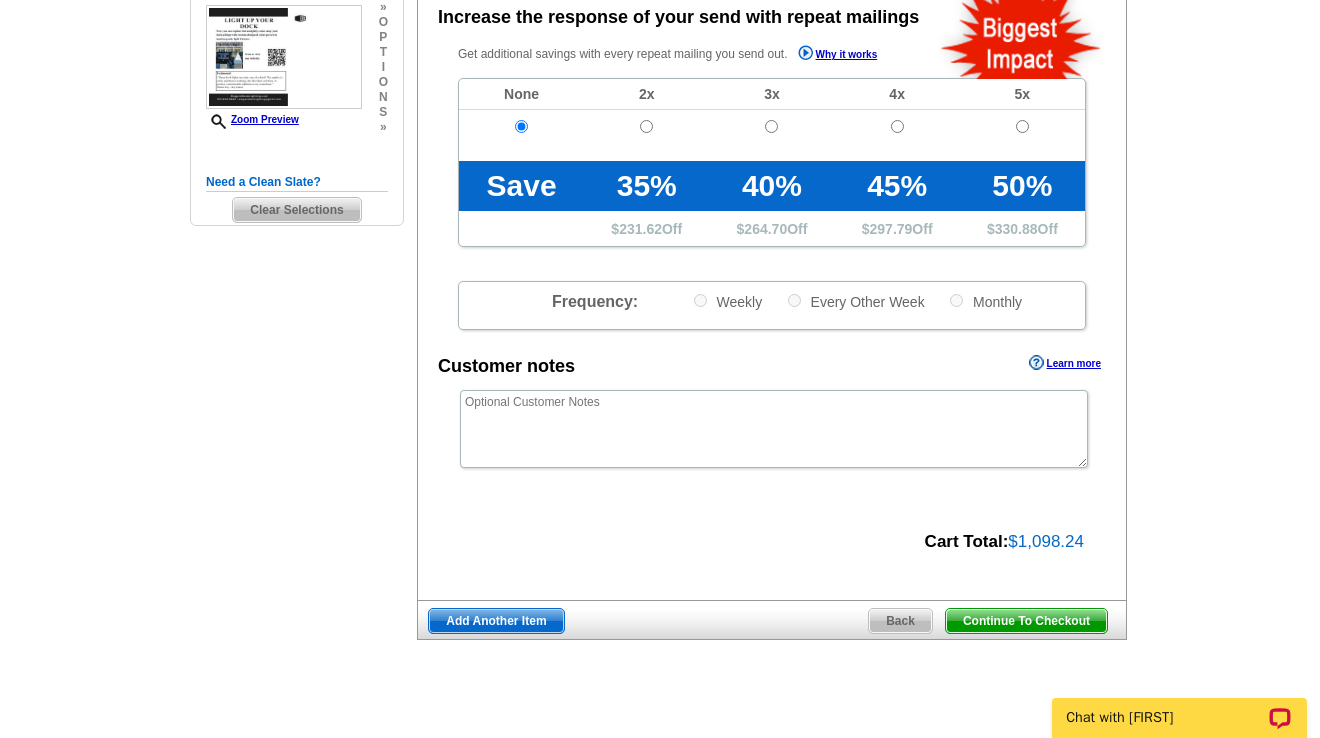 click on "Continue To Checkout" at bounding box center (1026, 621) 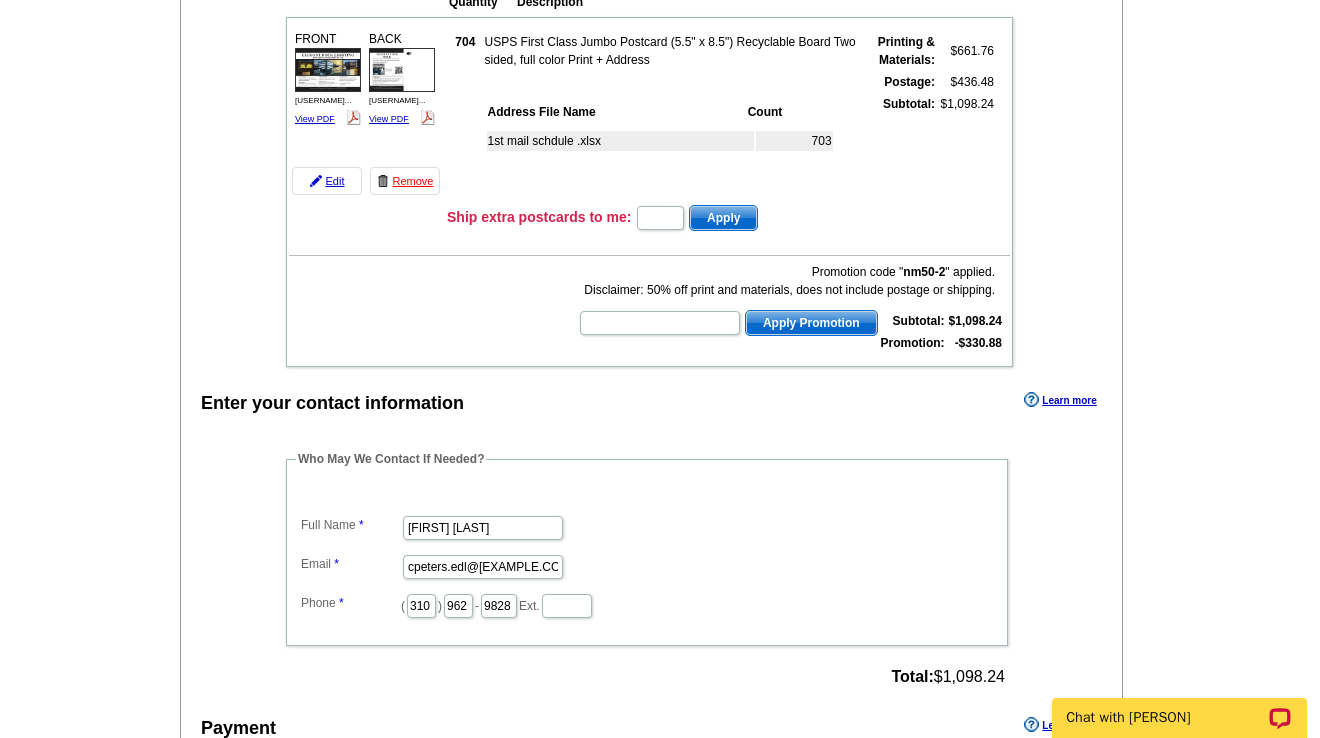 scroll, scrollTop: 255, scrollLeft: 0, axis: vertical 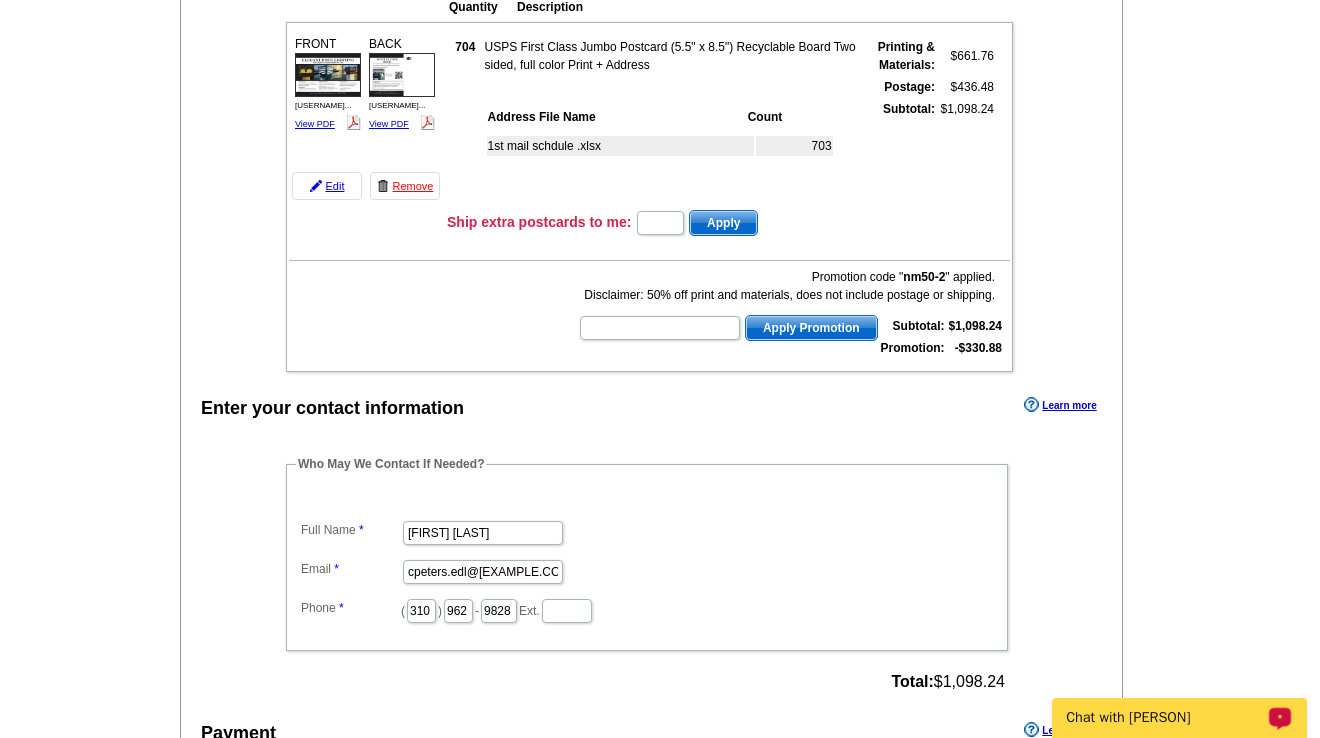 click on "Chat with [PERSON]" at bounding box center (1166, 718) 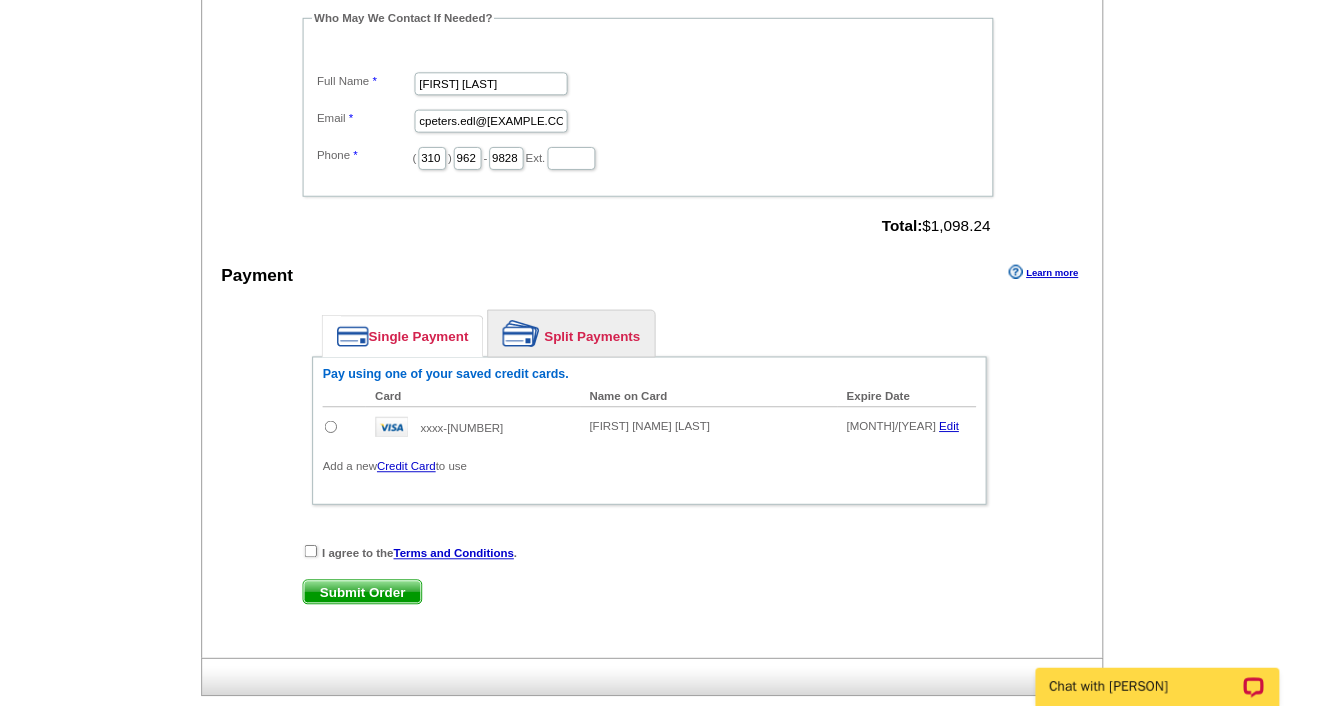 scroll, scrollTop: 697, scrollLeft: 0, axis: vertical 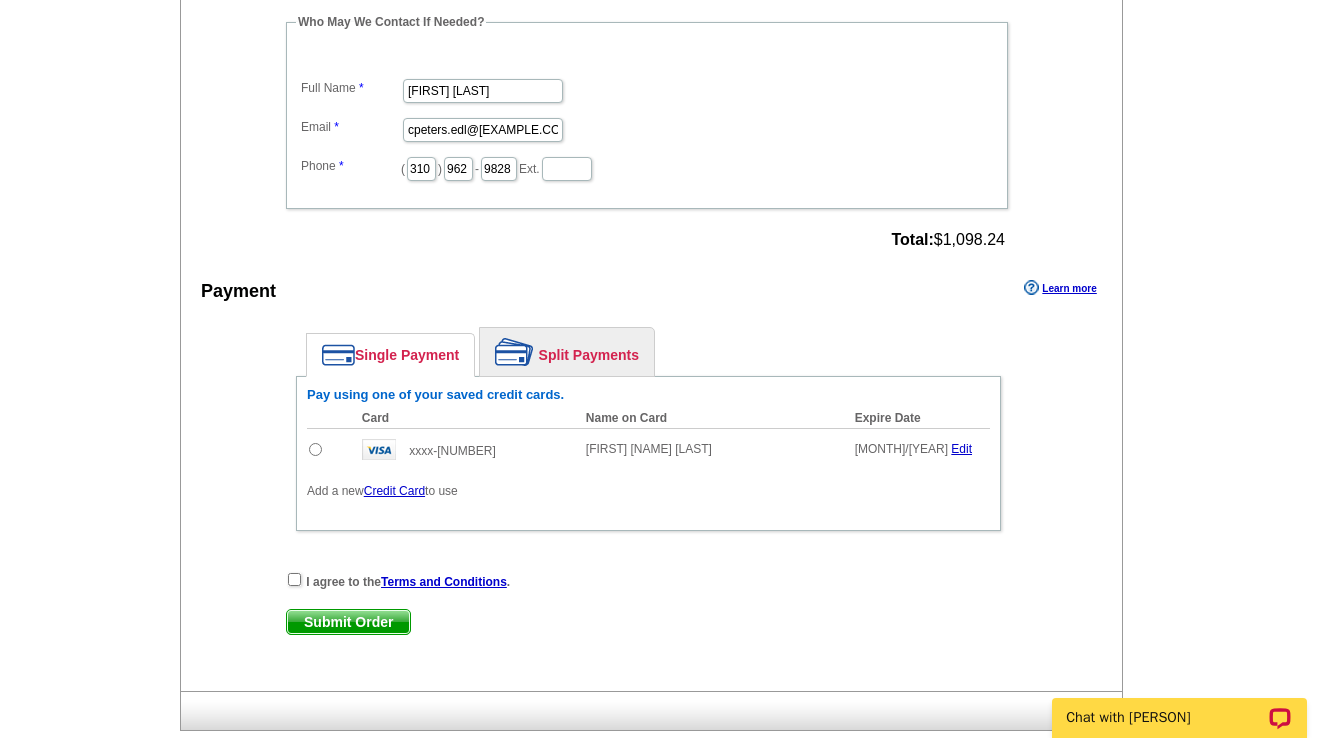 click on "Split Payments" at bounding box center (567, 352) 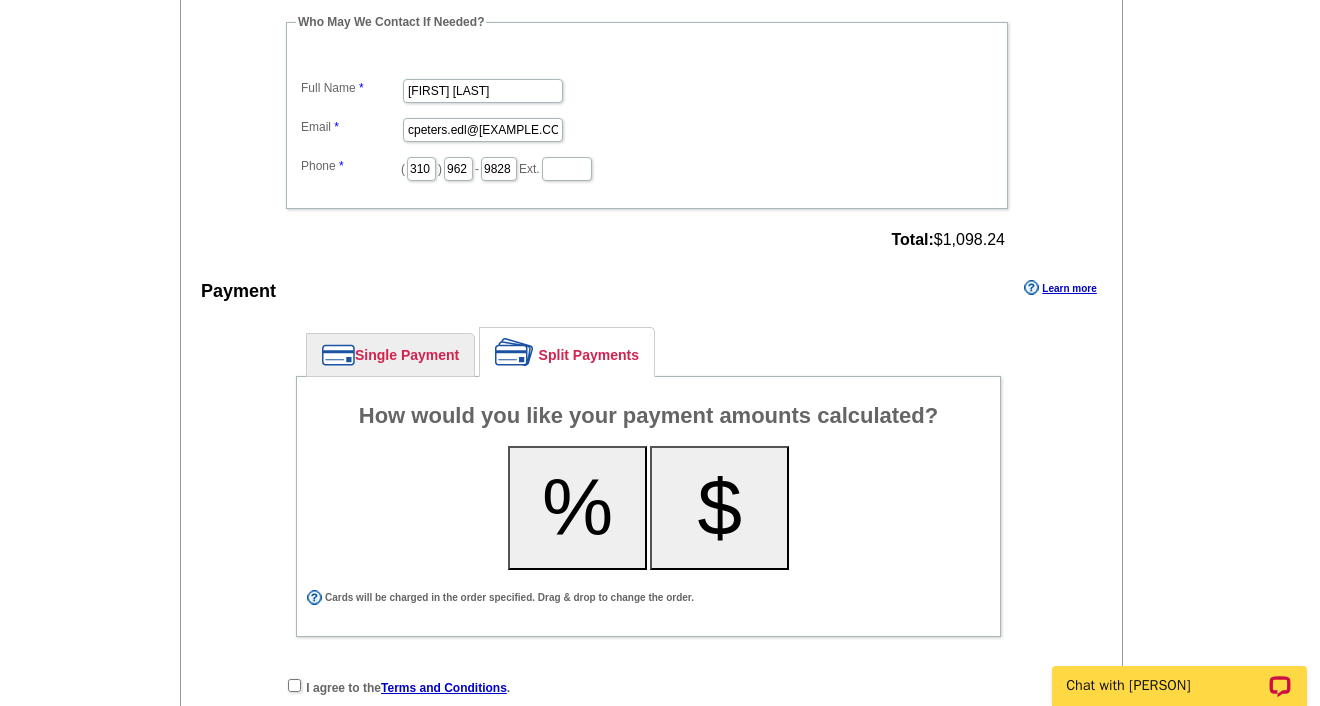 click on "%" at bounding box center [577, 508] 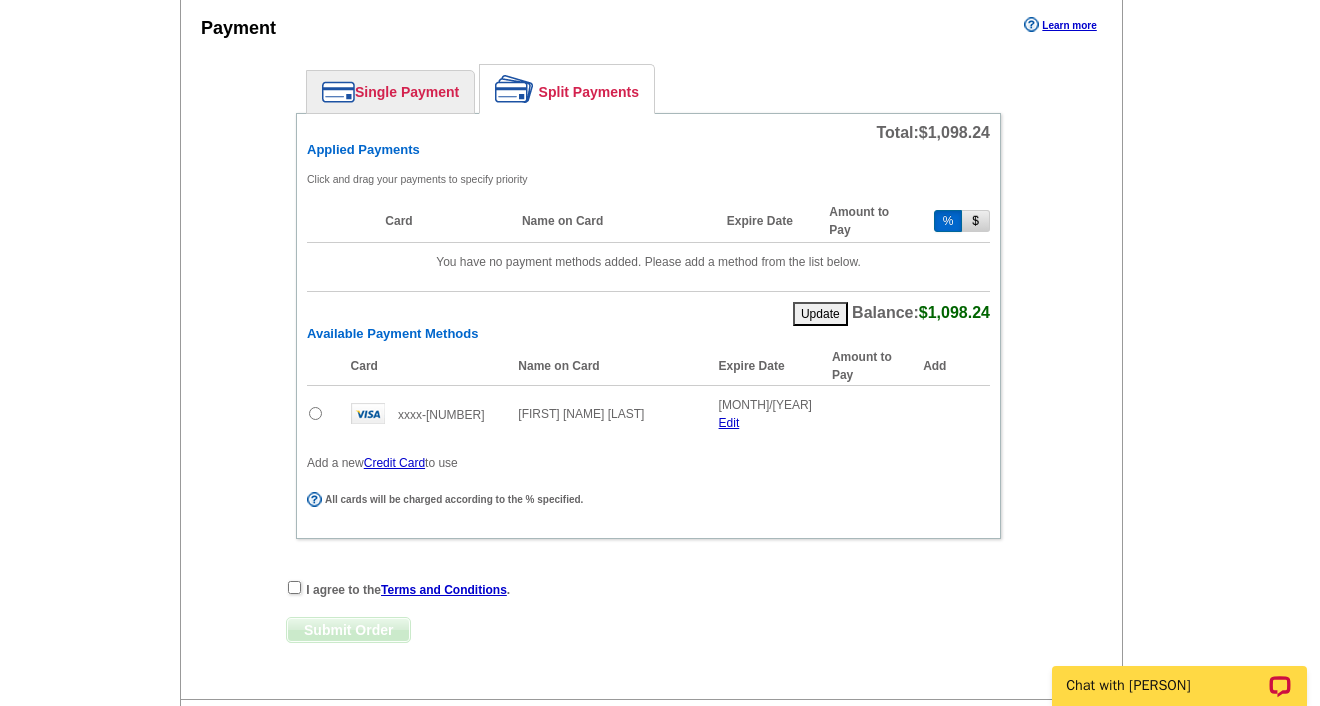 scroll, scrollTop: 952, scrollLeft: 0, axis: vertical 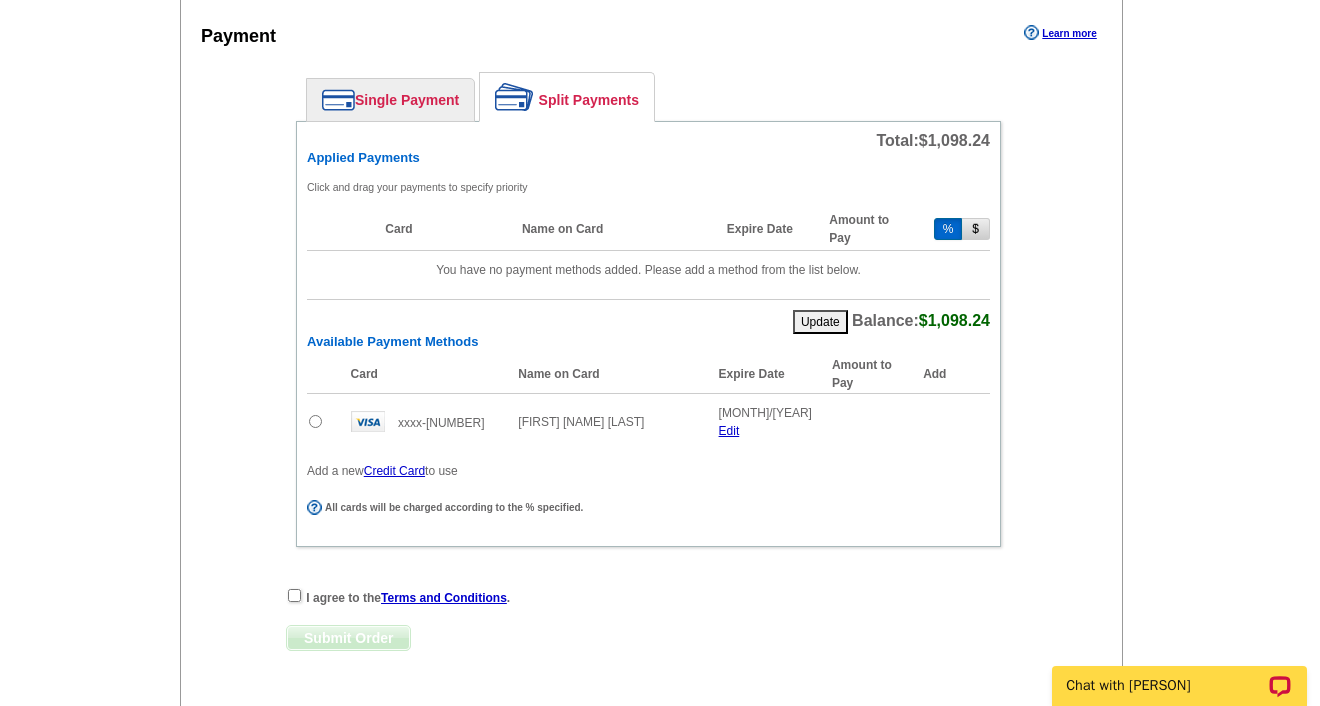click at bounding box center [315, 421] 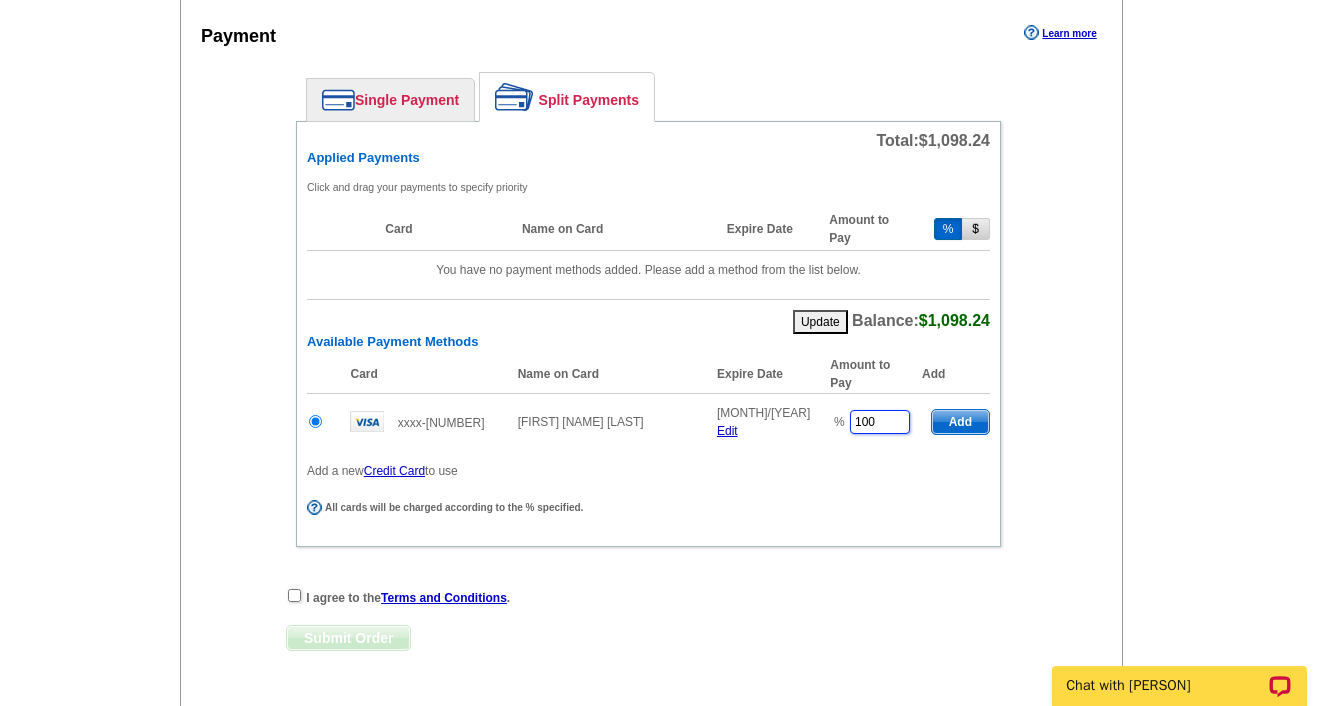 click on "100" at bounding box center [880, 422] 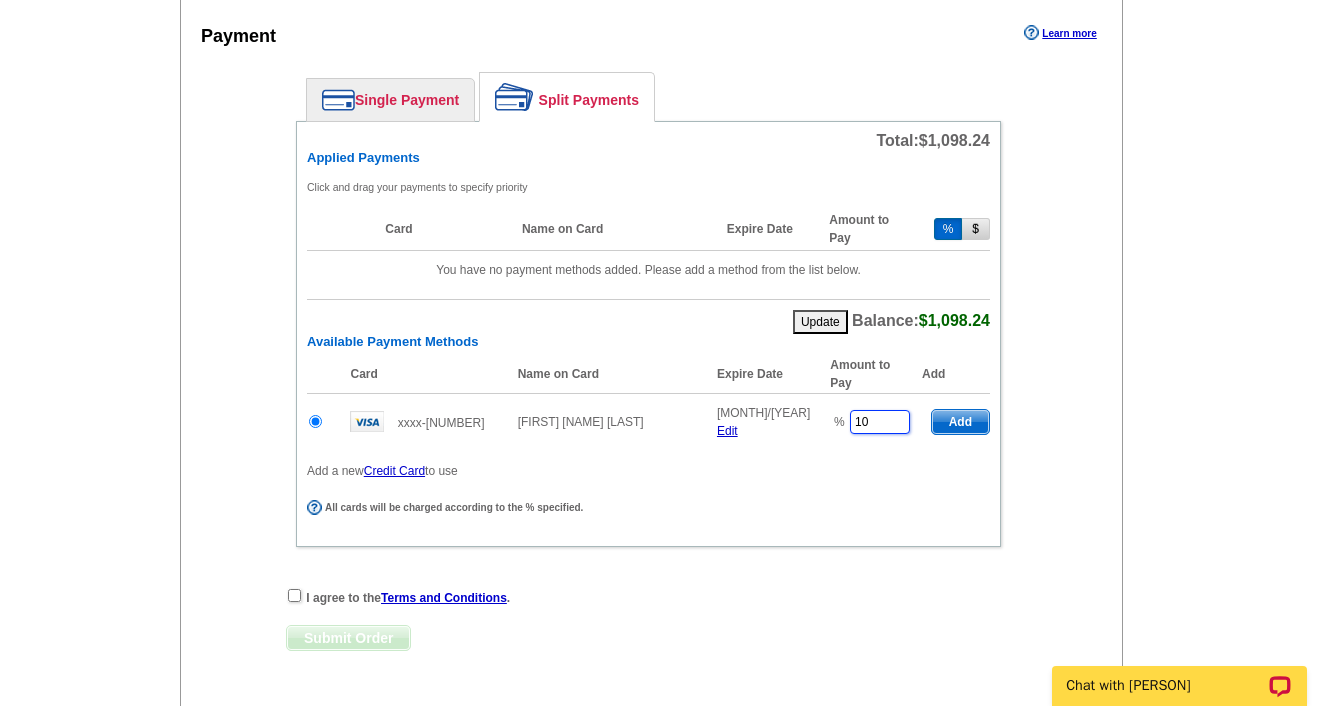 type on "1" 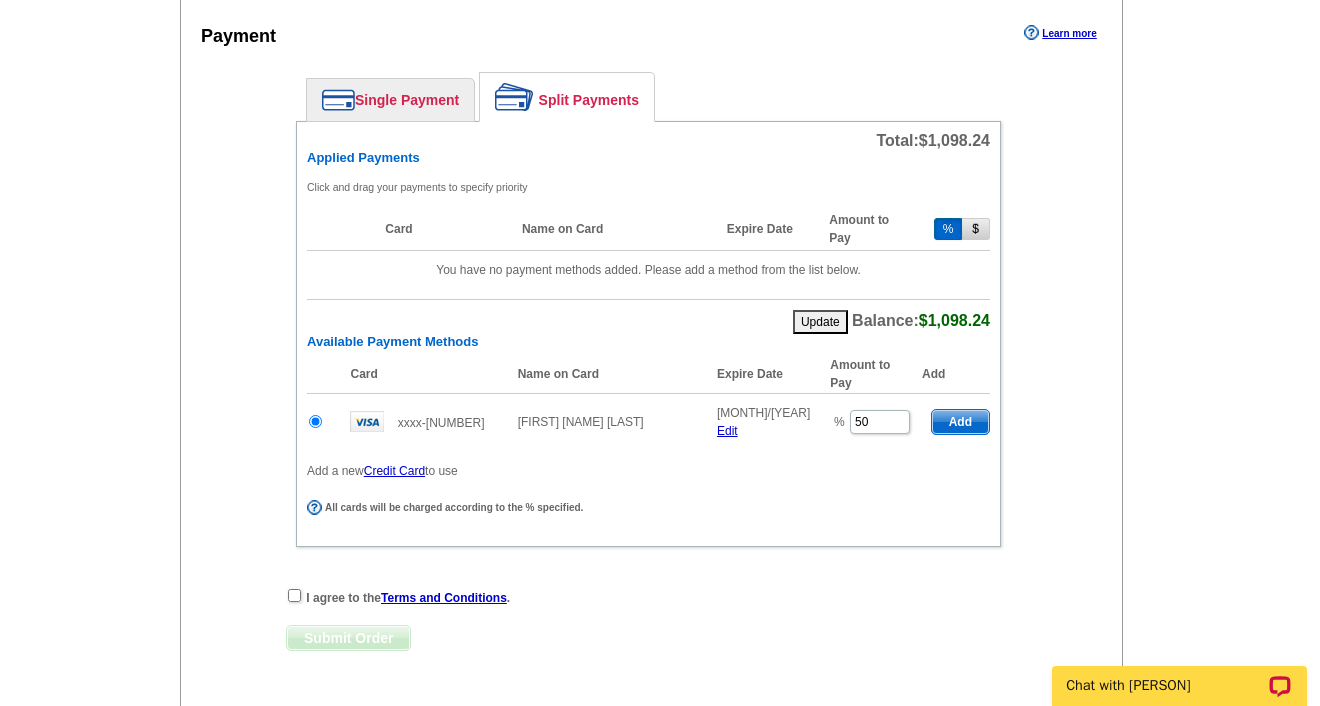 click on "Add" at bounding box center (960, 422) 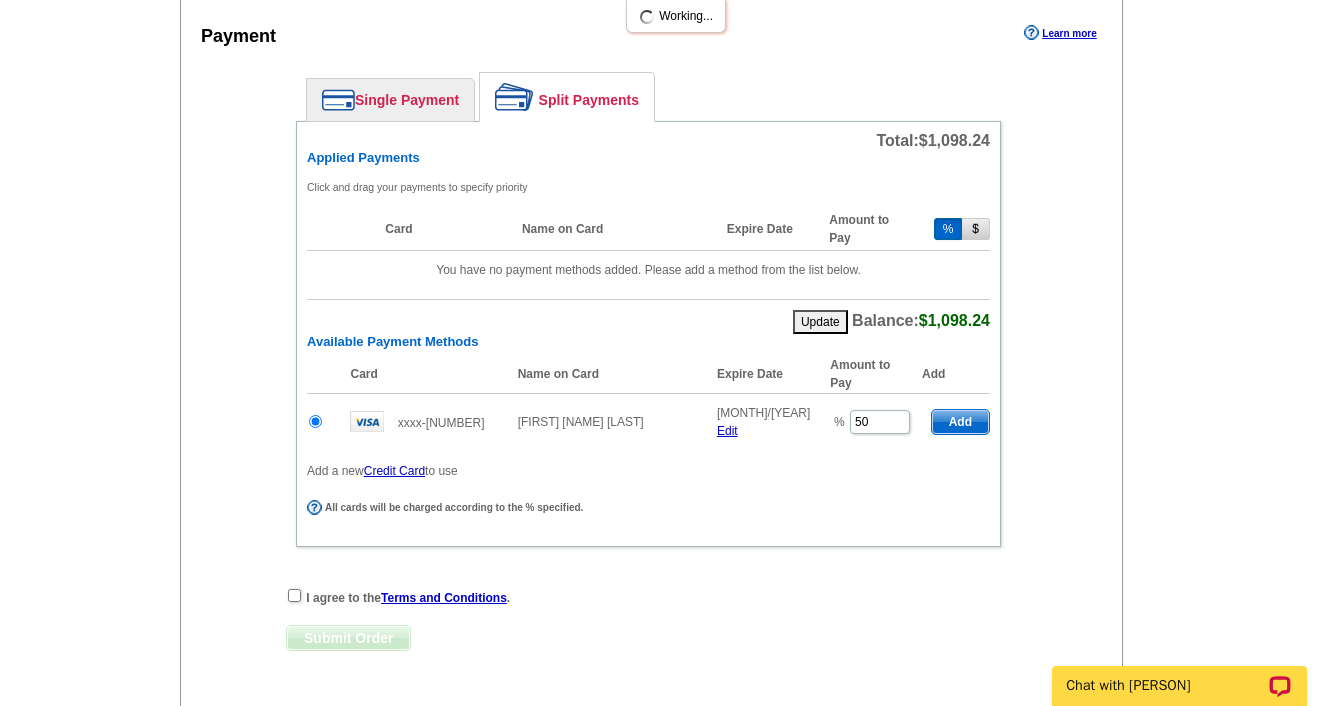 type on "100" 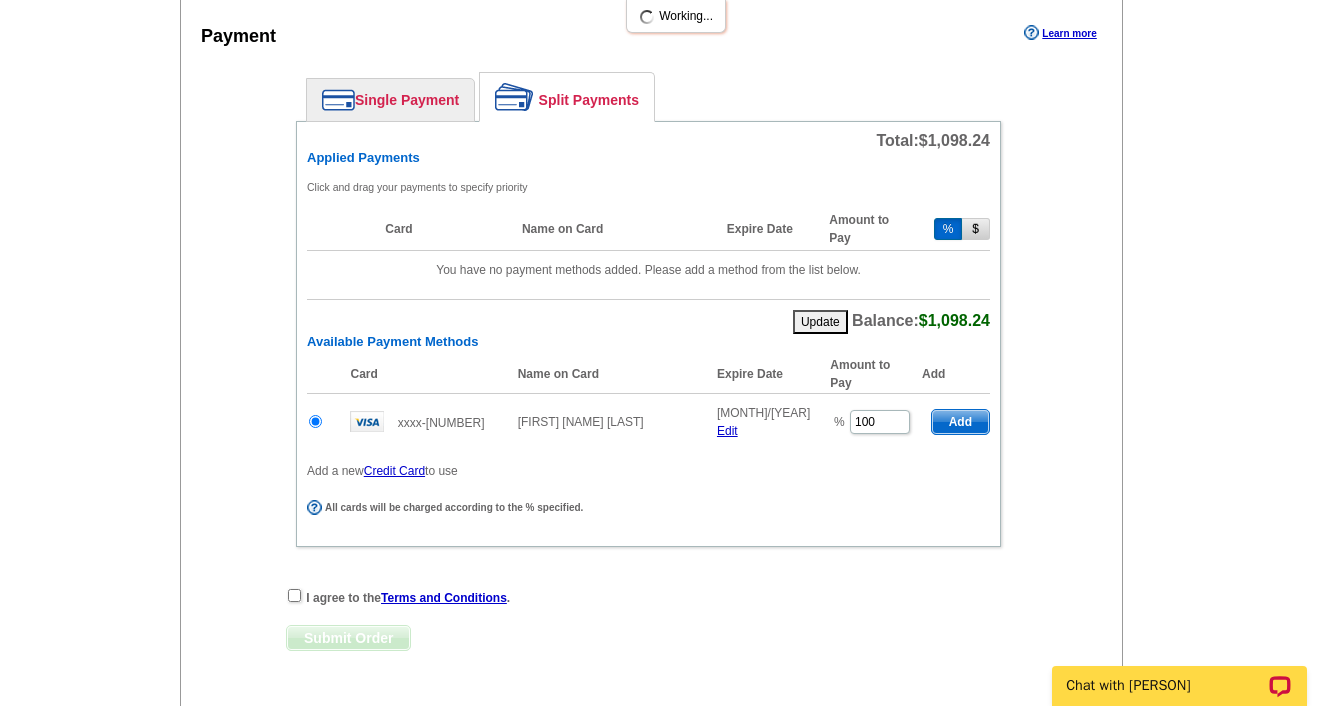 radio on "false" 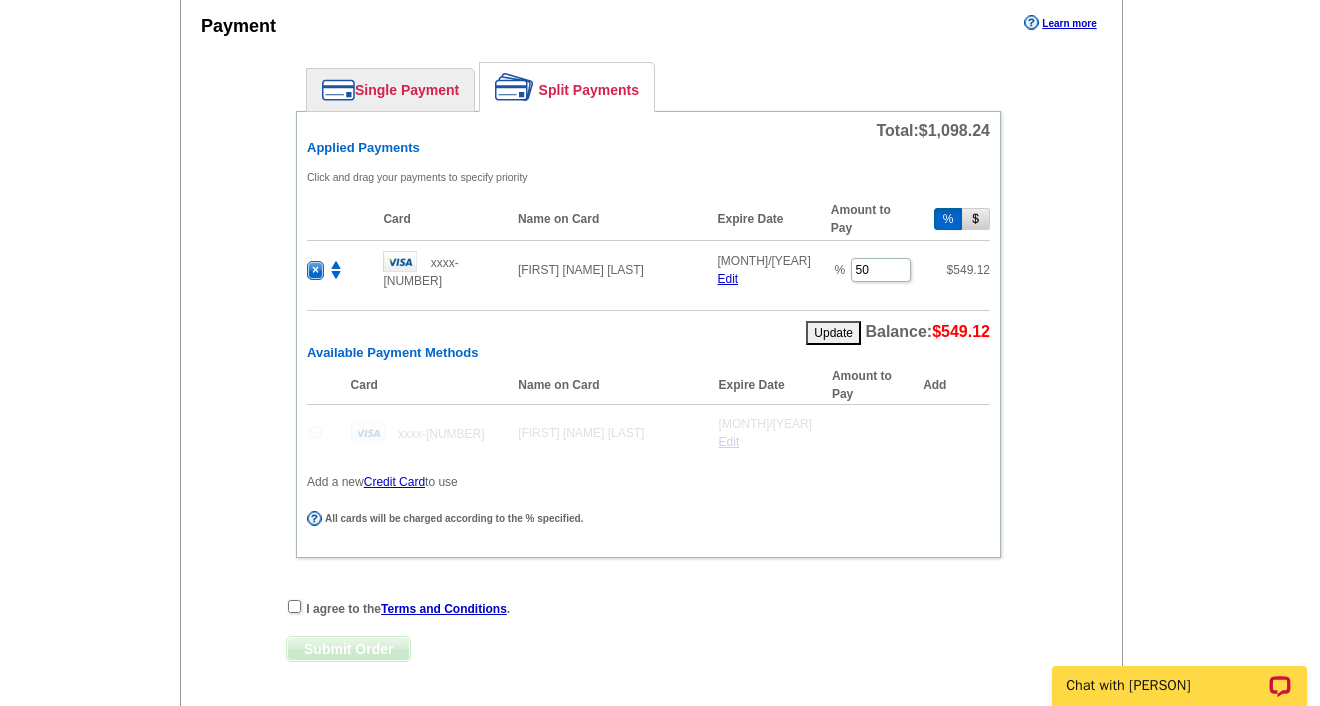 scroll, scrollTop: 964, scrollLeft: 0, axis: vertical 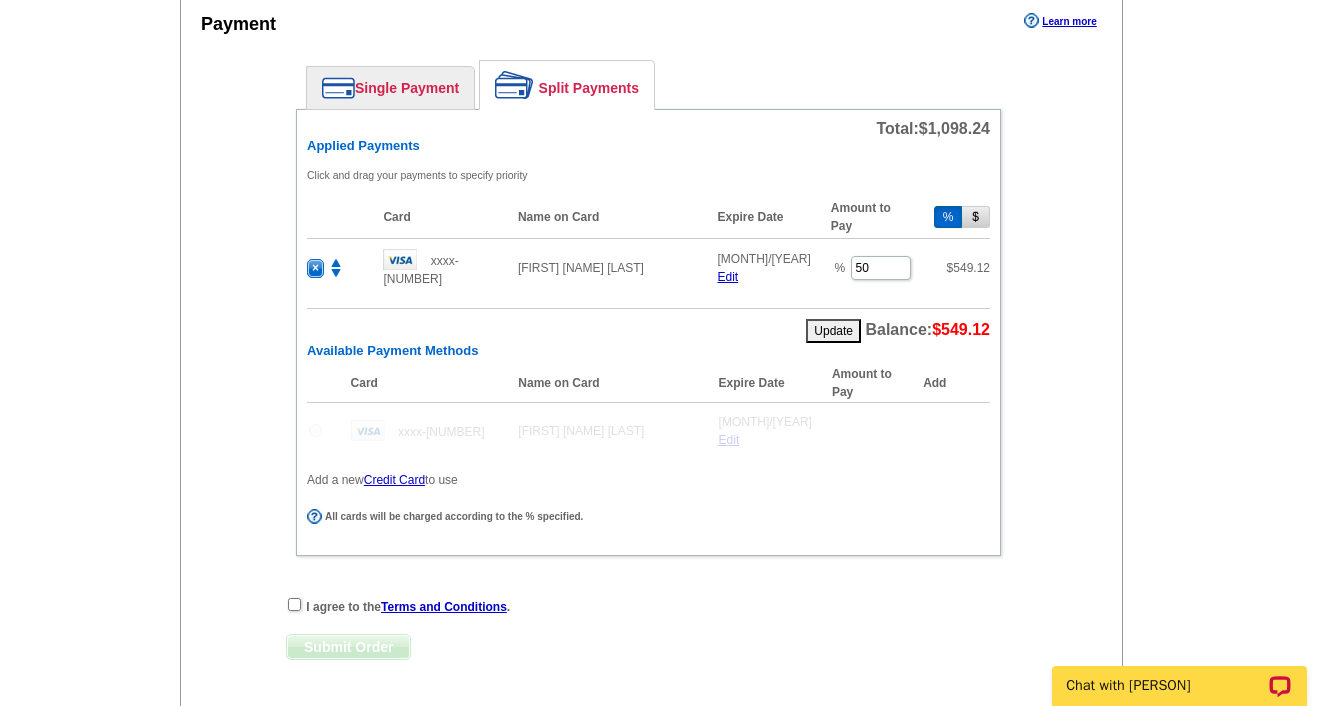 click at bounding box center (294, 604) 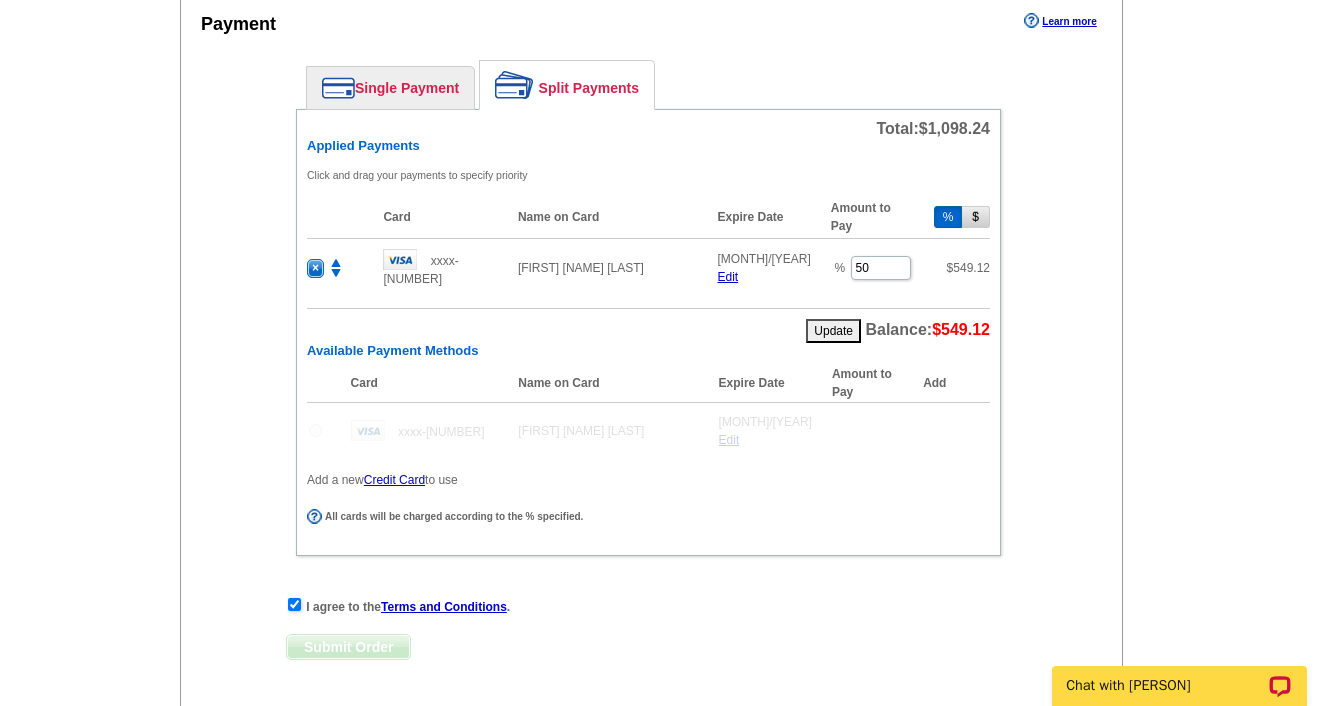click on "Single Payment" at bounding box center [390, 88] 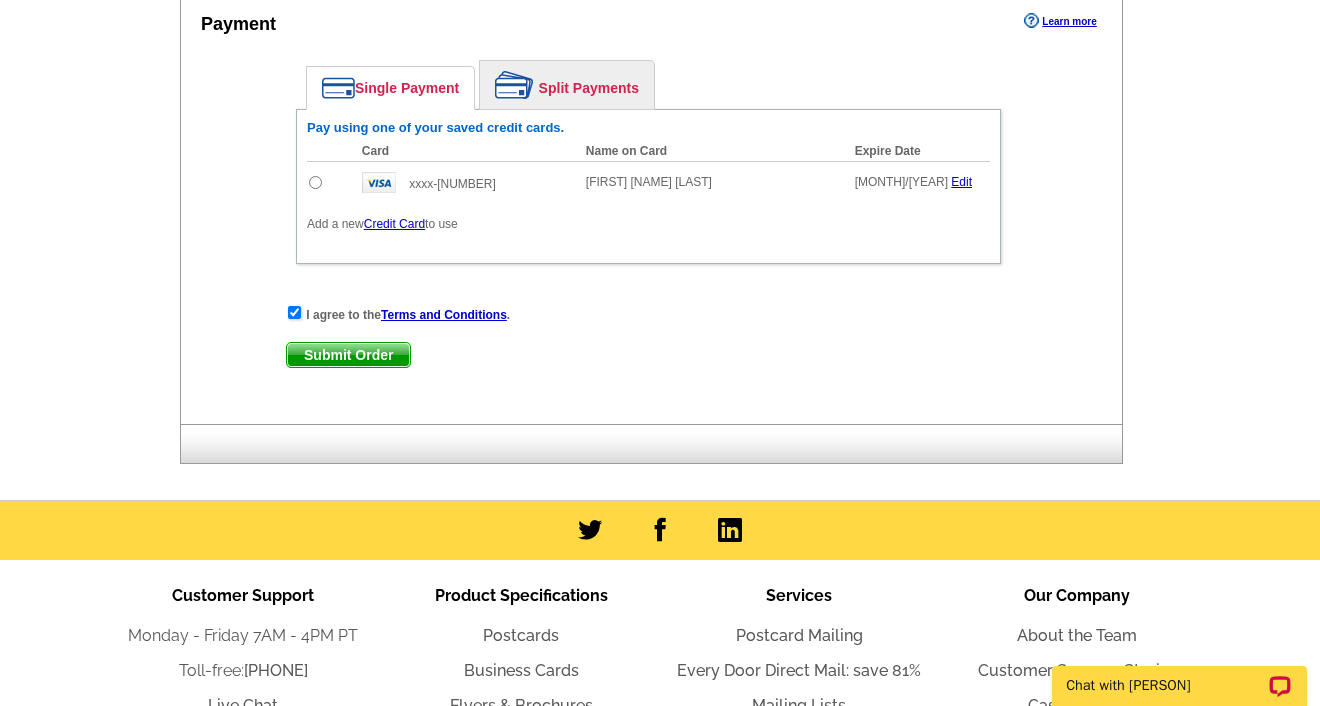 click on "Split Payments" at bounding box center (567, 85) 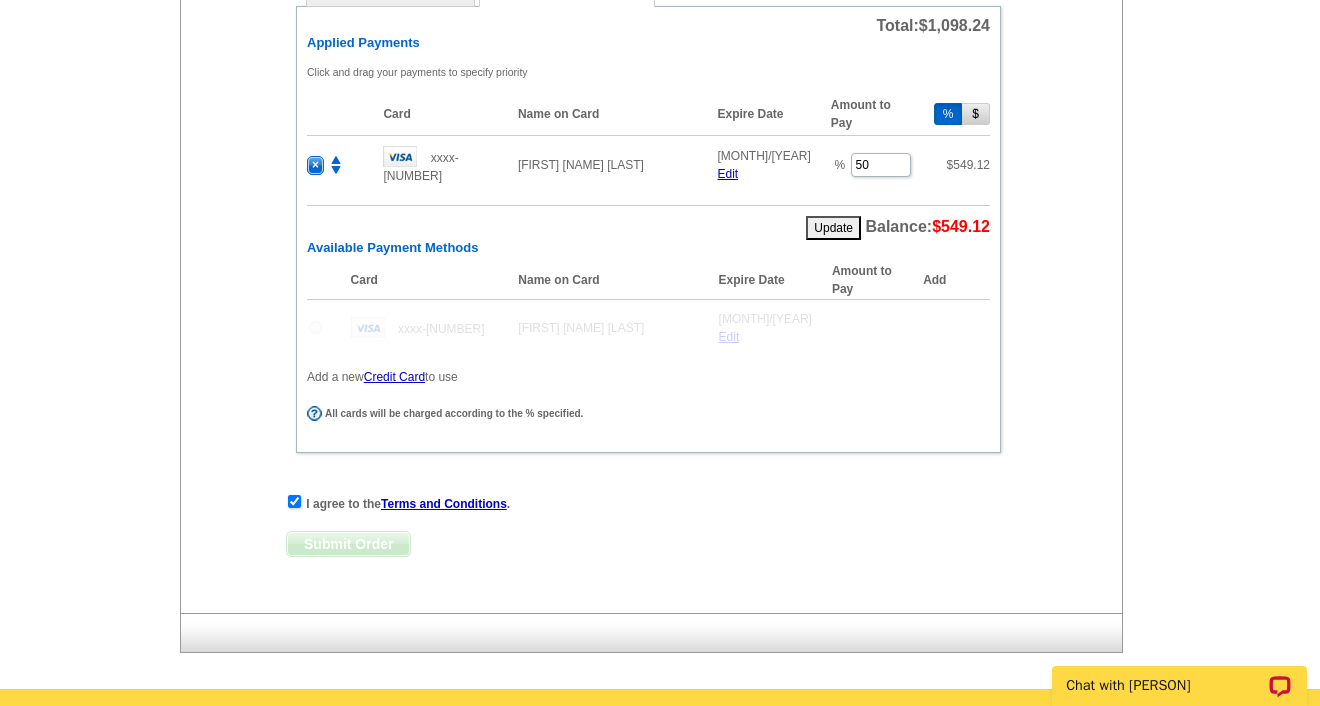 scroll, scrollTop: 1069, scrollLeft: 0, axis: vertical 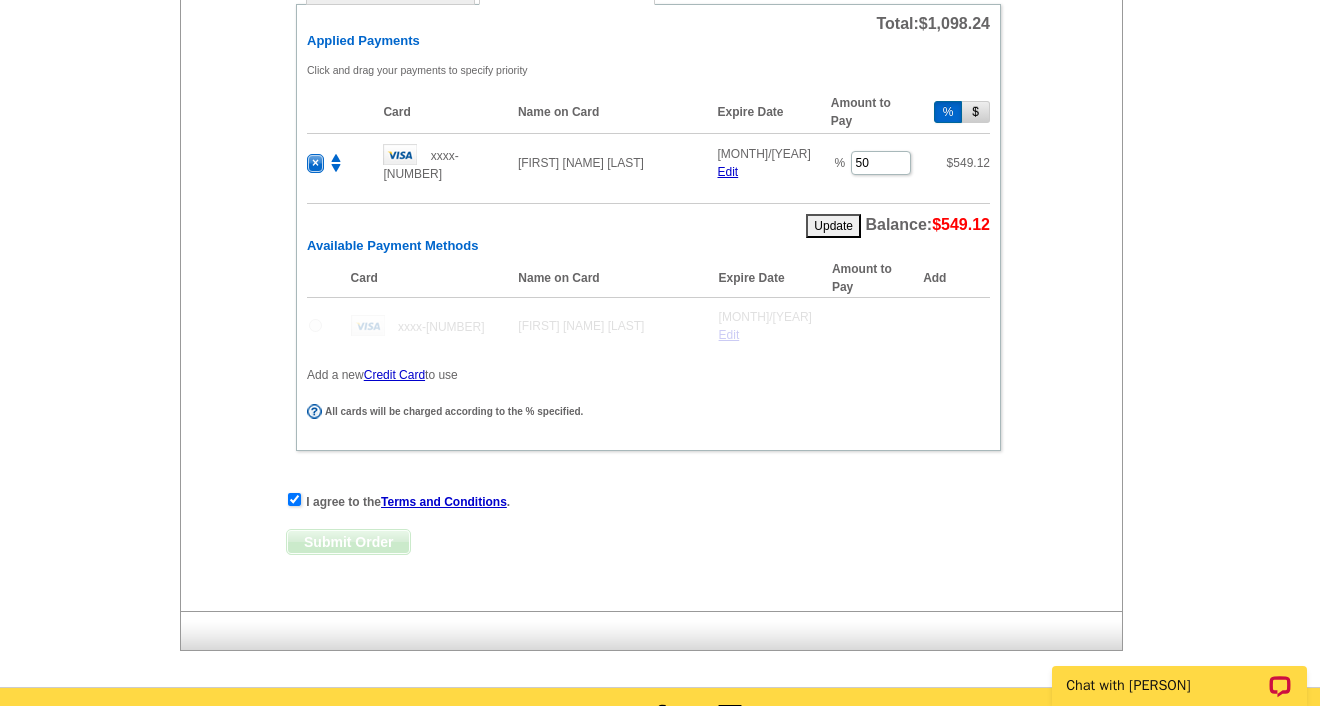 click at bounding box center [294, 499] 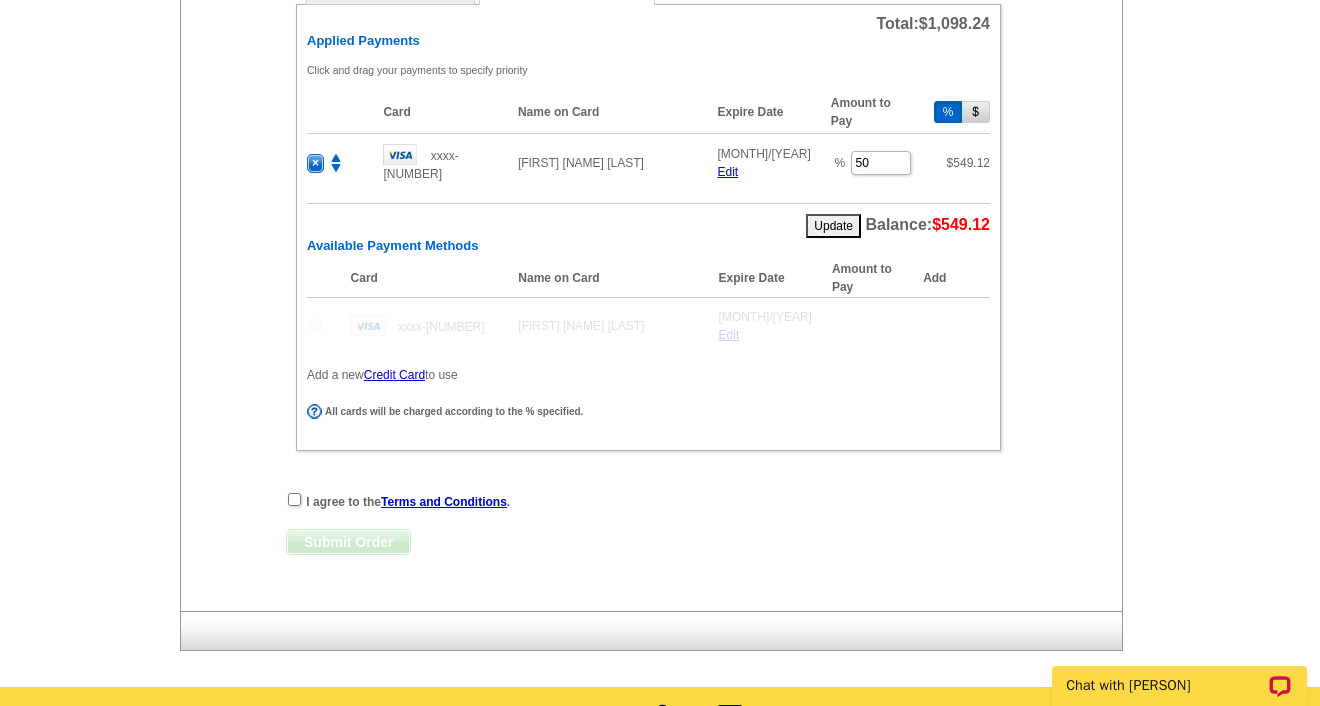 click at bounding box center (294, 499) 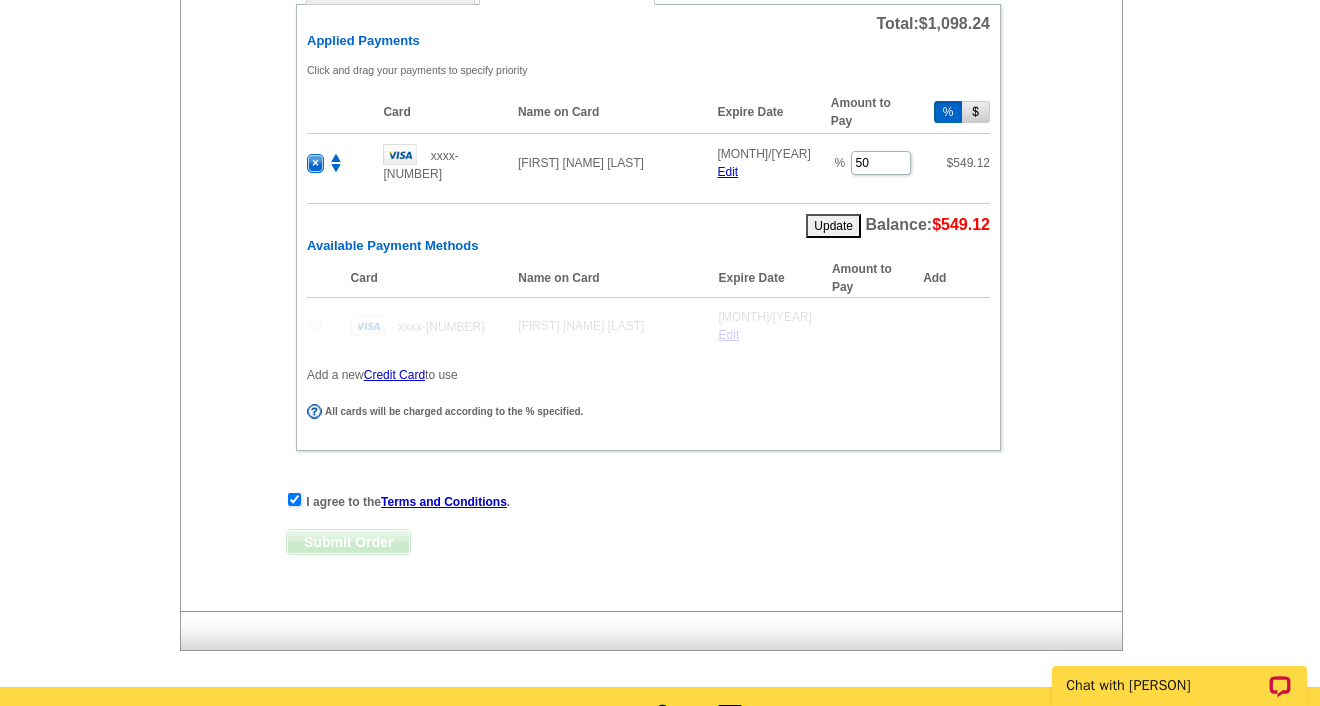 click on "Submit Order" at bounding box center (348, 542) 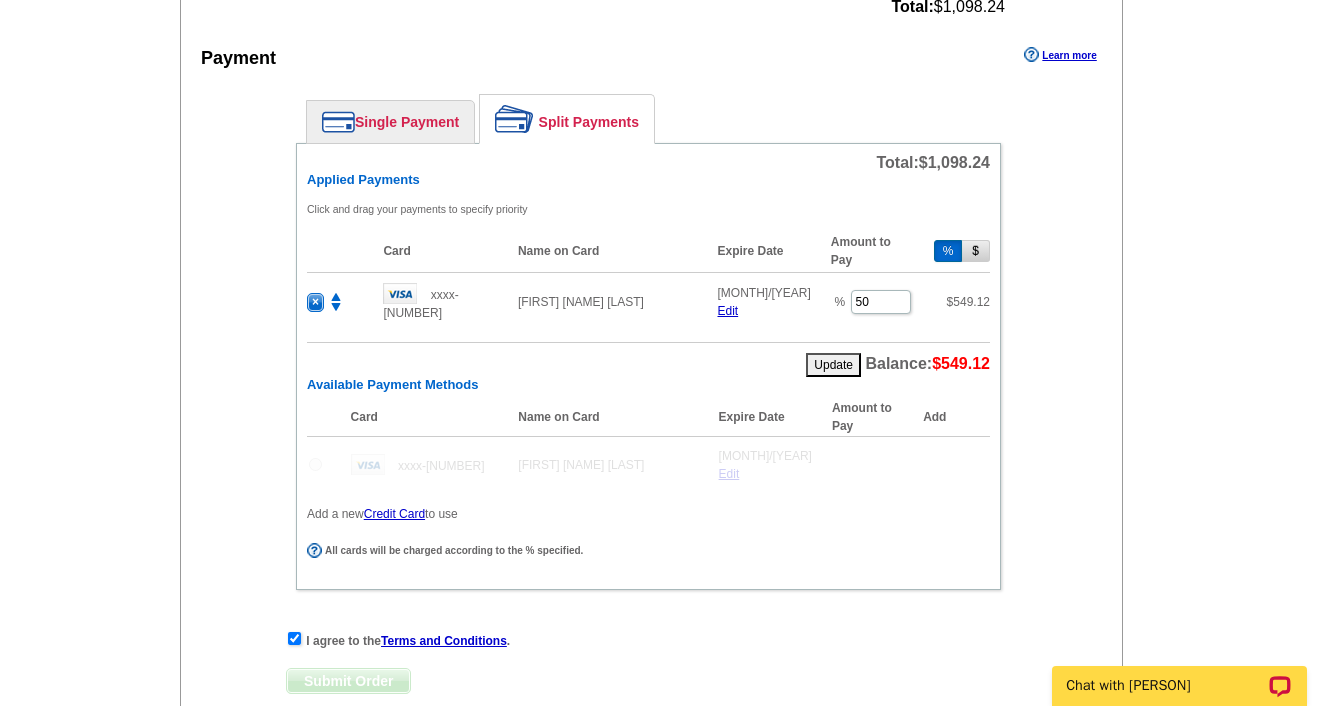 scroll, scrollTop: 924, scrollLeft: 0, axis: vertical 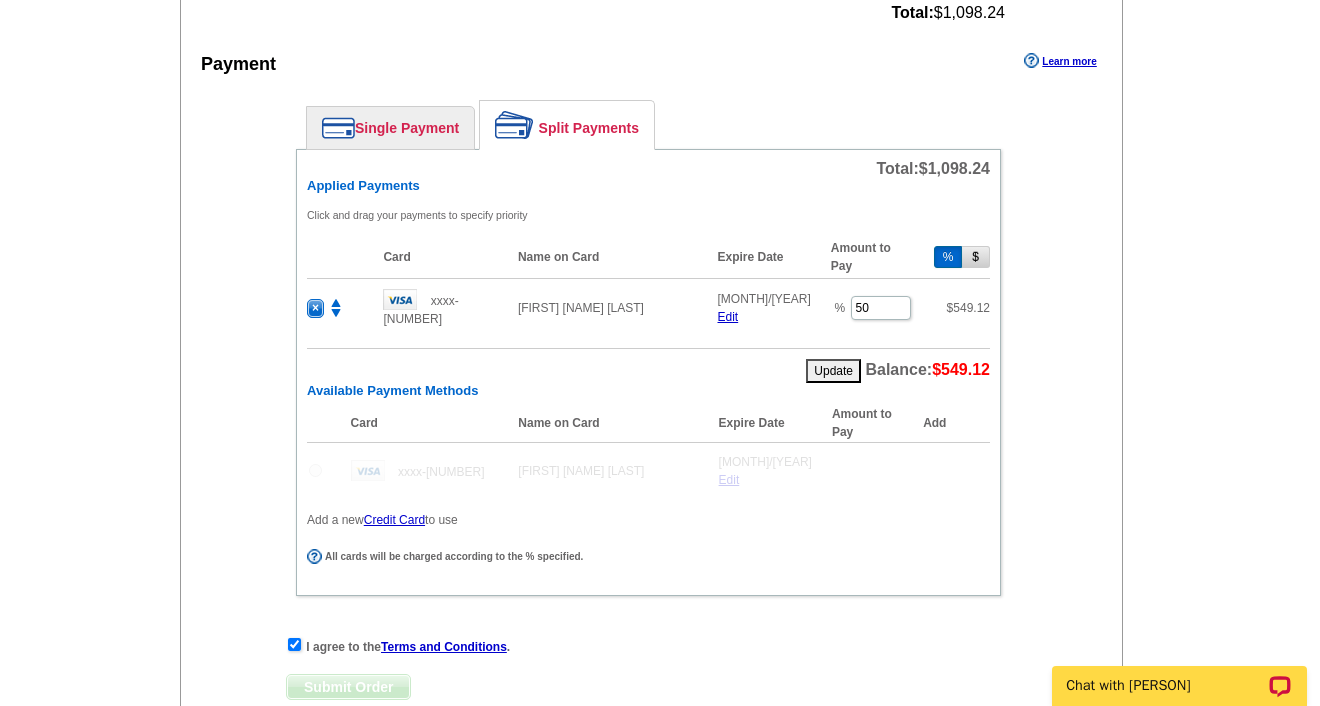 click on "Single Payment" at bounding box center [390, 128] 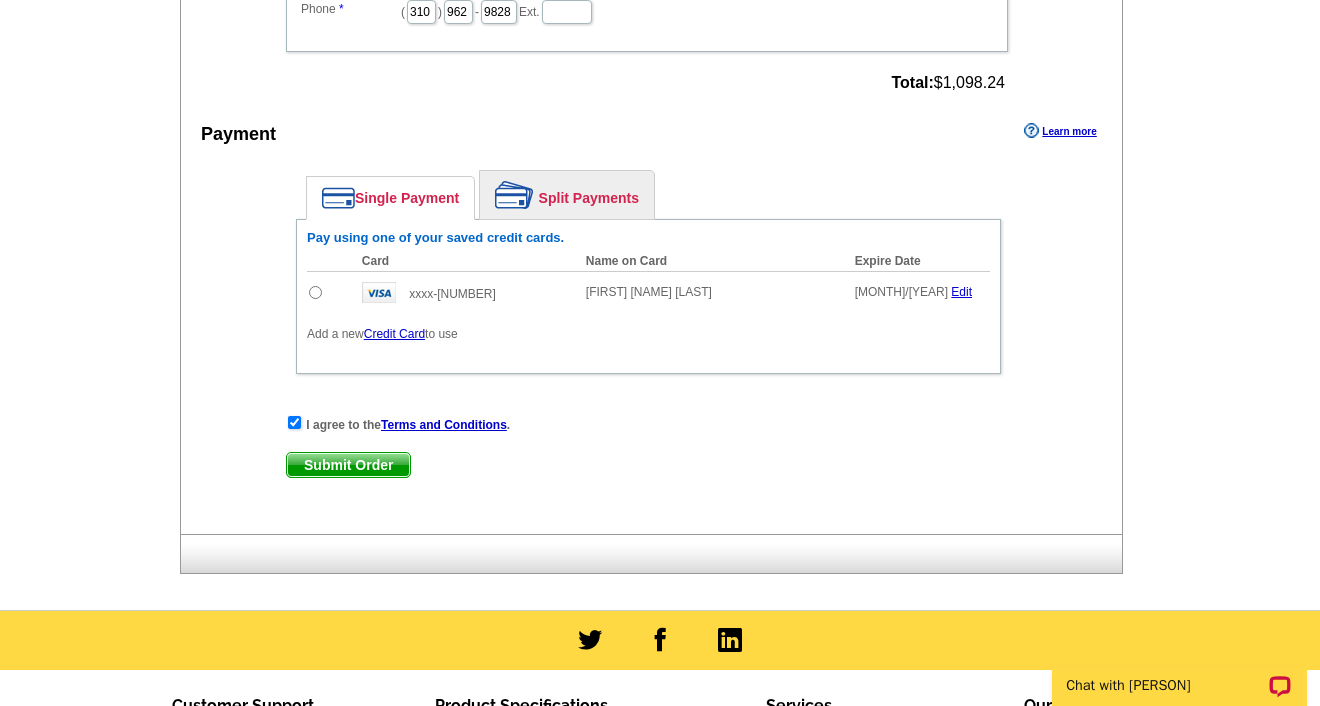 scroll, scrollTop: 826, scrollLeft: 0, axis: vertical 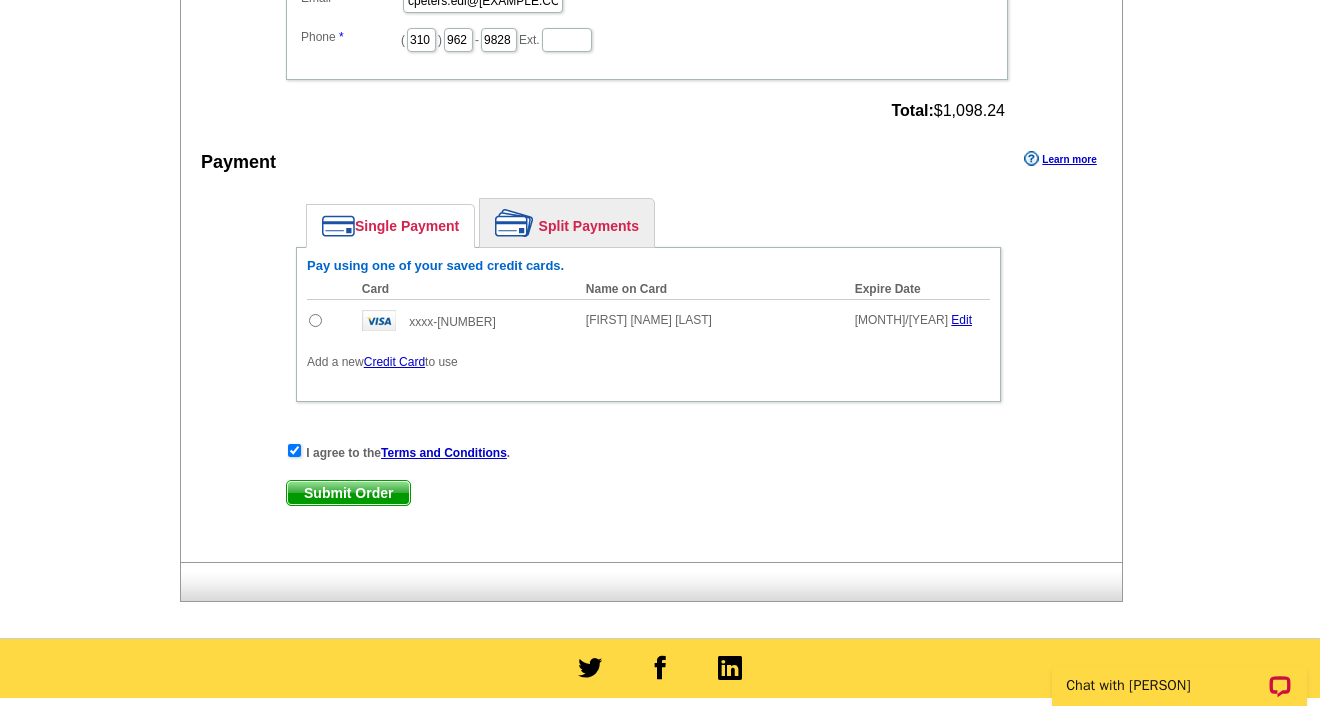 click at bounding box center (315, 320) 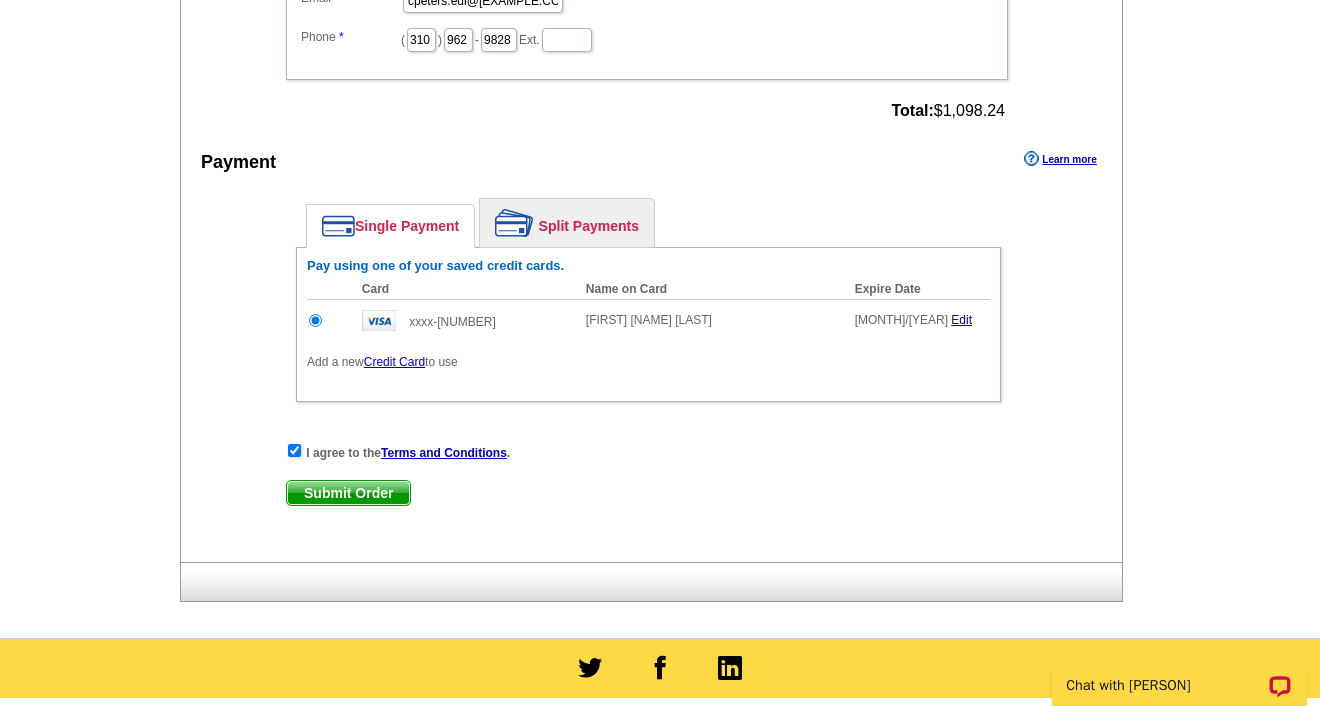 scroll, scrollTop: 0, scrollLeft: 0, axis: both 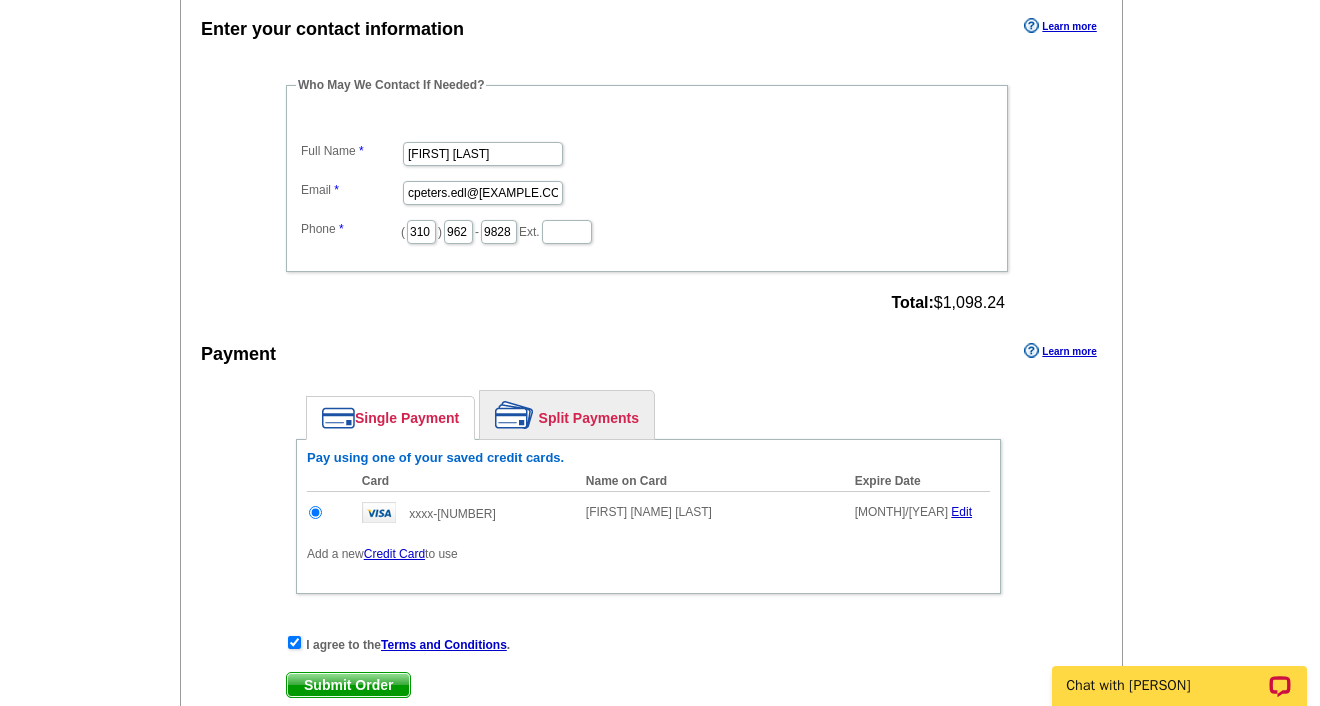 click on "Split Payments" at bounding box center [567, 415] 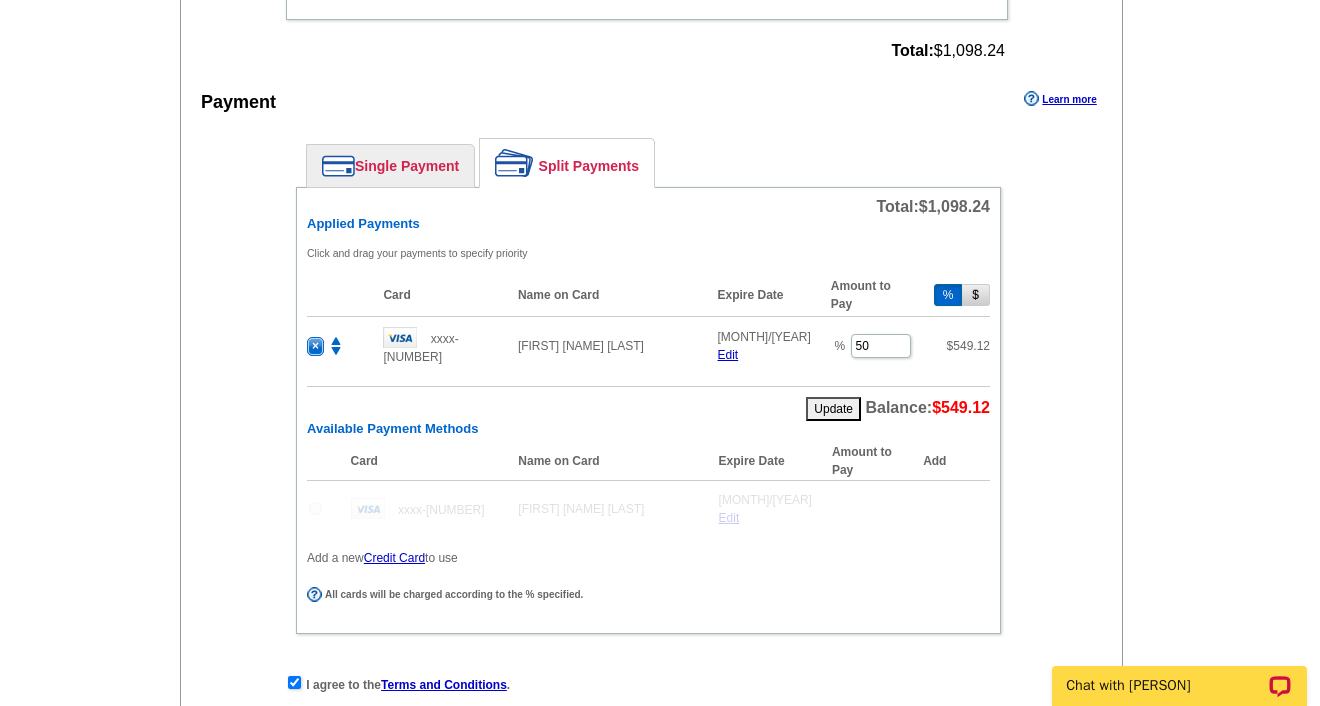 scroll, scrollTop: 853, scrollLeft: 0, axis: vertical 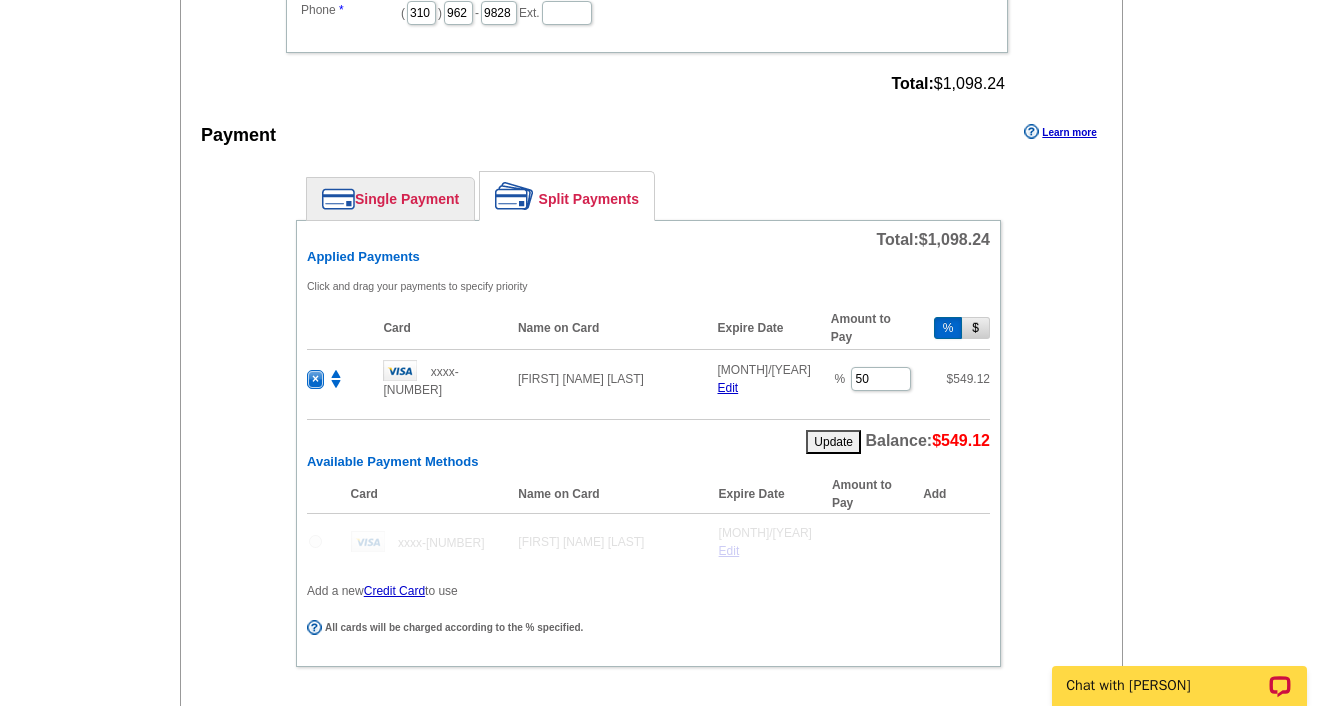 click on "Single Payment" at bounding box center [390, 199] 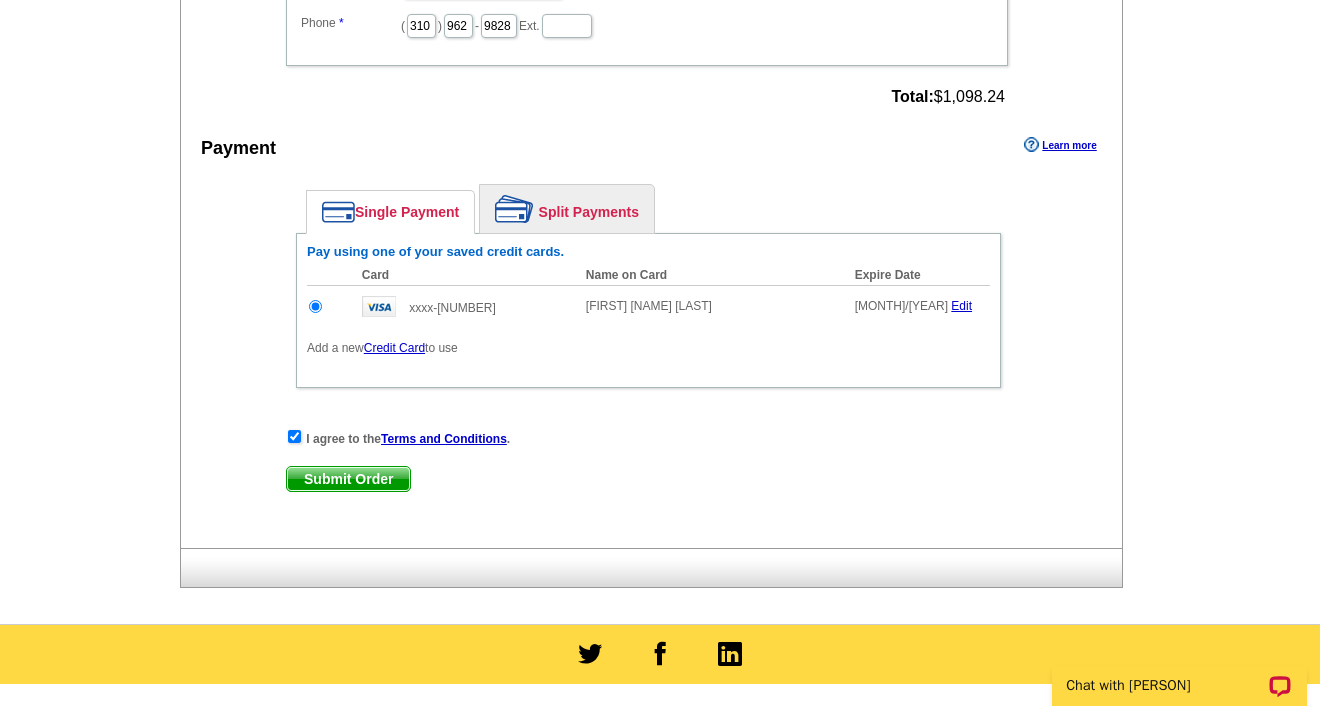 scroll, scrollTop: 855, scrollLeft: 0, axis: vertical 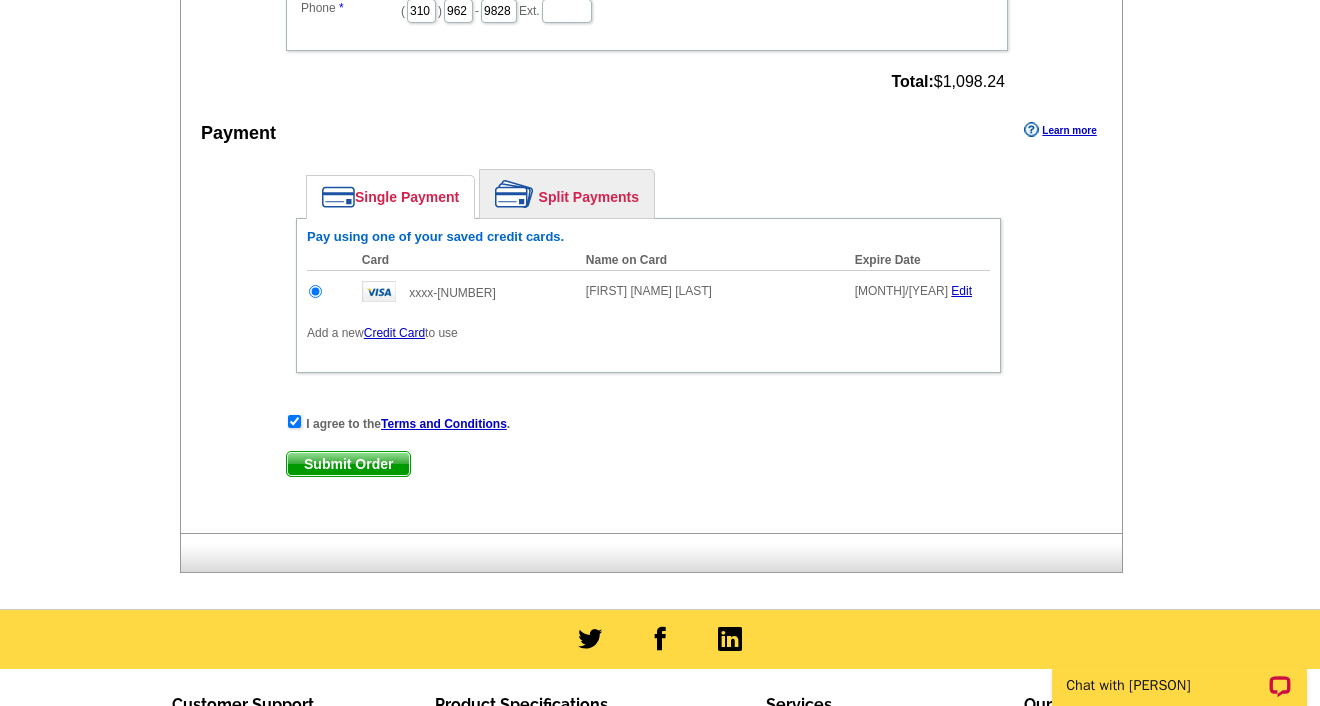 click on "Submit Order" at bounding box center [348, 464] 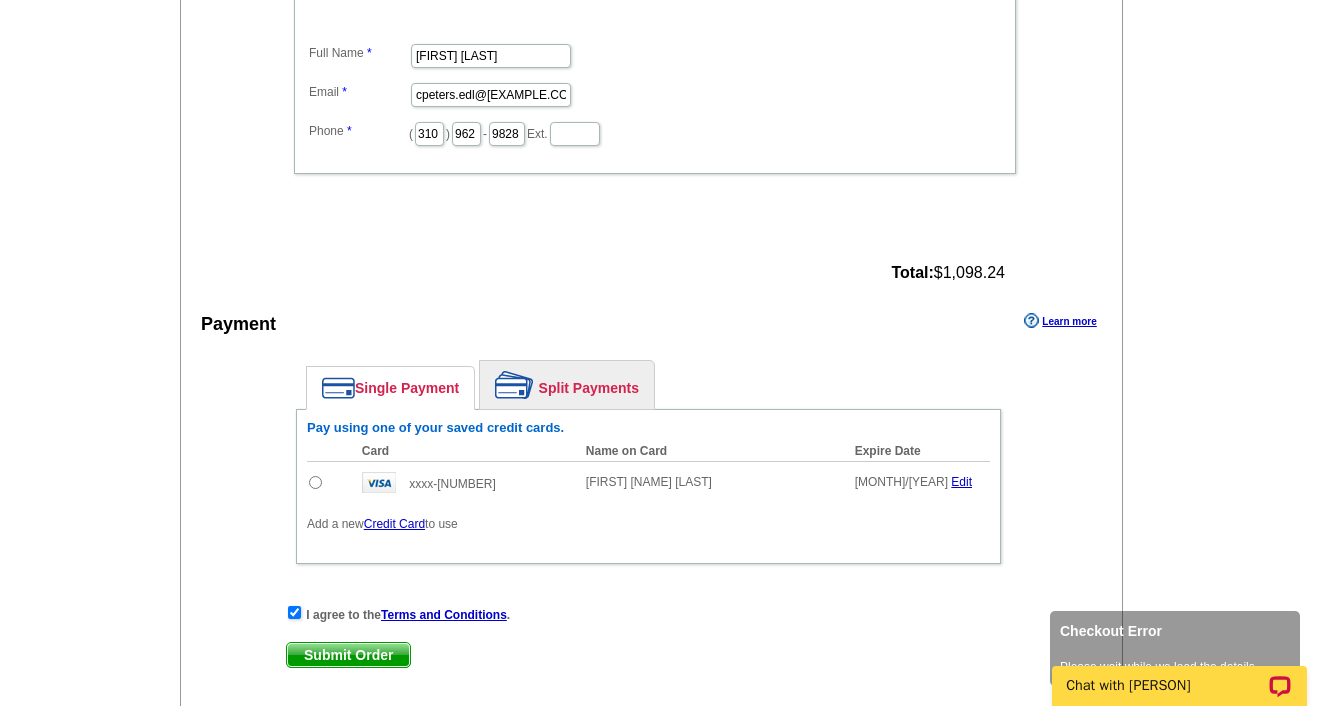 scroll, scrollTop: 761, scrollLeft: 0, axis: vertical 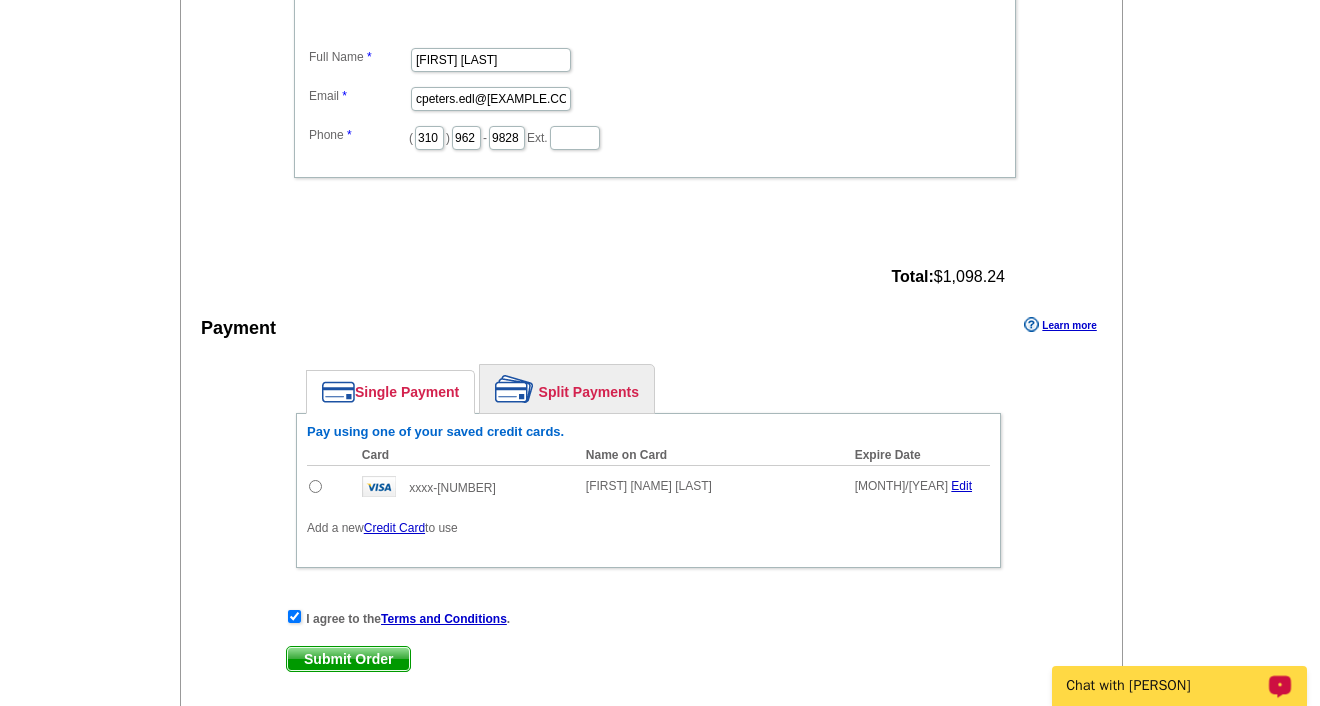 click on "Chat with [FIRST]" at bounding box center (1166, 686) 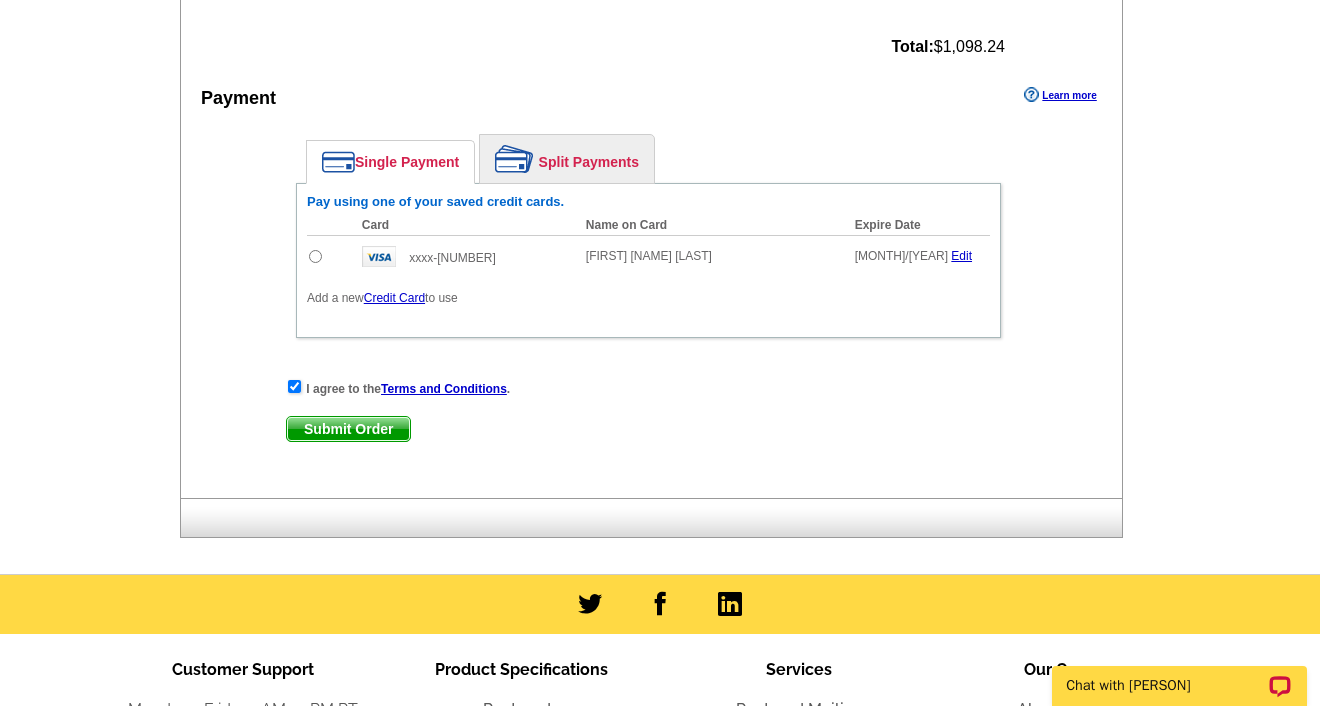 scroll, scrollTop: 1061, scrollLeft: 0, axis: vertical 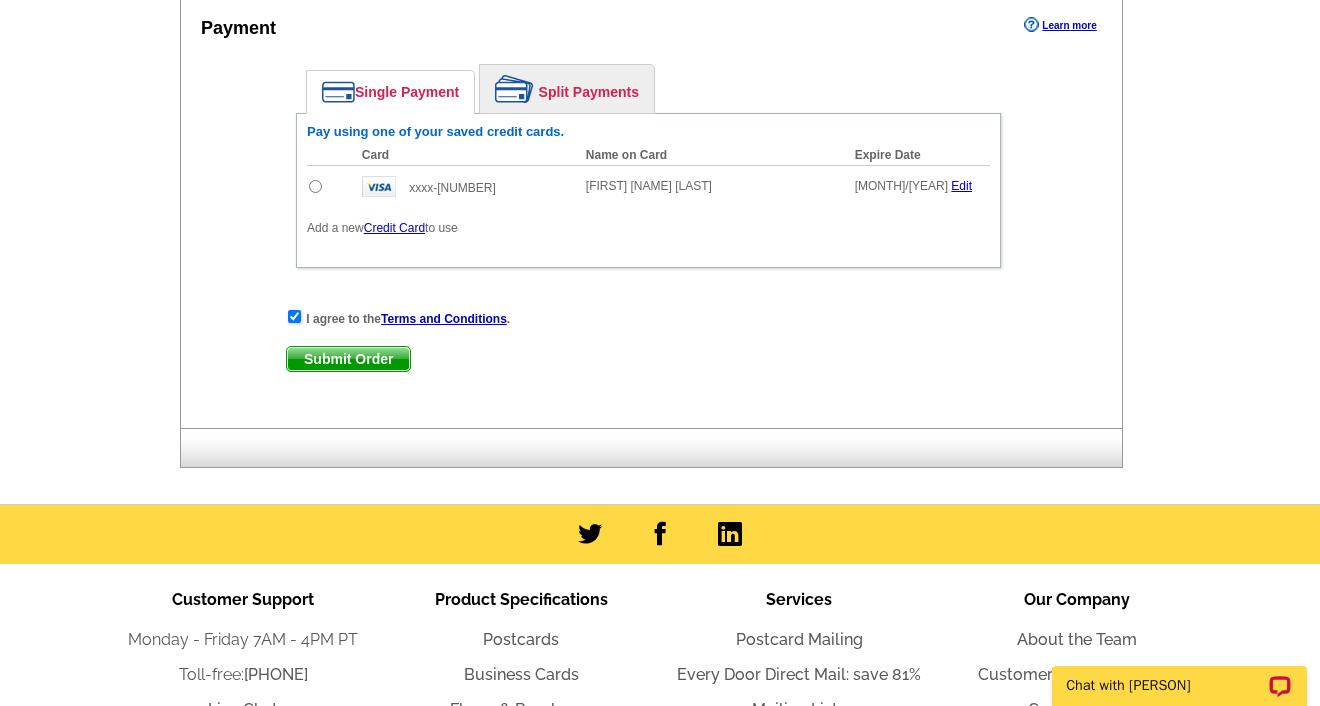 click at bounding box center (315, 186) 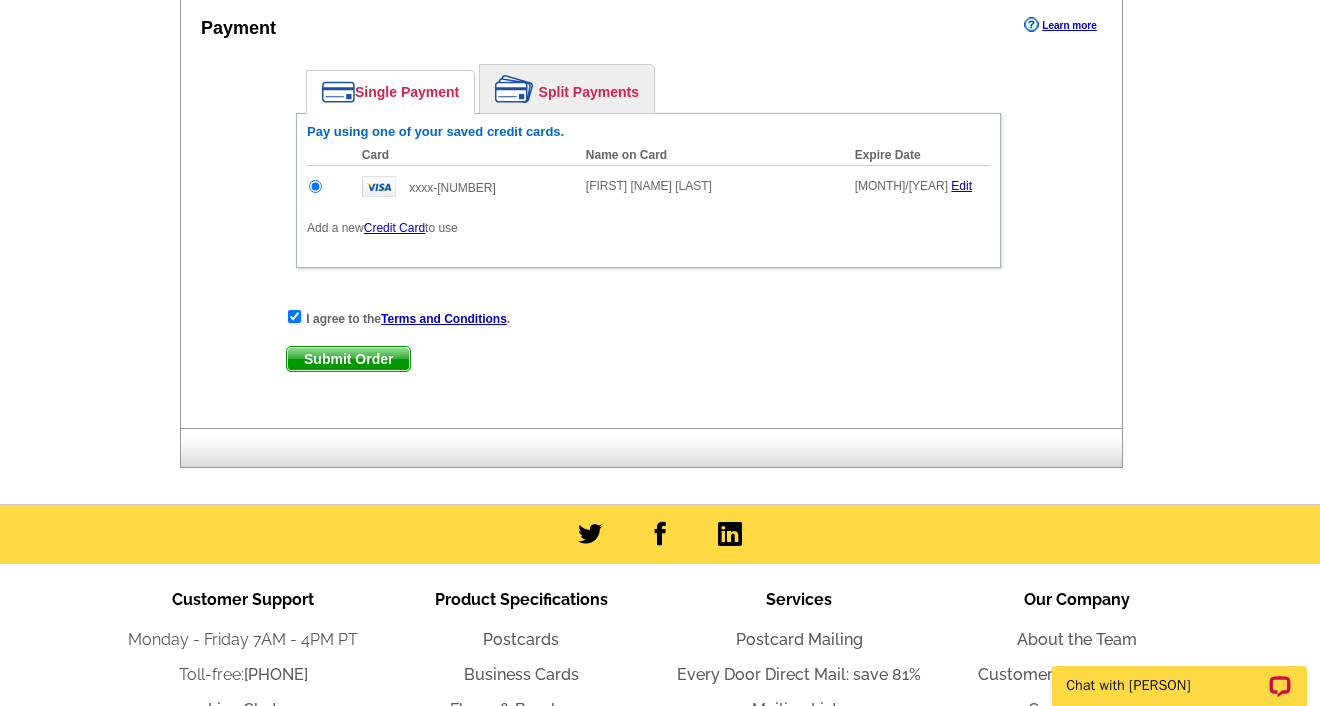 click on "Submit Order" at bounding box center (348, 359) 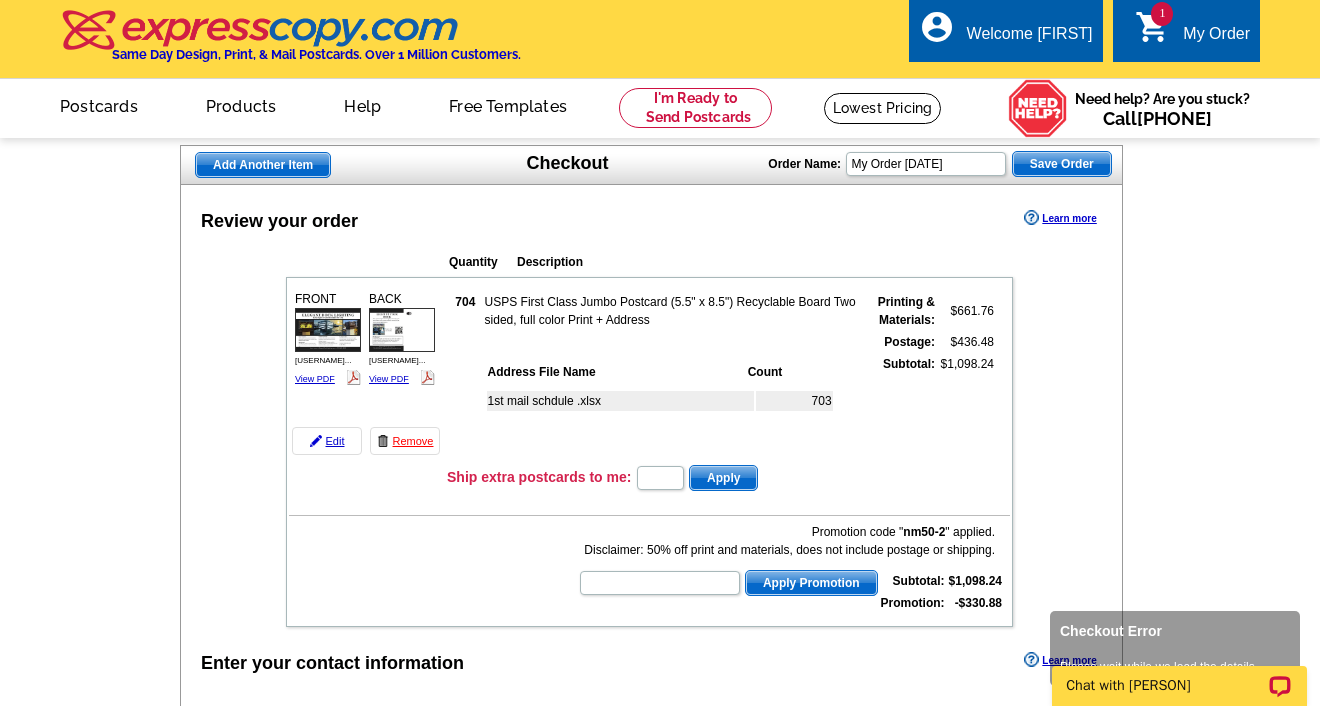 scroll, scrollTop: 0, scrollLeft: 0, axis: both 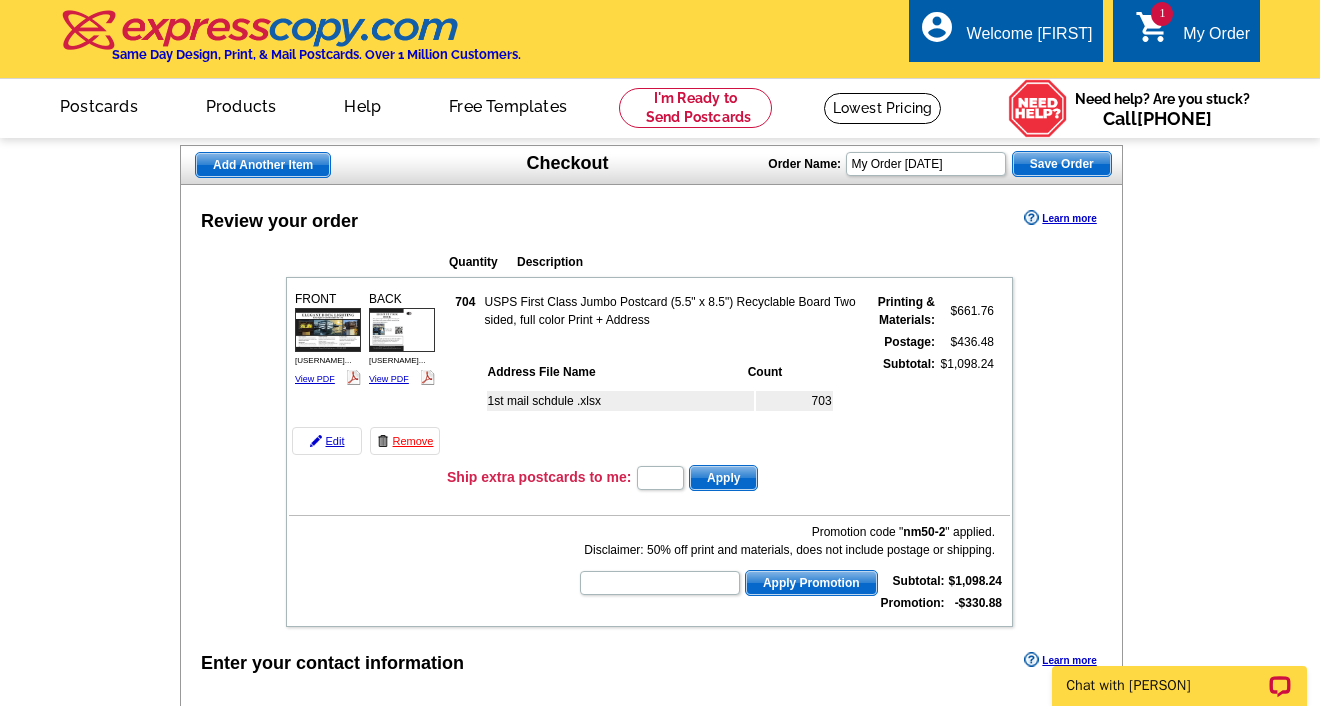 click on "shopping_cart" at bounding box center (1153, 27) 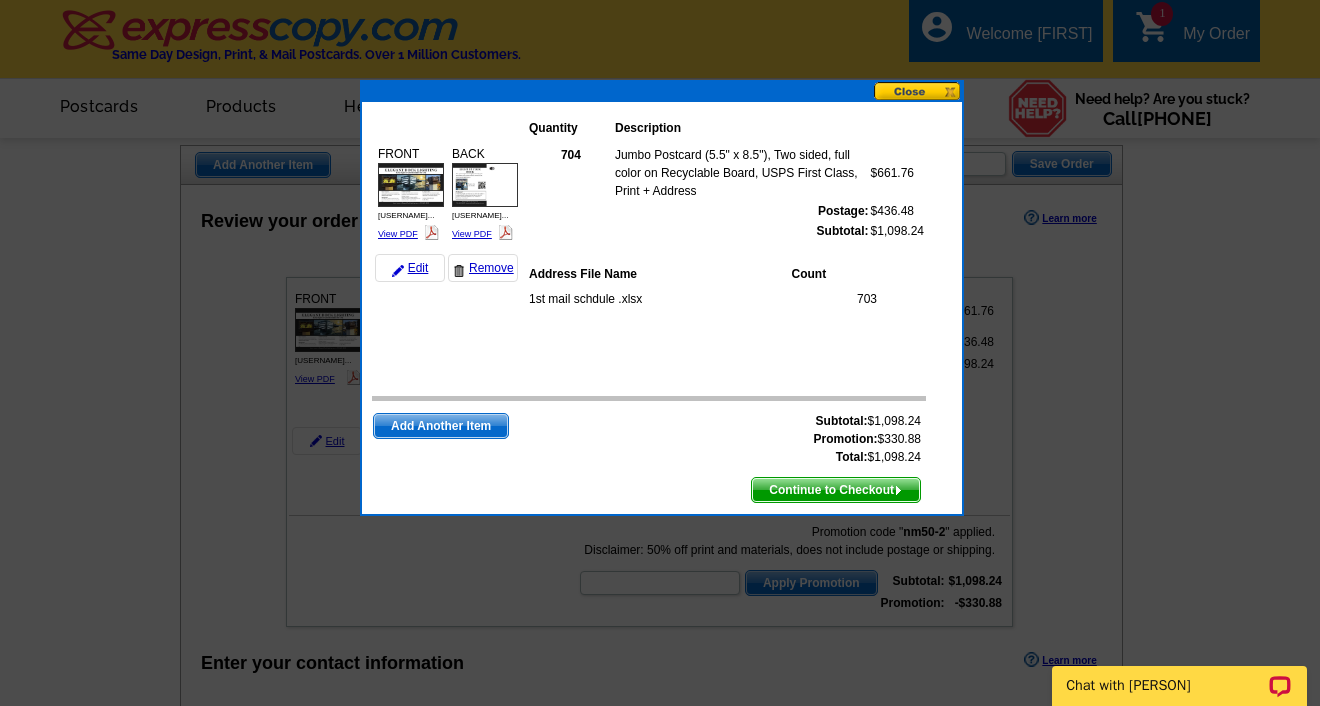 click on "Continue to Checkout" at bounding box center (836, 490) 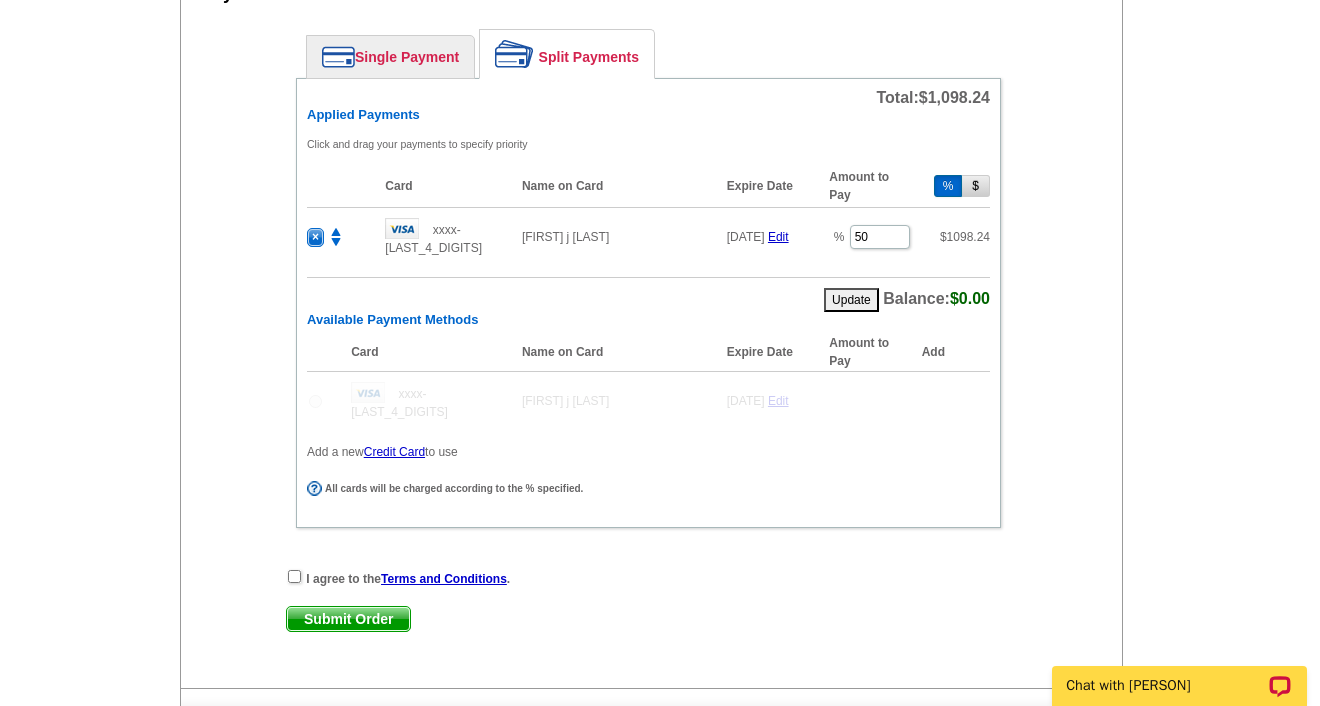 scroll, scrollTop: 995, scrollLeft: 0, axis: vertical 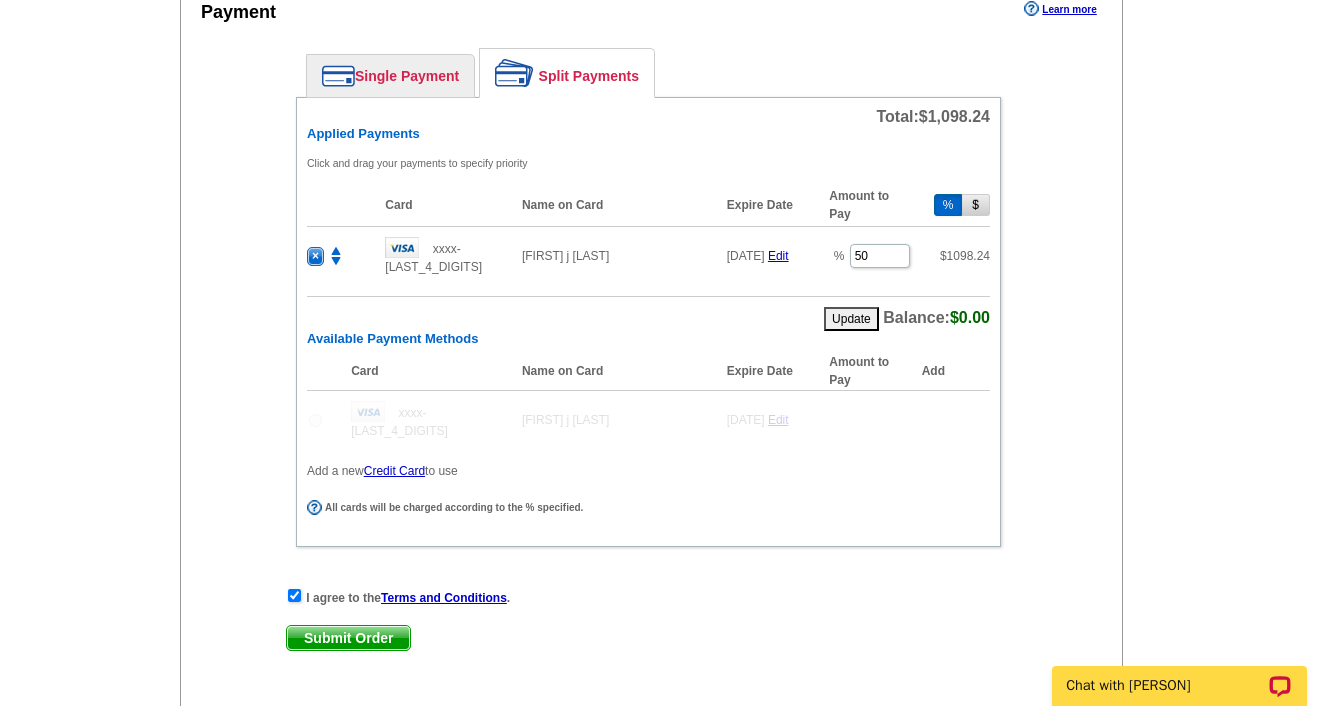click on "Single Payment" at bounding box center [390, 76] 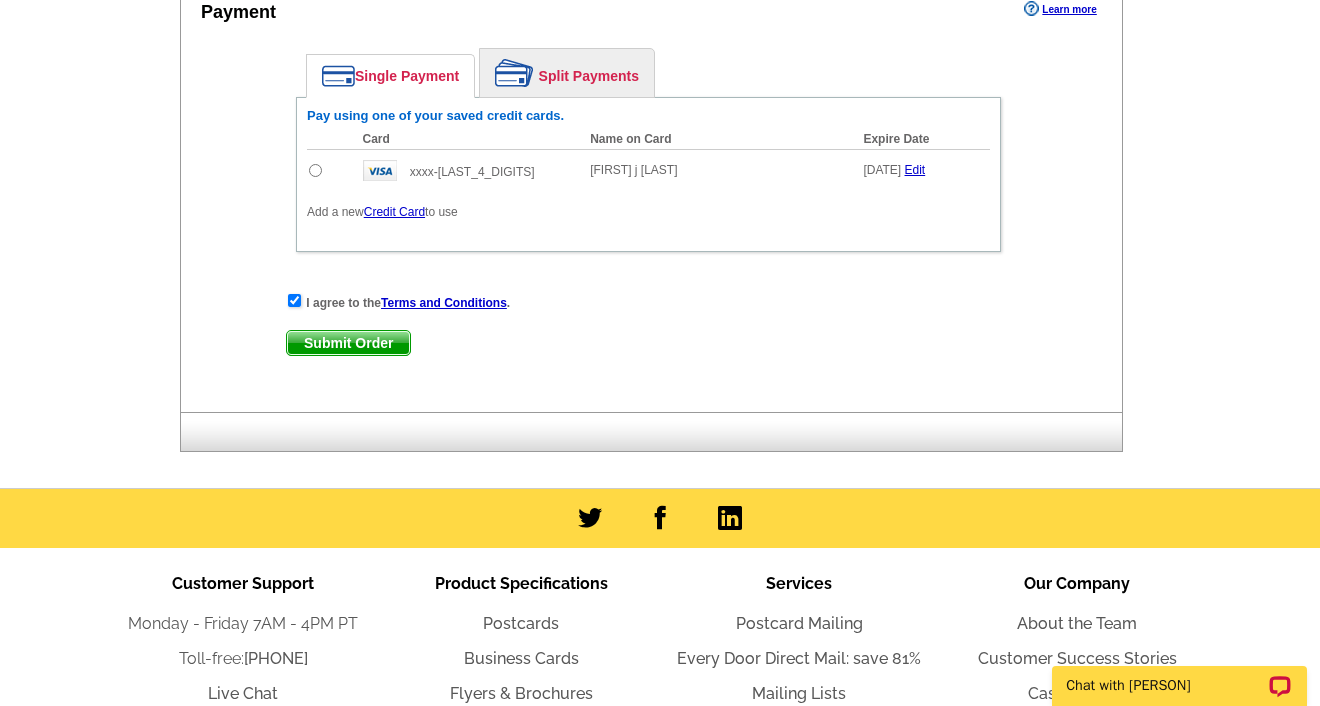 click on "Split Payments" at bounding box center [567, 73] 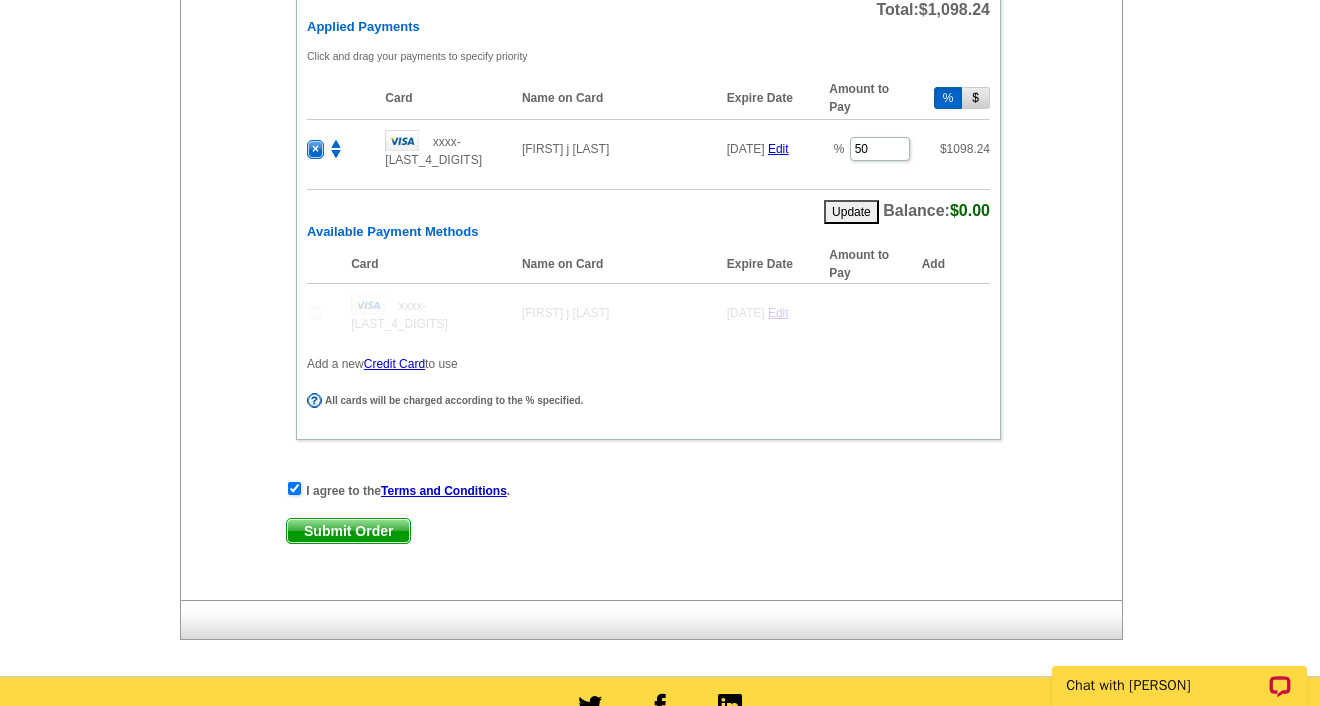 scroll, scrollTop: 1090, scrollLeft: 0, axis: vertical 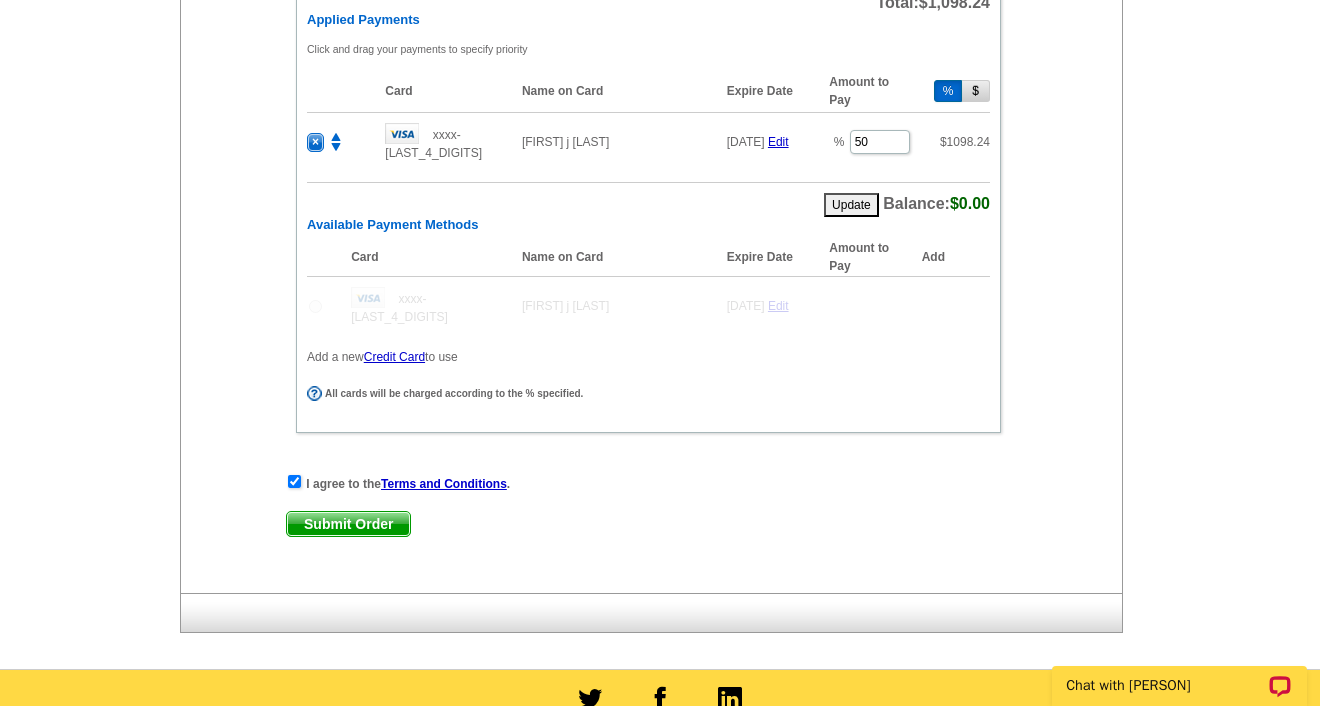 click on "Submit Order" at bounding box center (348, 524) 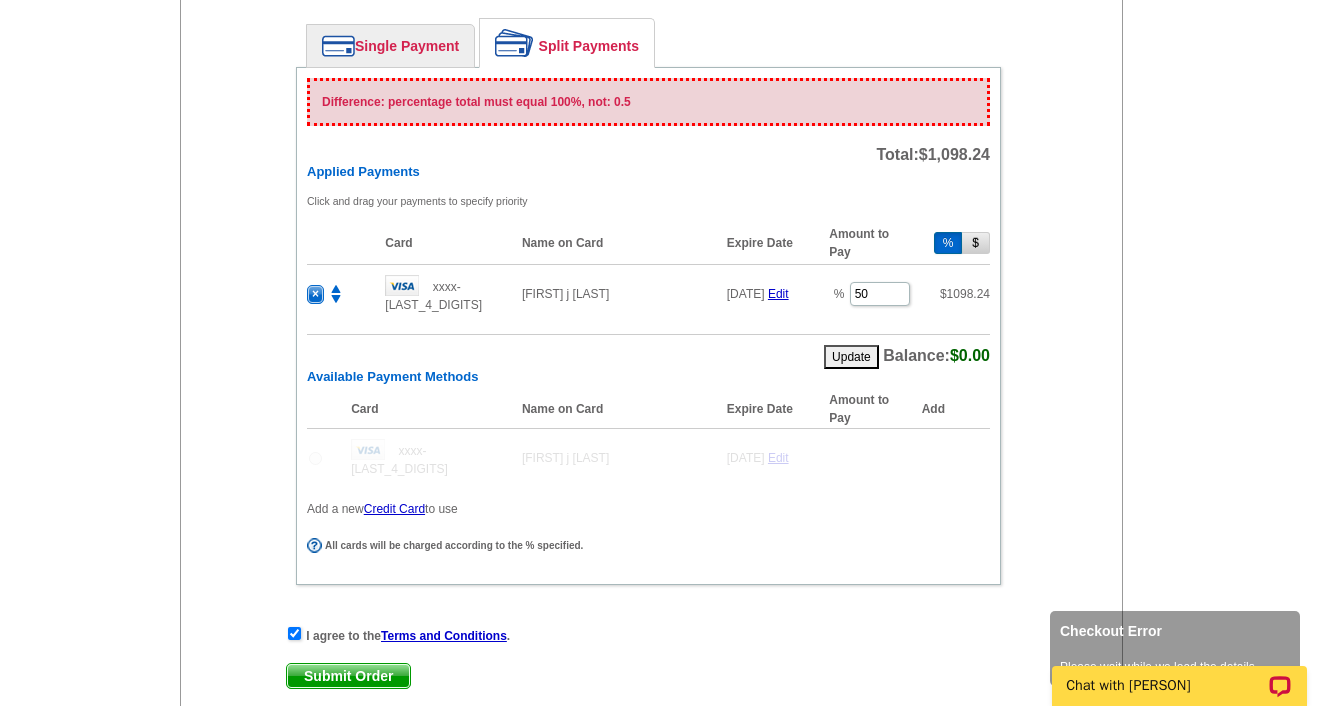 scroll, scrollTop: 1110, scrollLeft: 0, axis: vertical 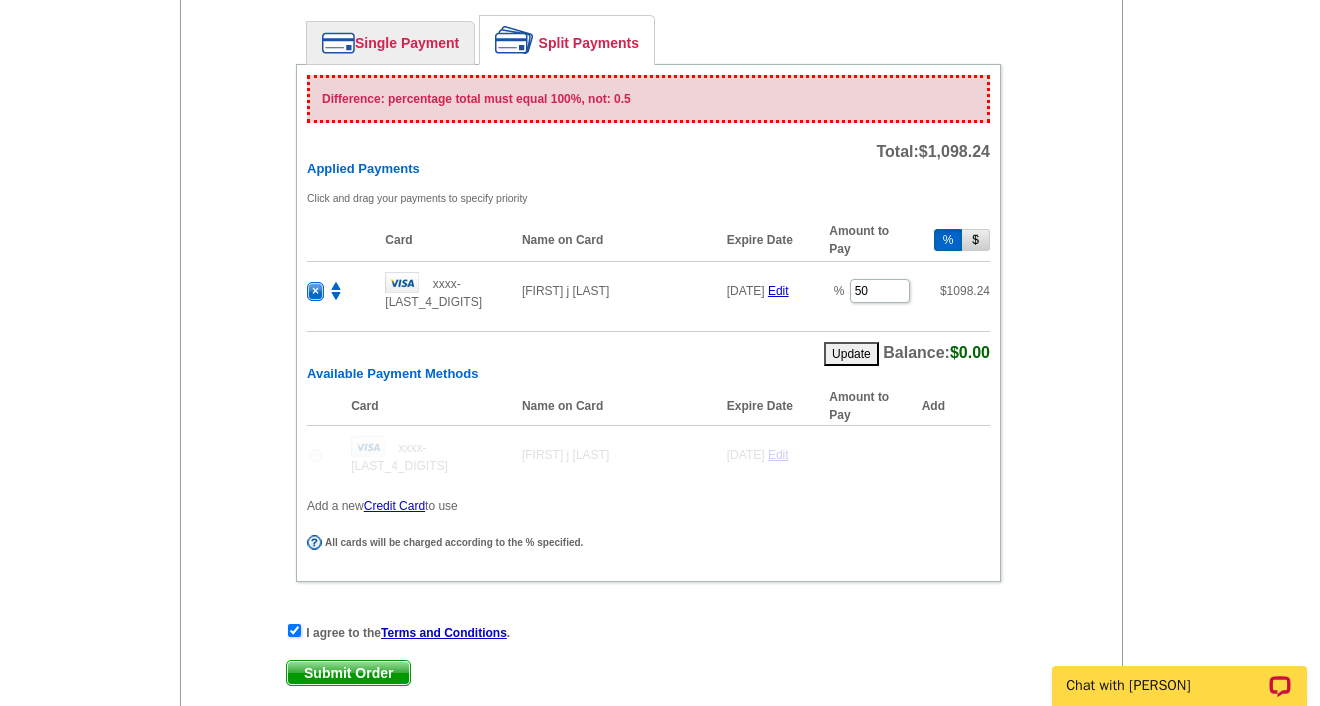 click at bounding box center [294, 630] 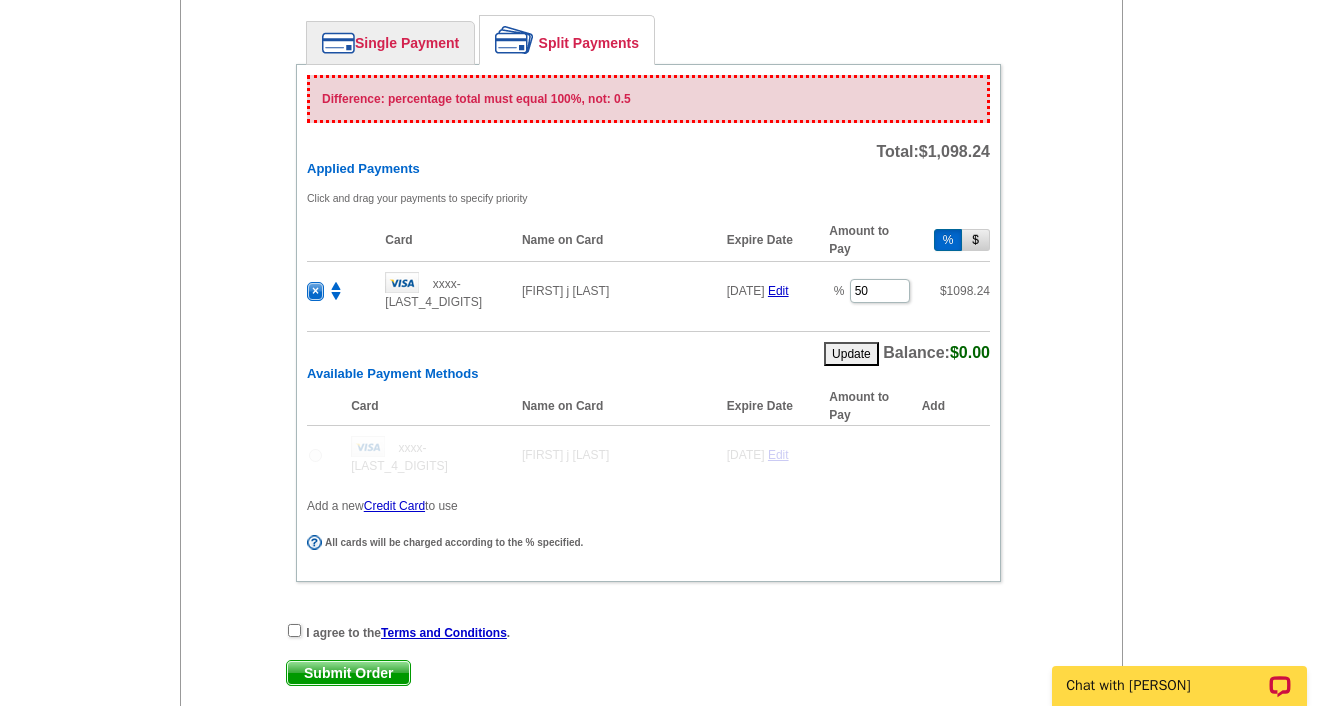 click on "Single Payment" at bounding box center [390, 43] 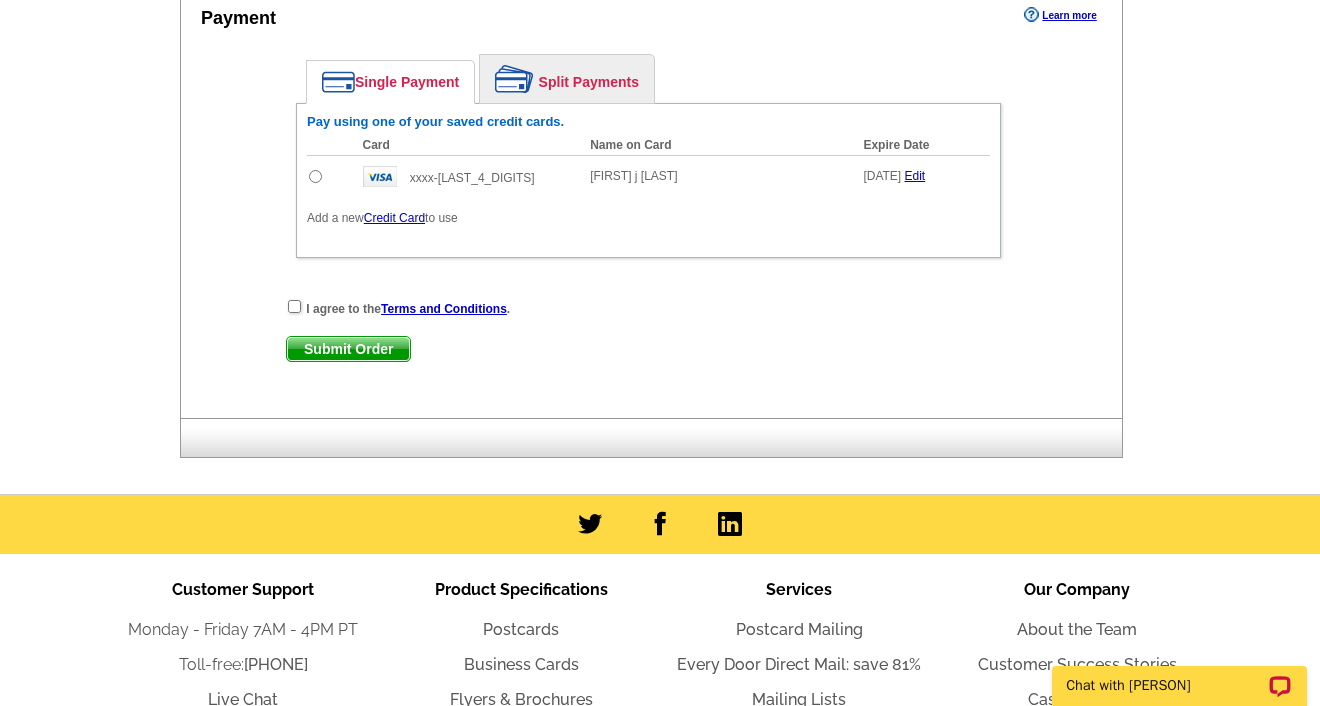 scroll, scrollTop: 1065, scrollLeft: 0, axis: vertical 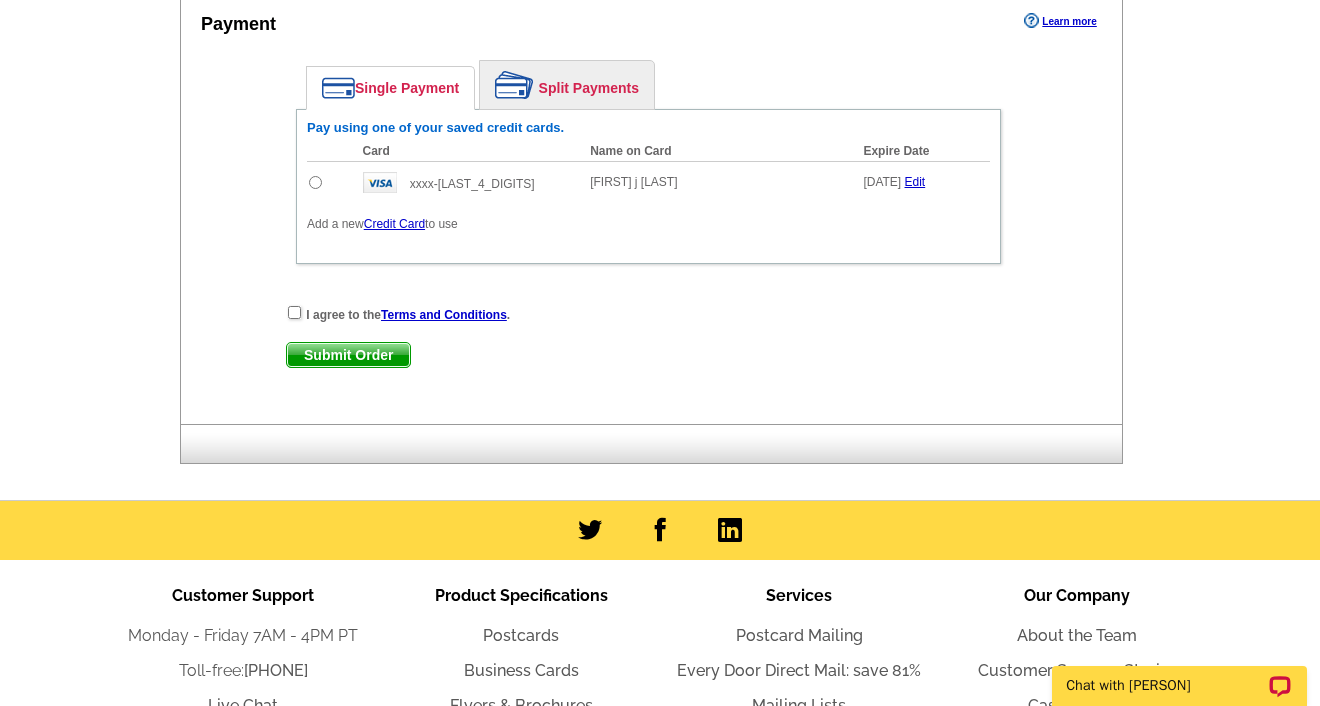 click at bounding box center [315, 182] 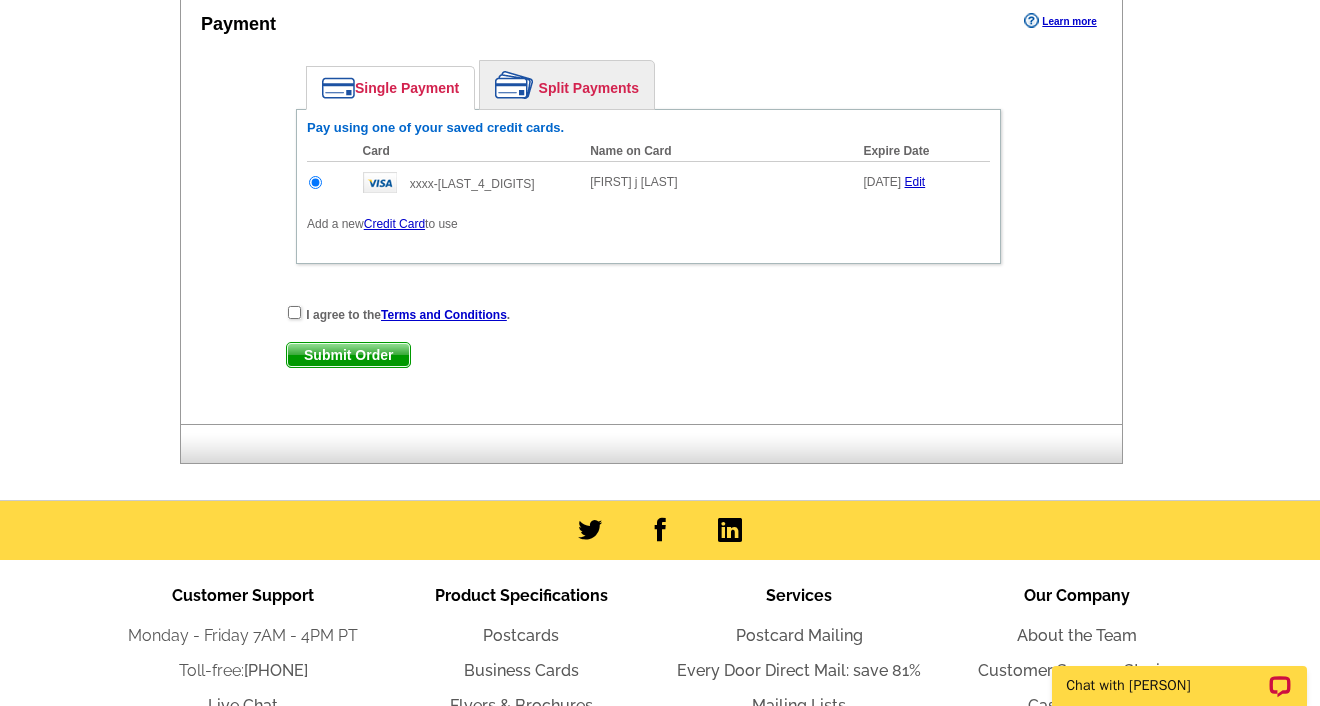 scroll, scrollTop: 0, scrollLeft: 0, axis: both 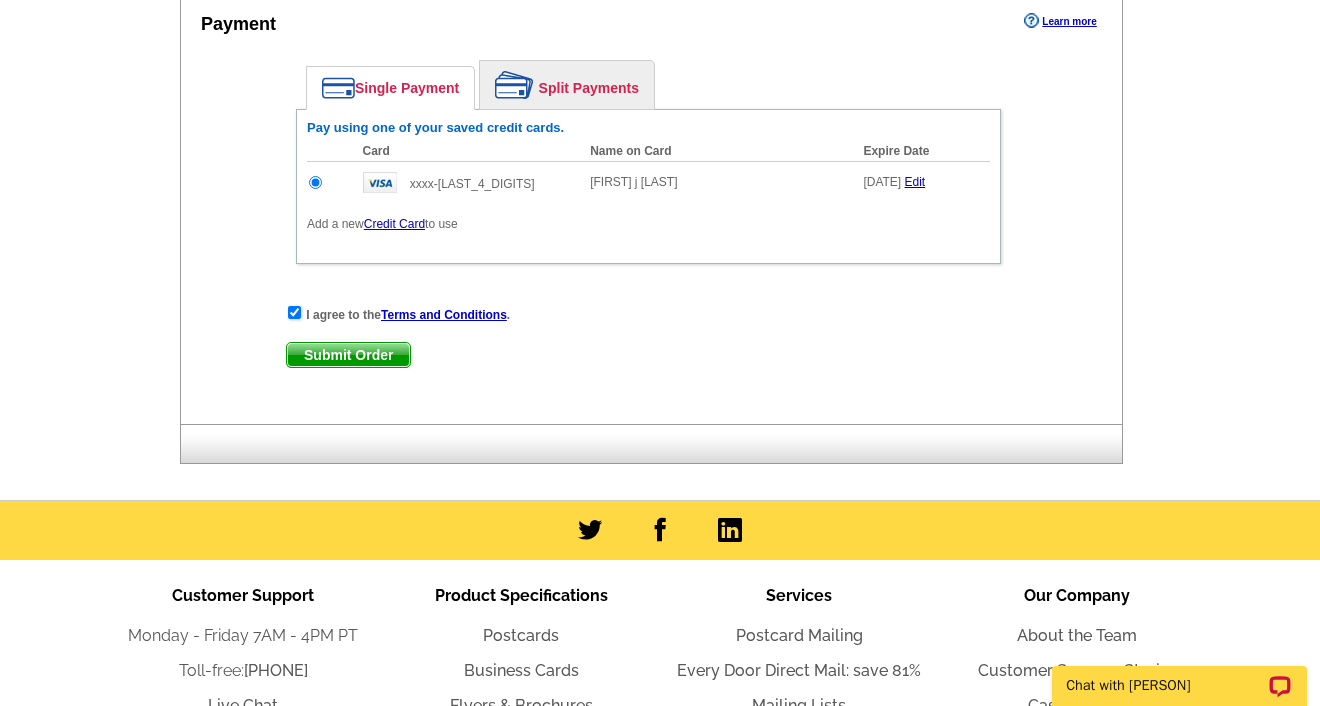 click on "Split Payments" at bounding box center [567, 85] 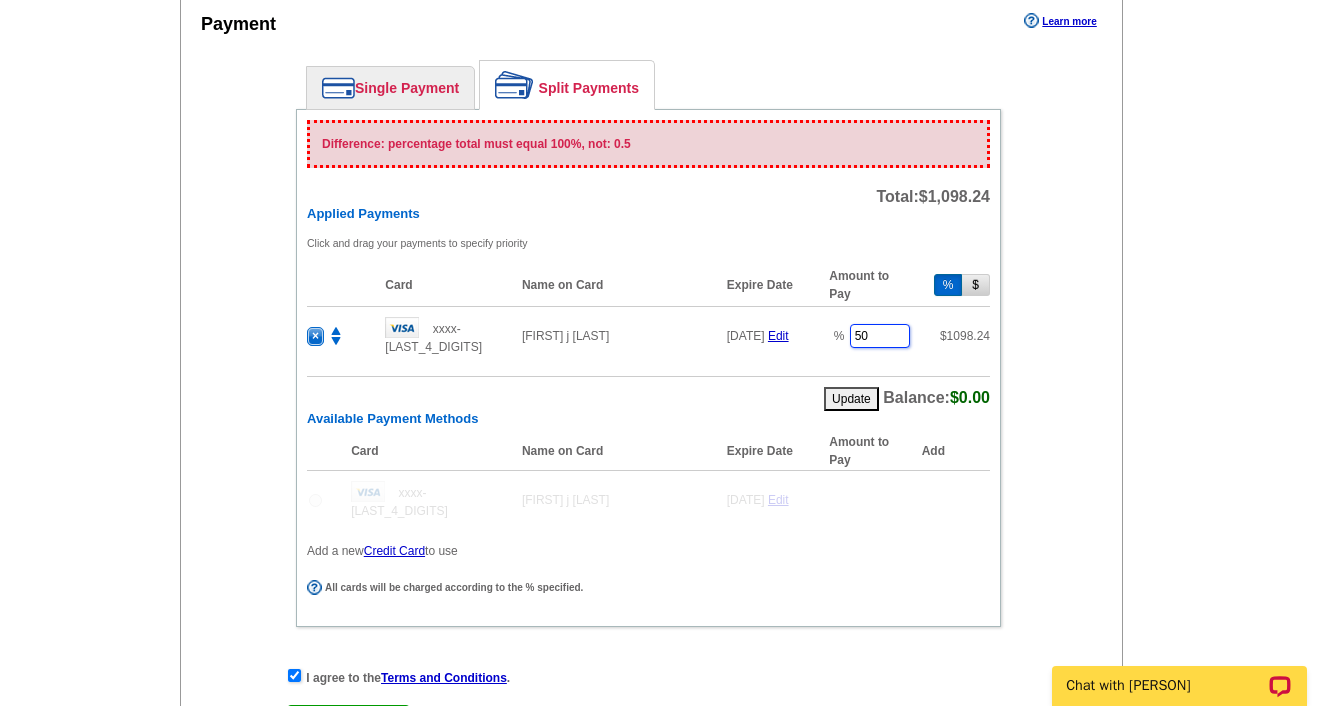 click on "50" at bounding box center (880, 336) 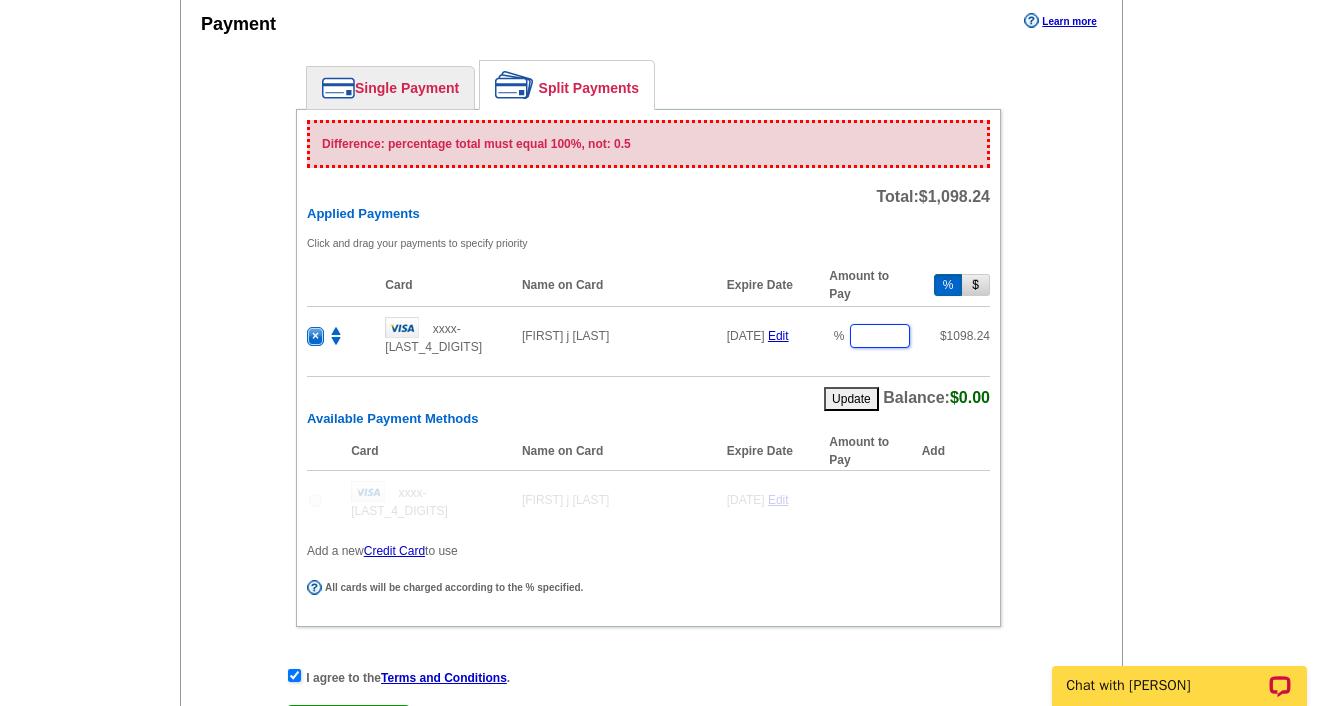 type 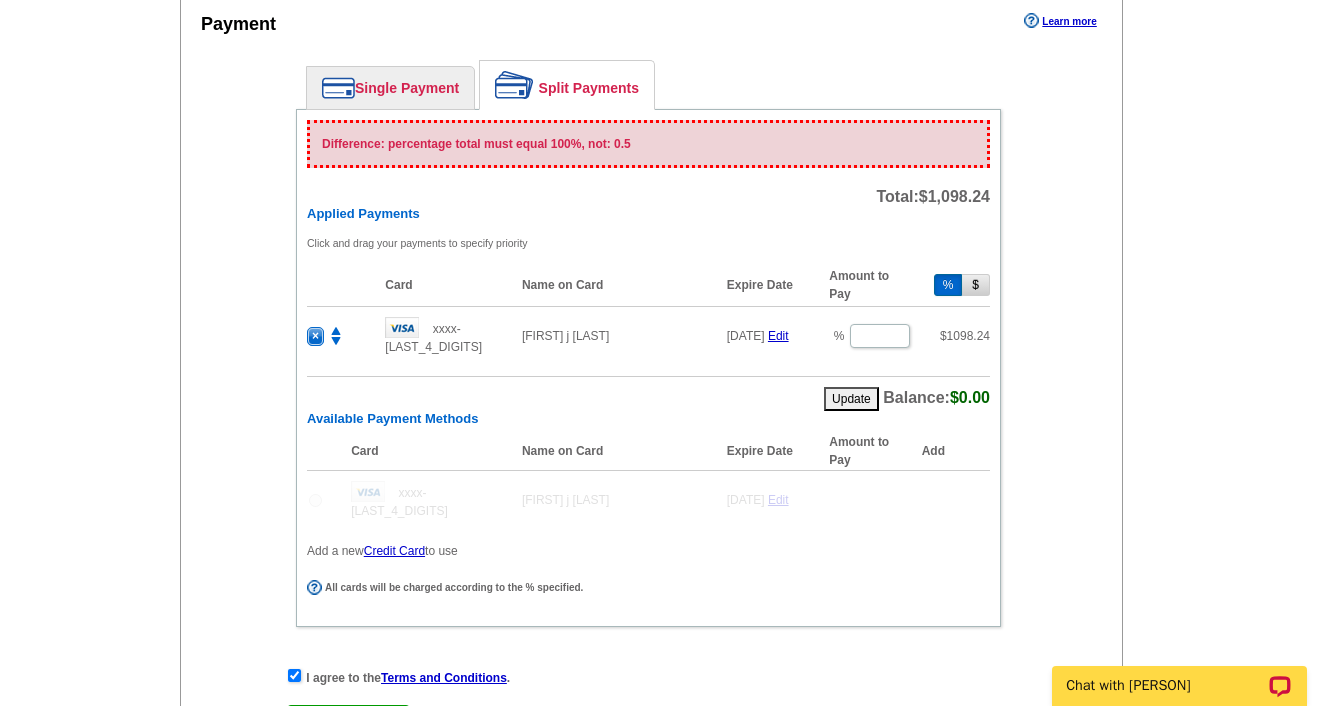 click on "Click and drag your payments to specify priority" at bounding box center [648, 243] 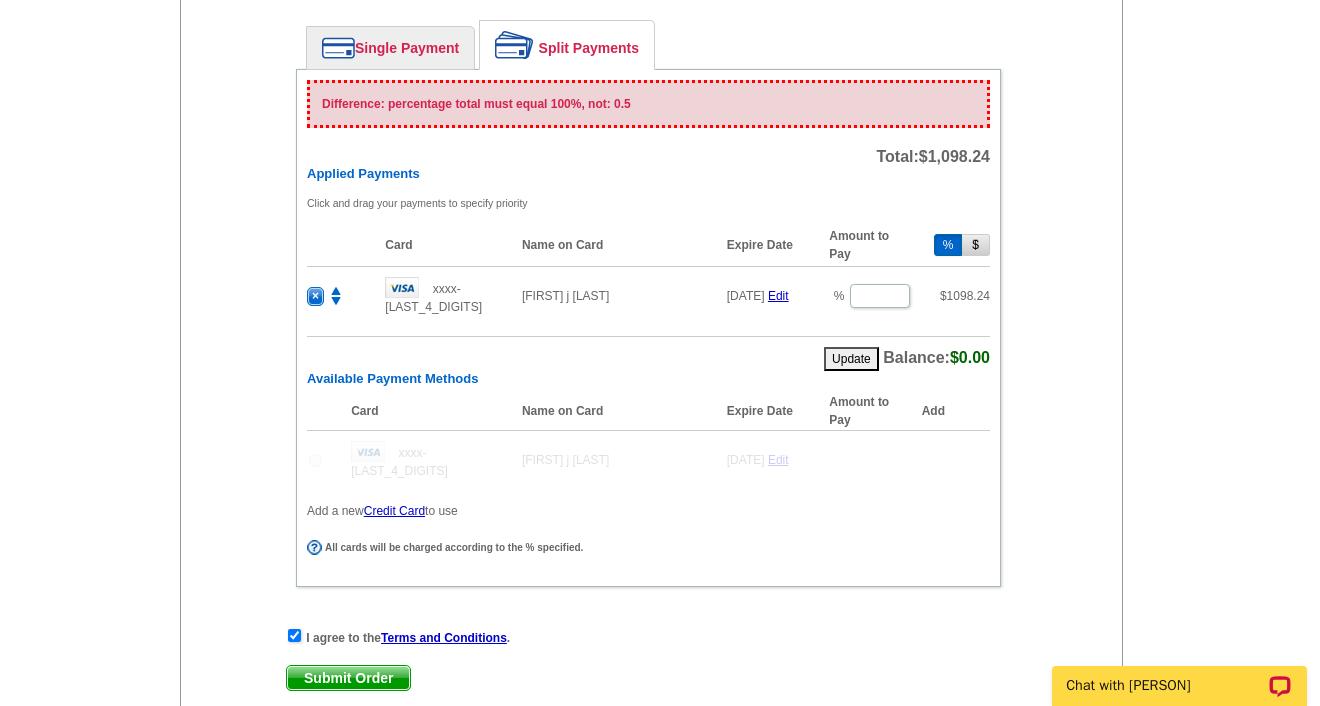 scroll, scrollTop: 1113, scrollLeft: 0, axis: vertical 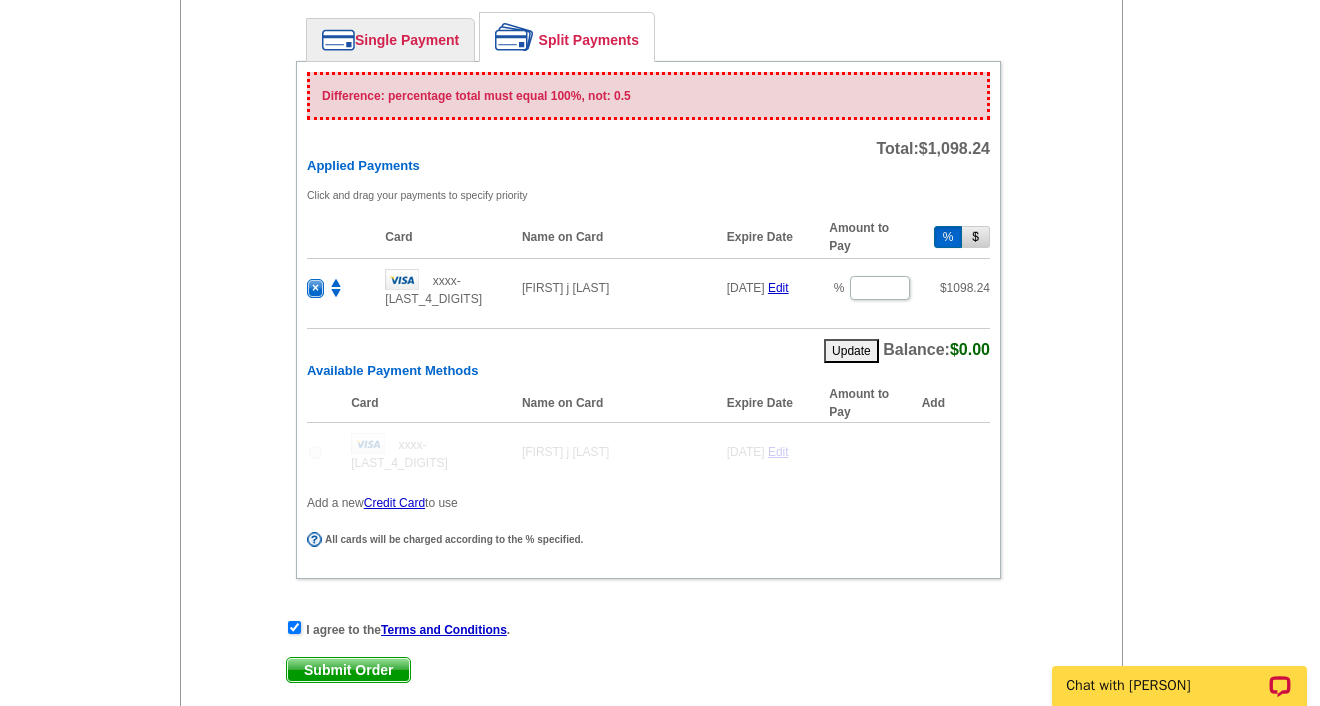 click at bounding box center [294, 627] 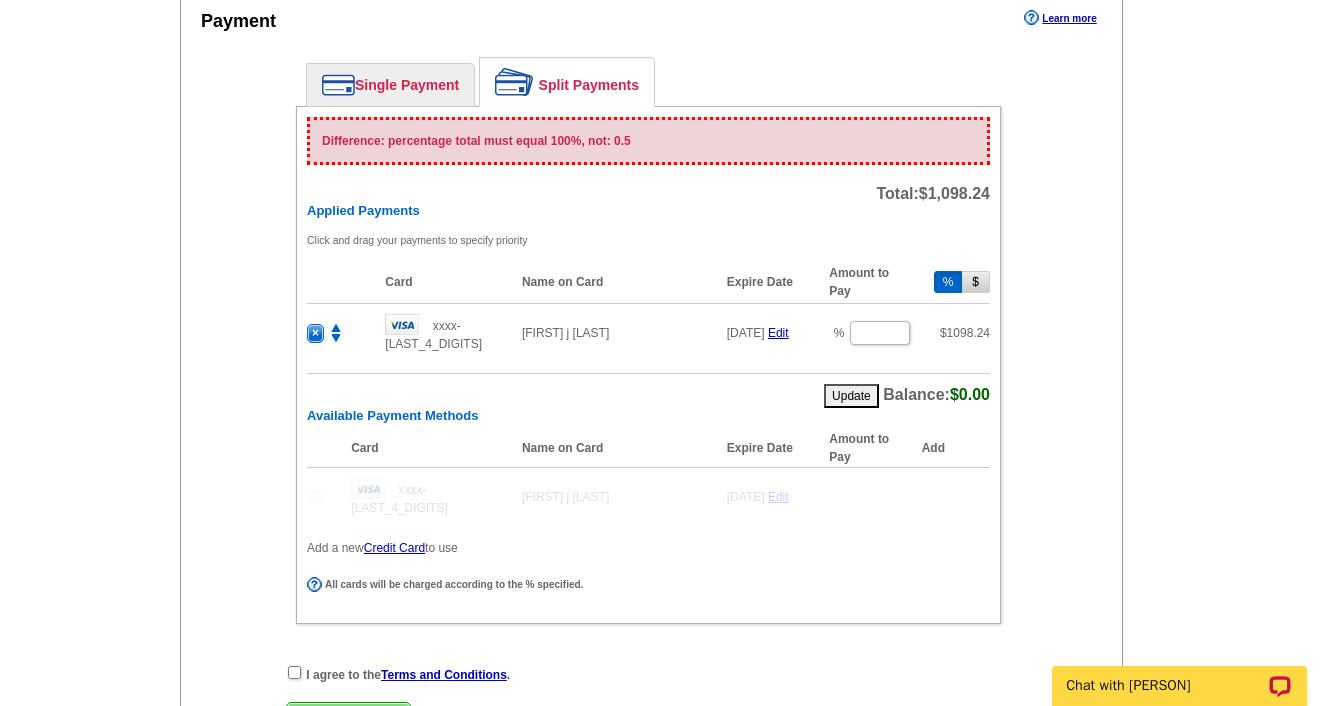 scroll, scrollTop: 1068, scrollLeft: 0, axis: vertical 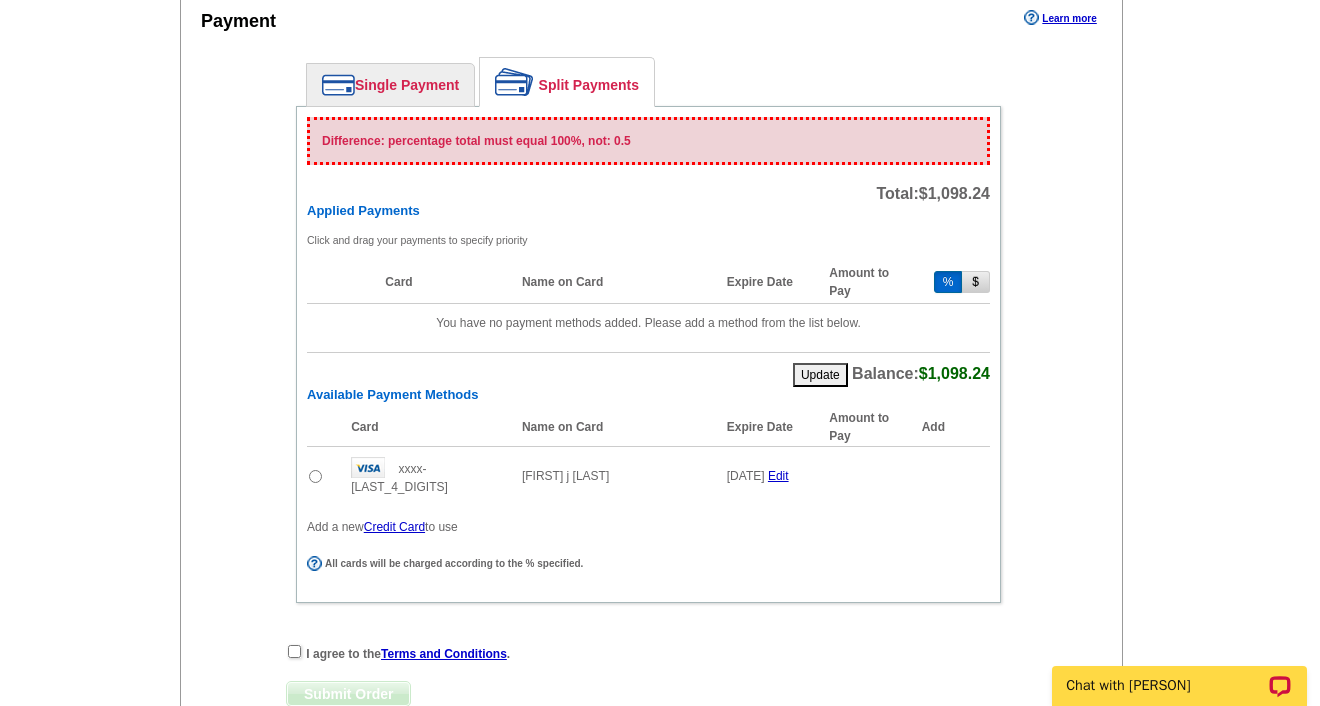 click on "Single Payment" at bounding box center (390, 85) 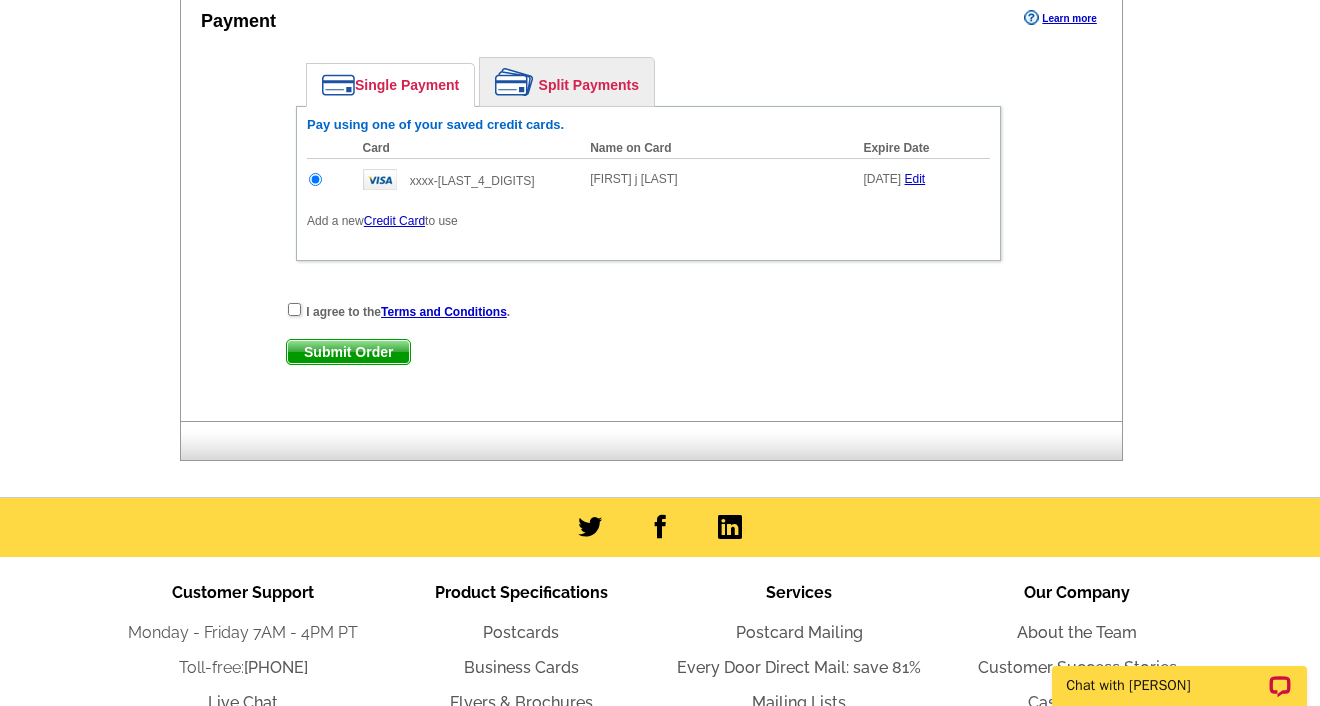 click at bounding box center [294, 309] 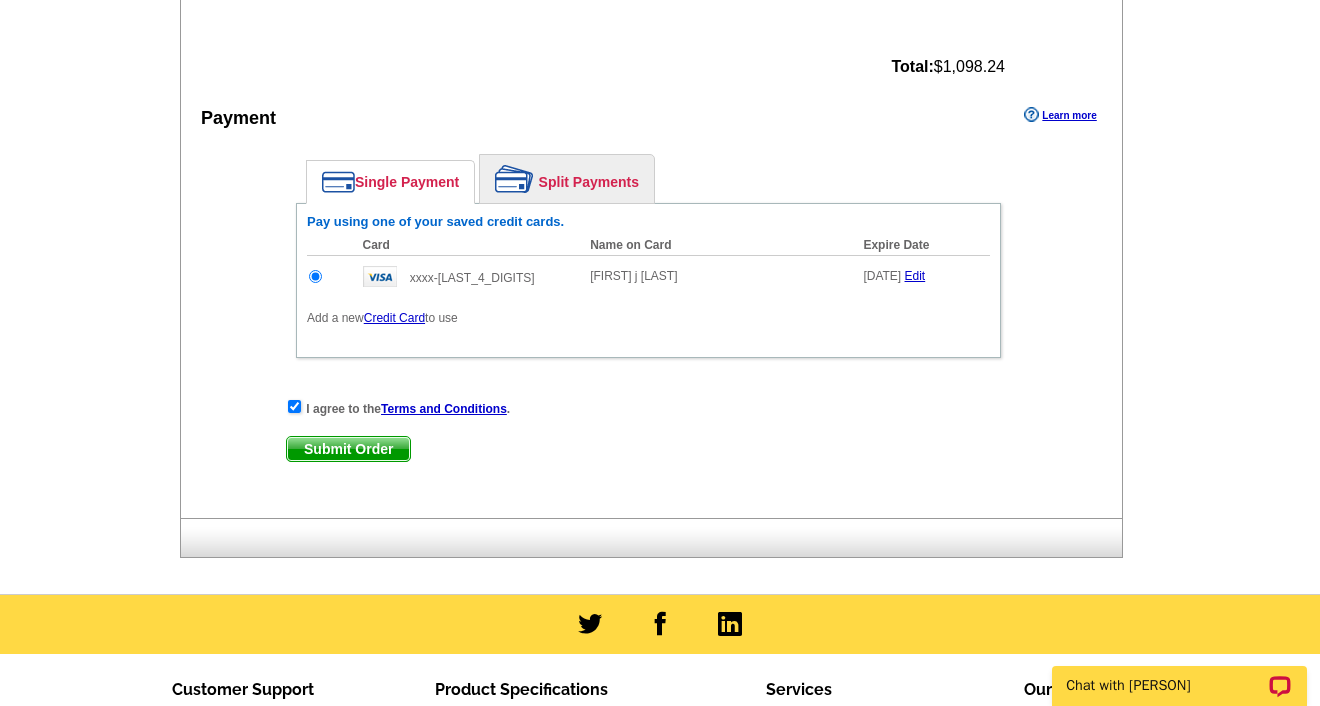 scroll, scrollTop: 975, scrollLeft: 0, axis: vertical 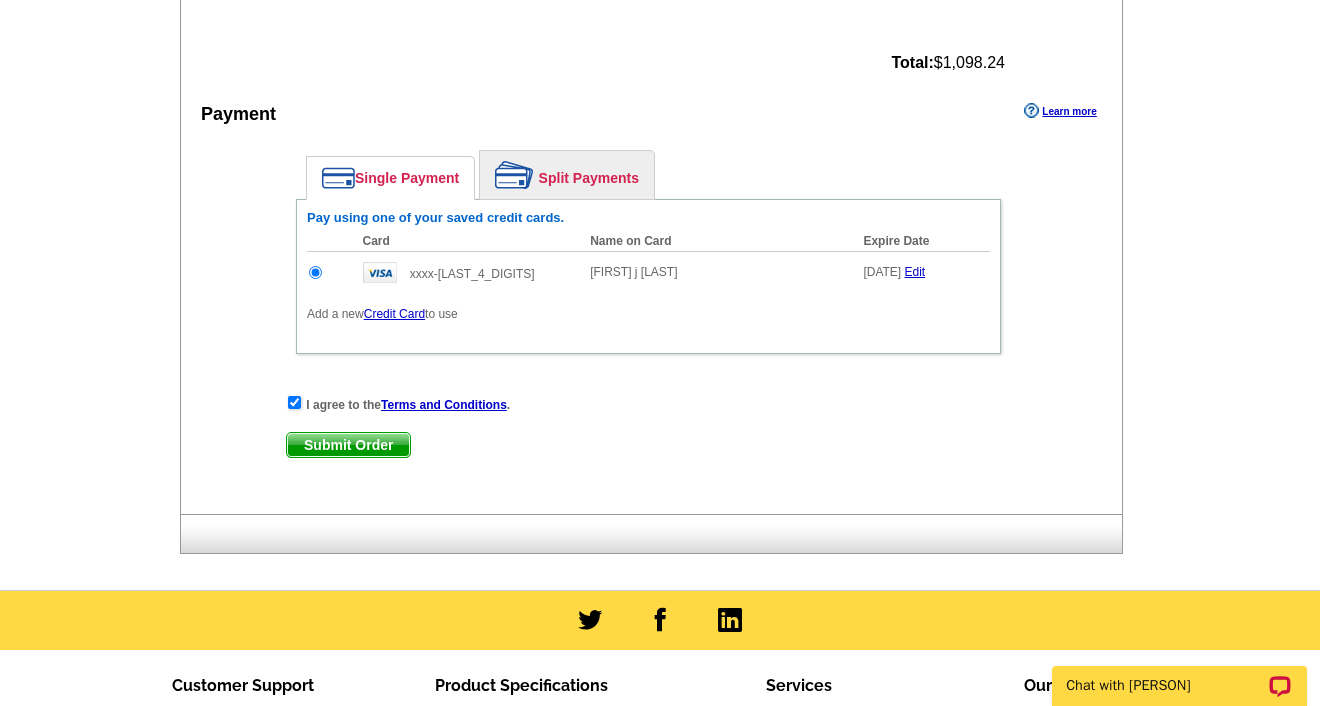 click on "Submit Order" at bounding box center (348, 445) 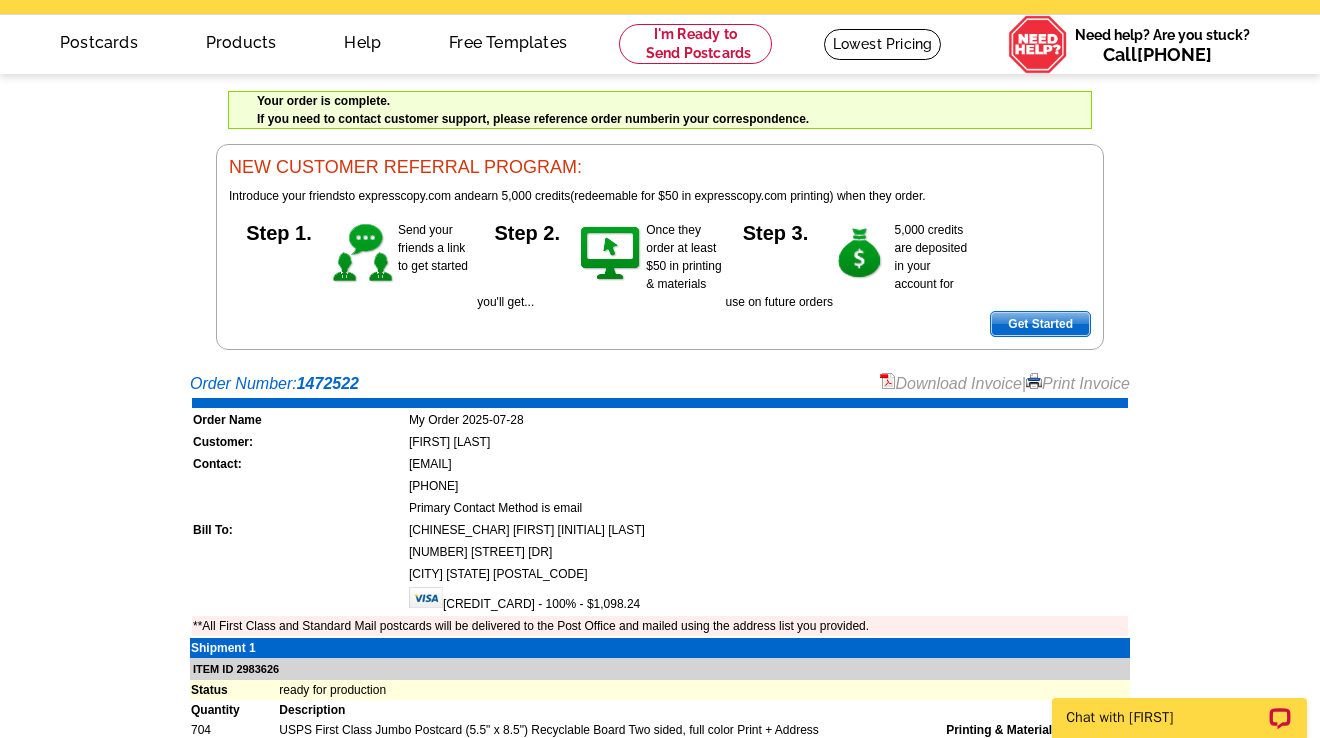 scroll, scrollTop: 69, scrollLeft: 0, axis: vertical 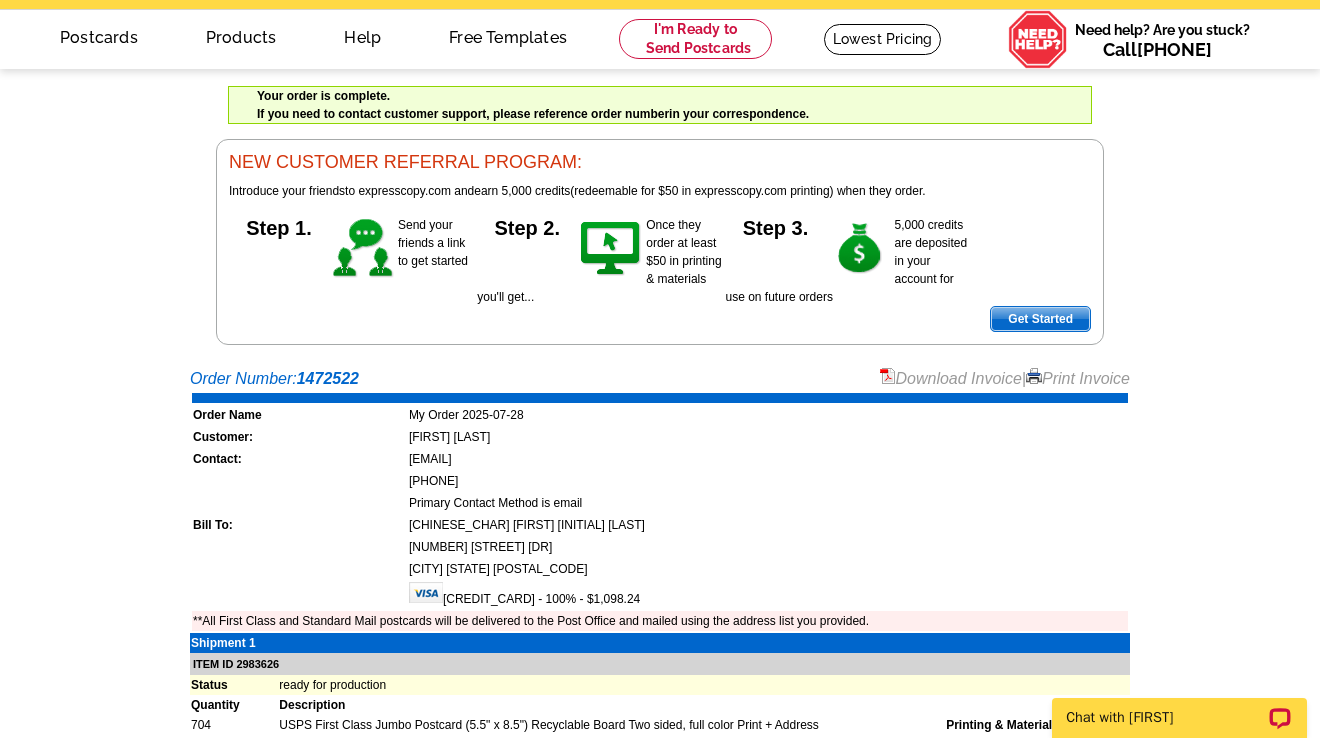 click on "Download Invoice" at bounding box center [951, 378] 